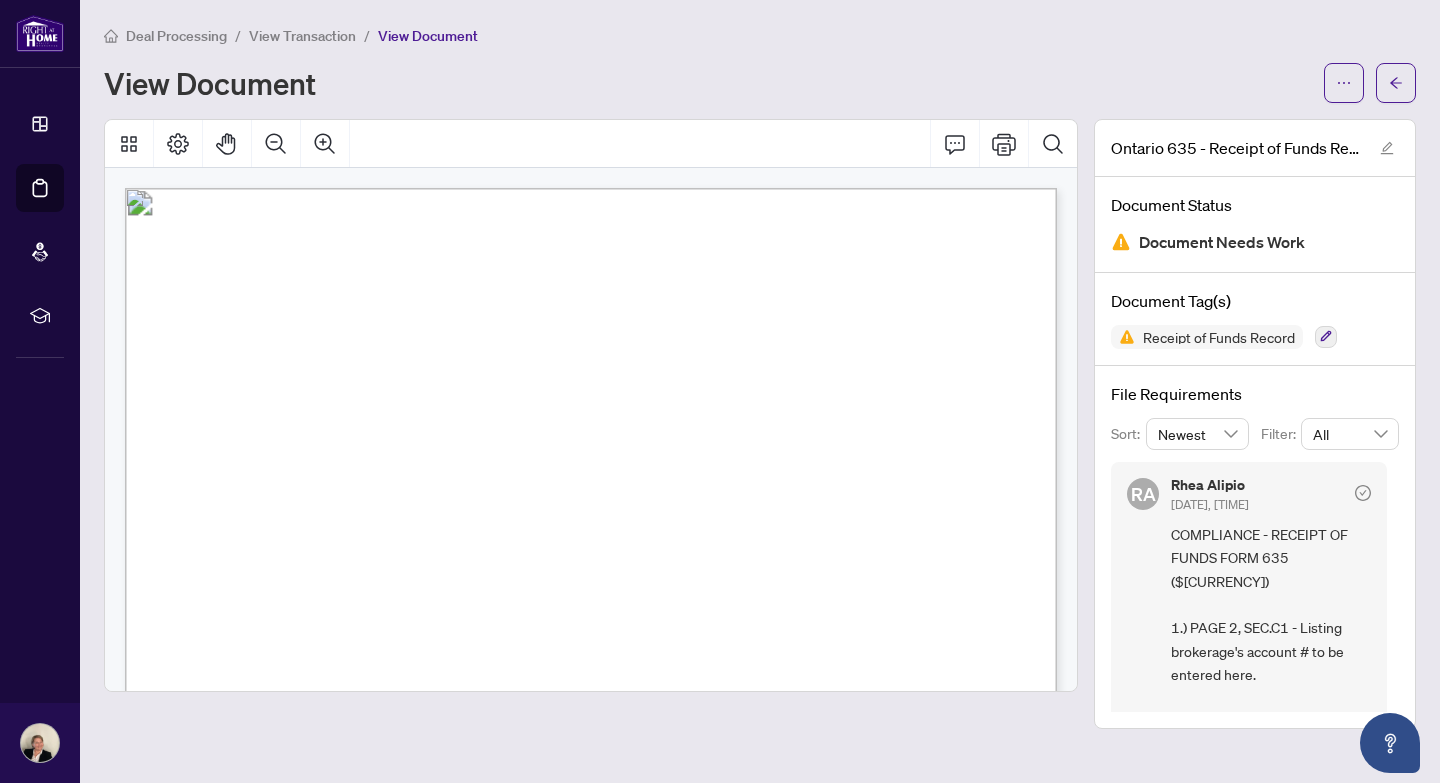 scroll, scrollTop: 0, scrollLeft: 0, axis: both 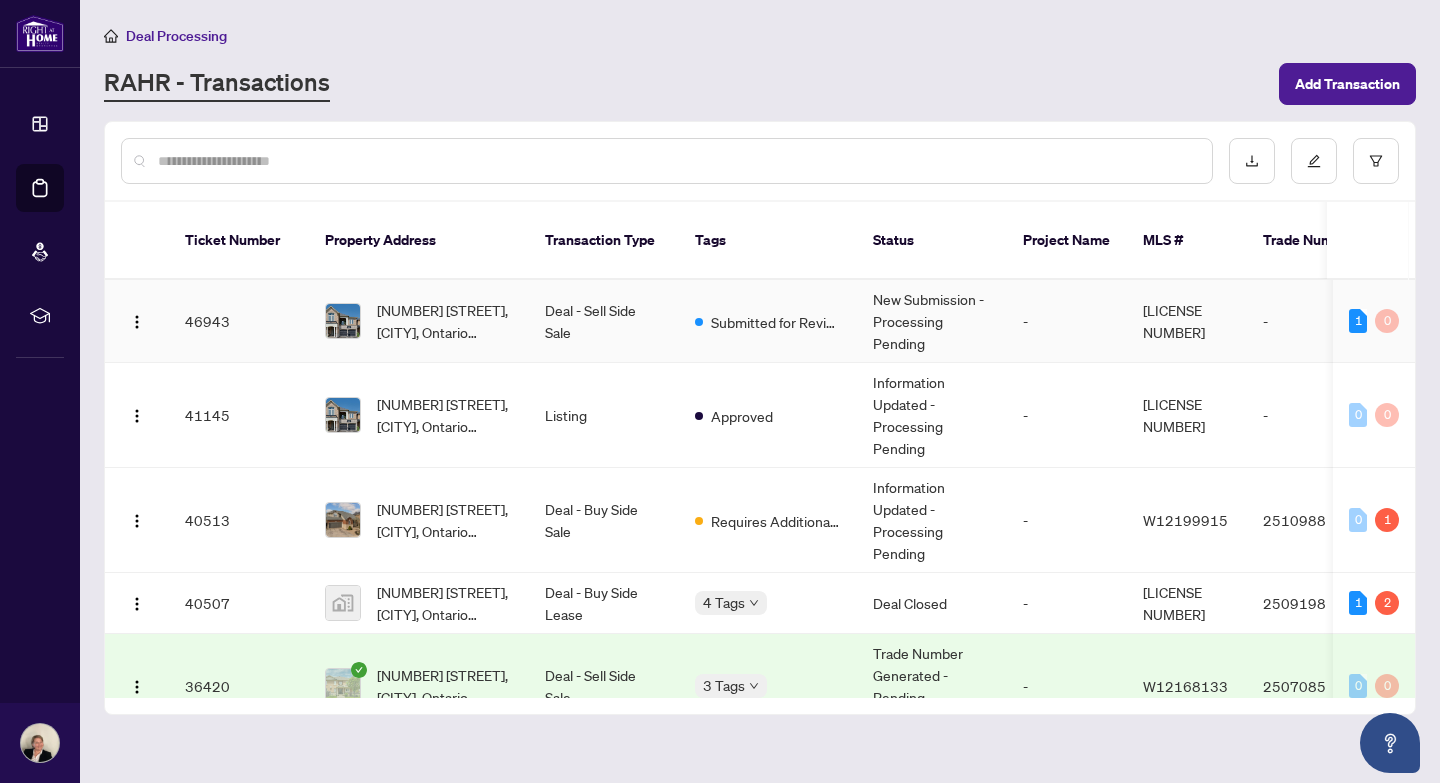 click on "New Submission - Processing Pending" at bounding box center [932, 321] 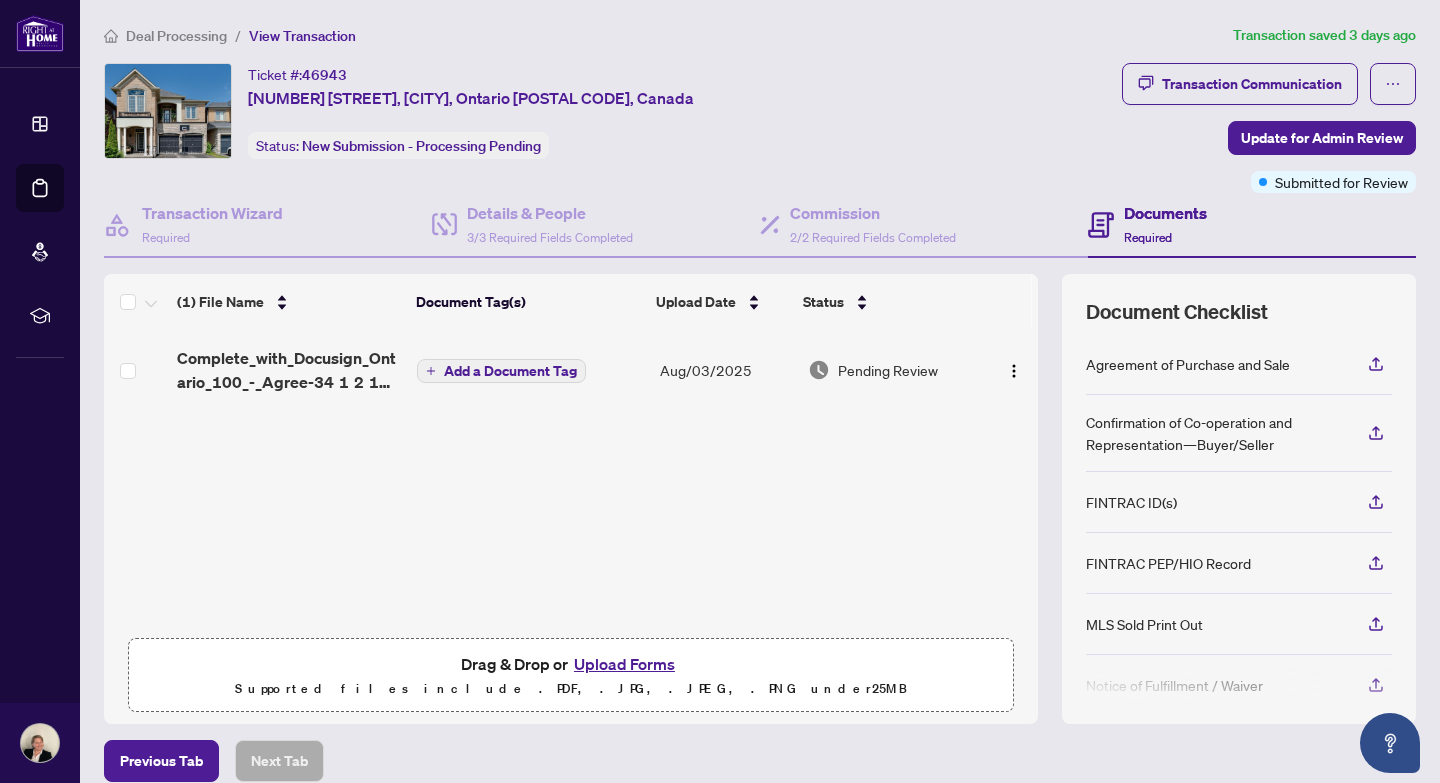 click on "Upload Forms" at bounding box center (624, 664) 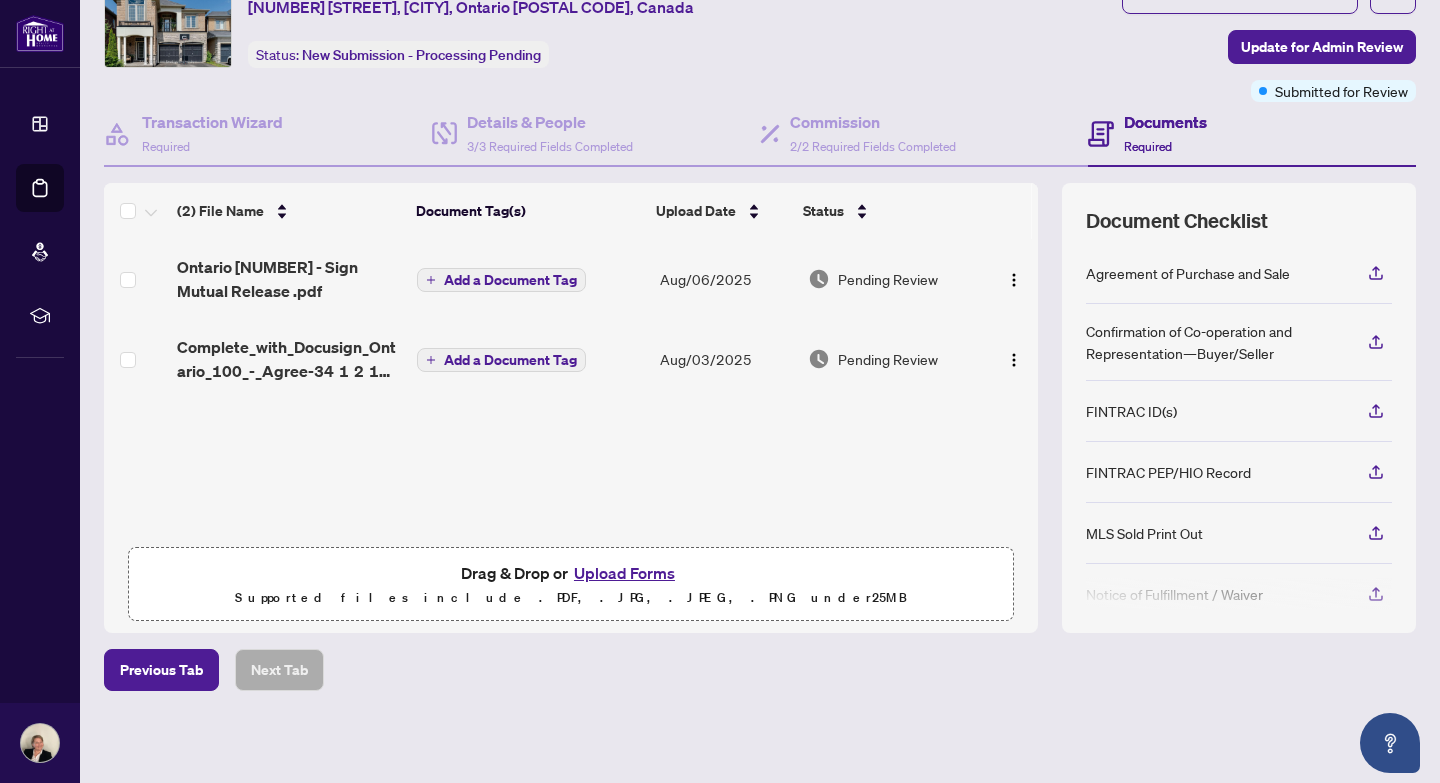 scroll, scrollTop: 0, scrollLeft: 0, axis: both 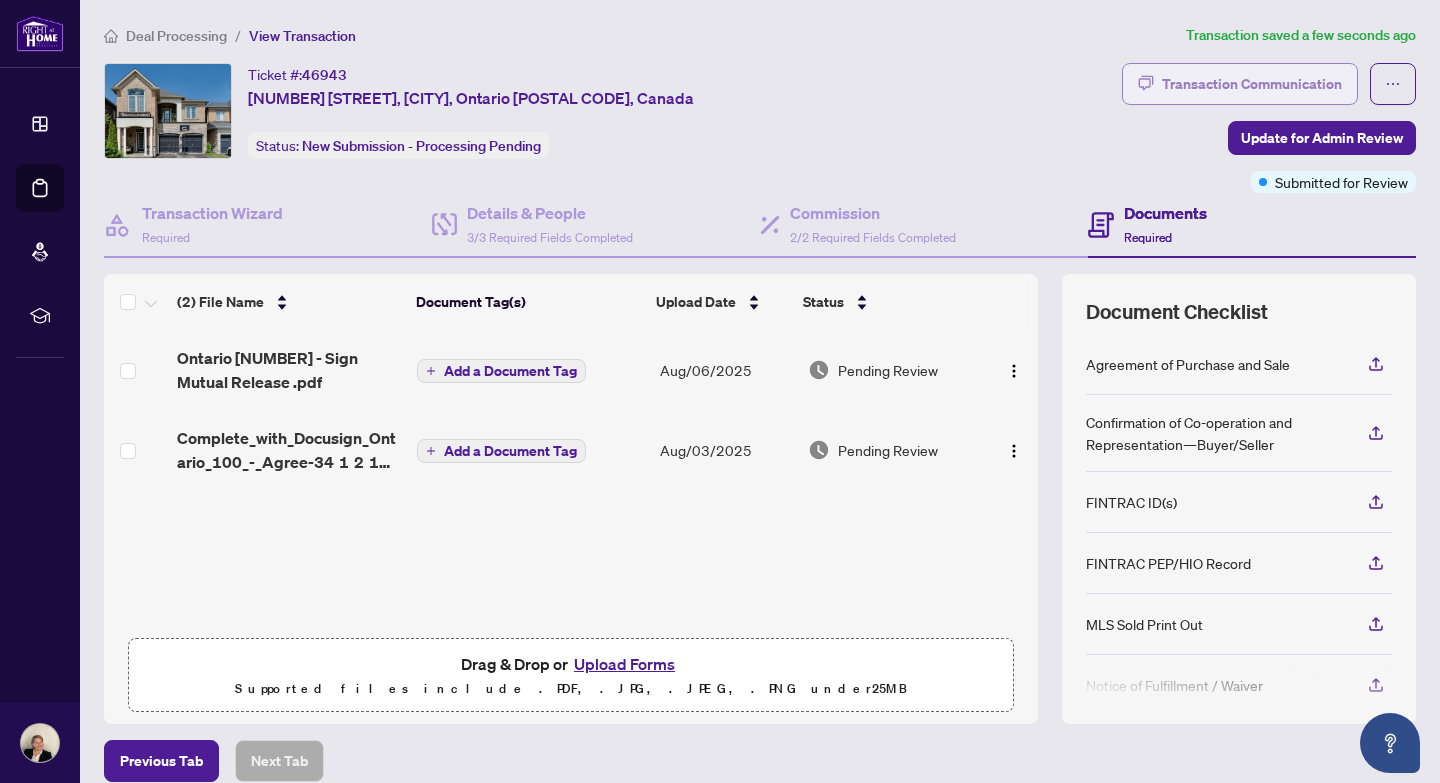 click on "Transaction Communication" at bounding box center [1252, 84] 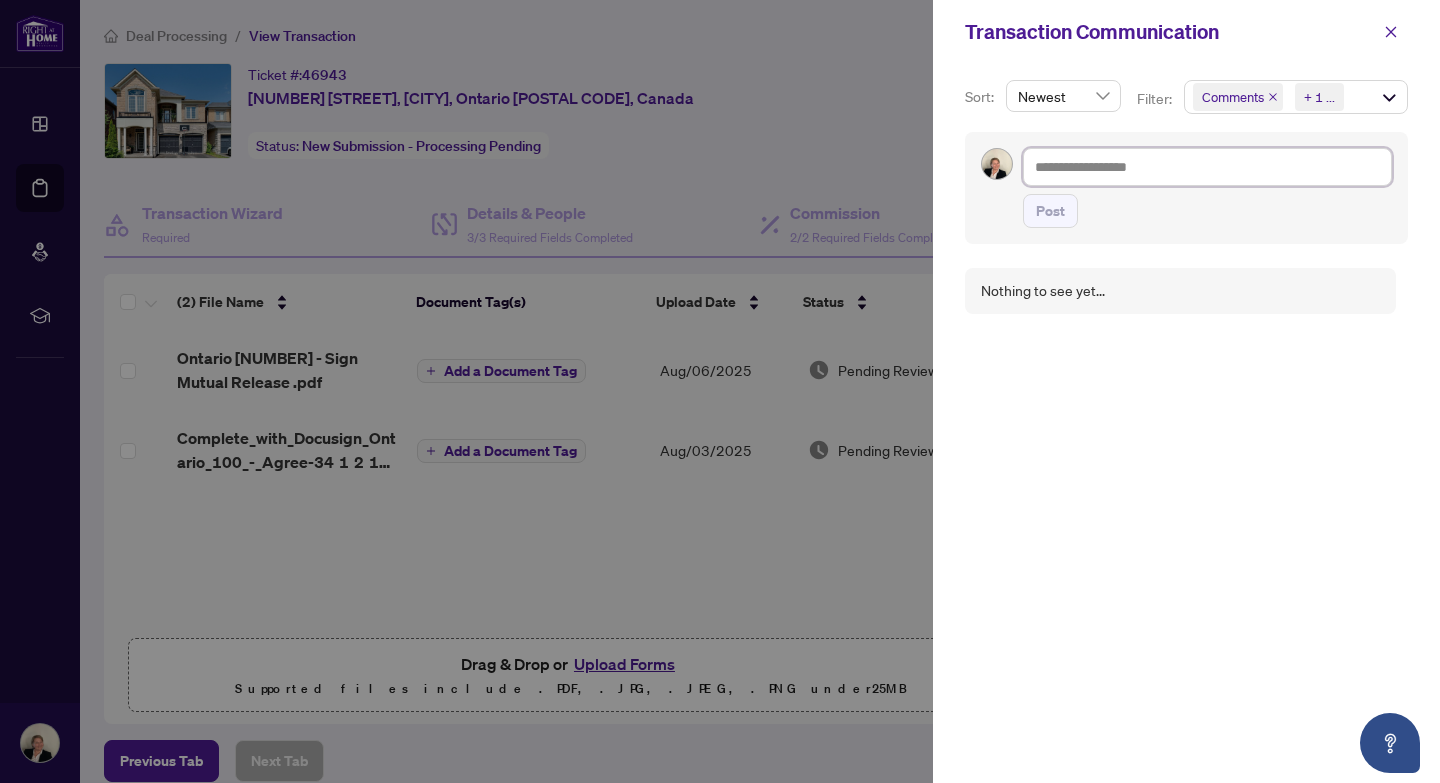 click at bounding box center [1207, 167] 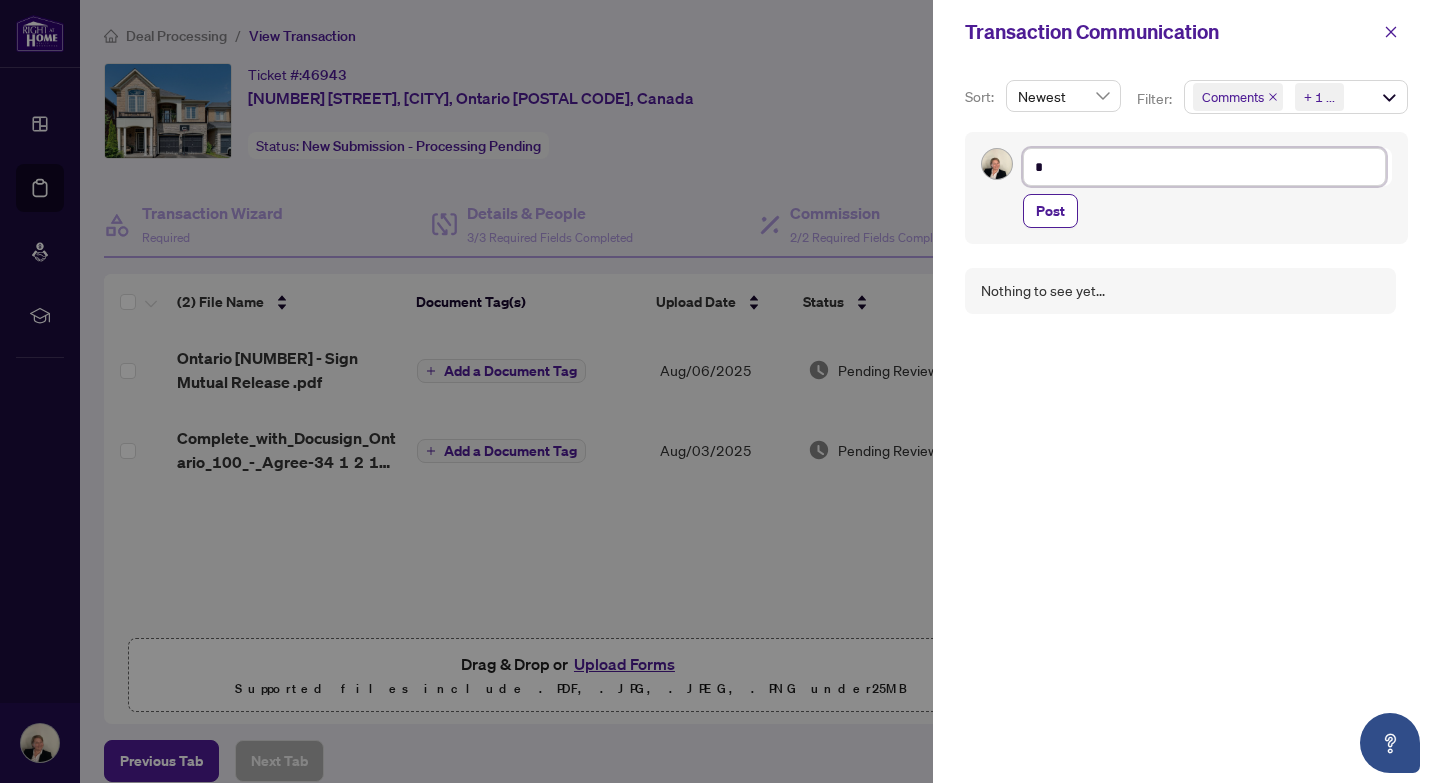 type on "**" 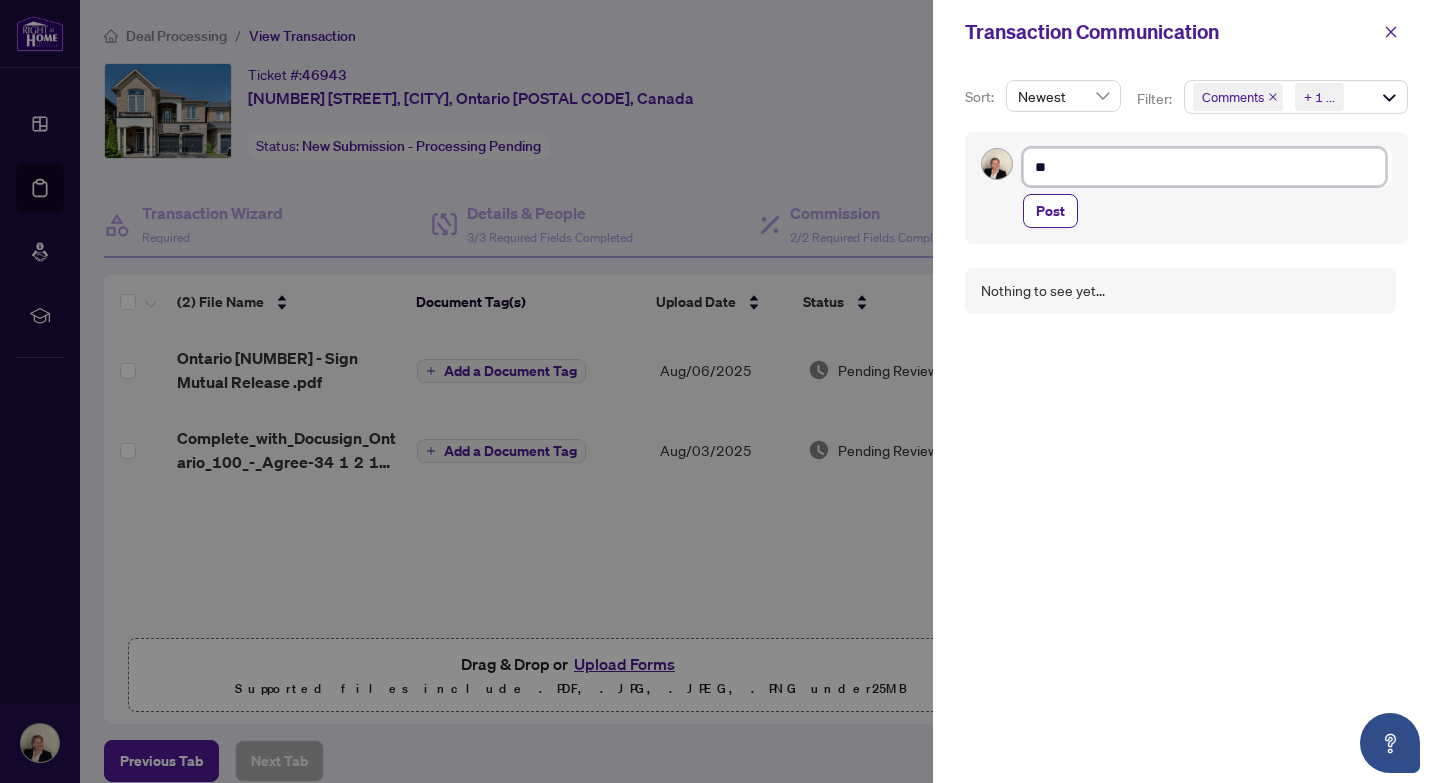 type on "***" 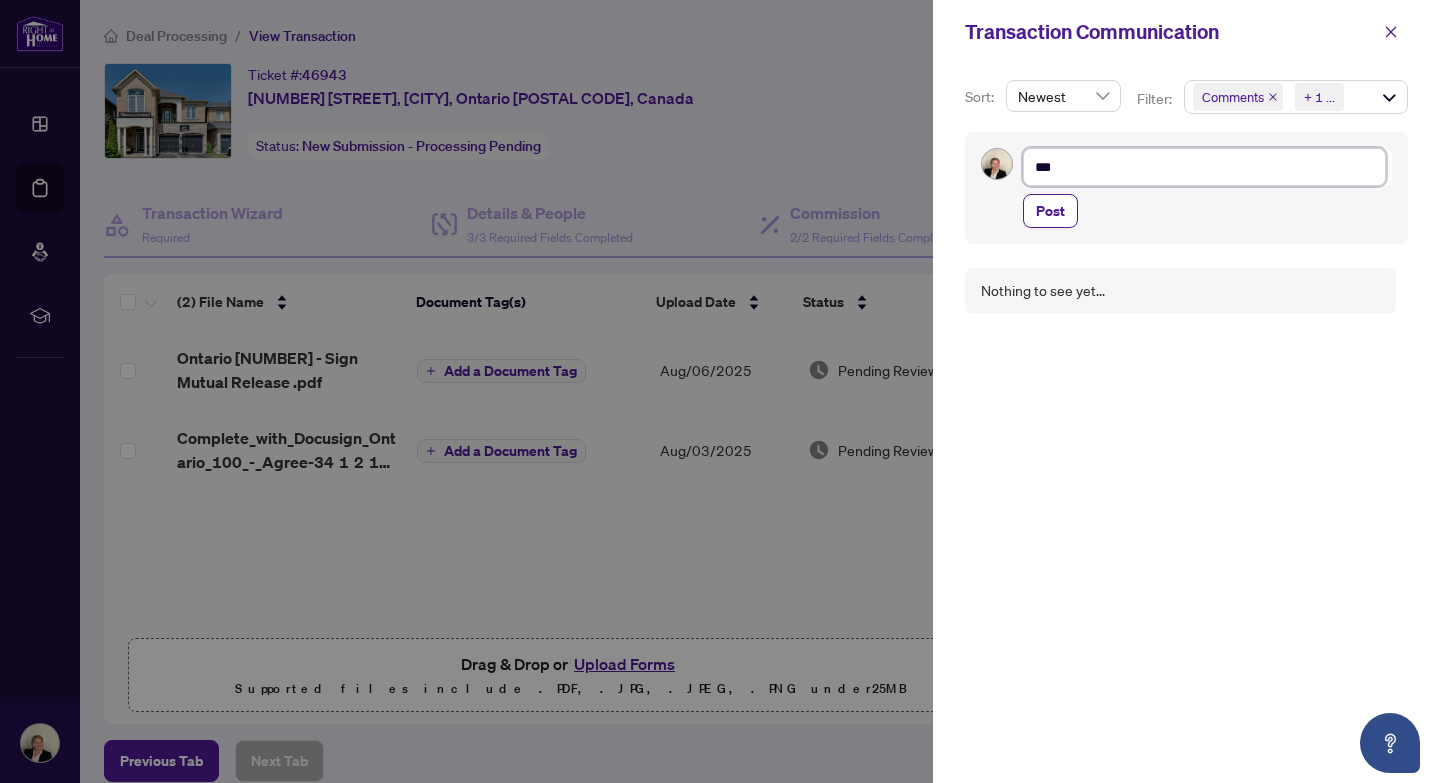 type on "****" 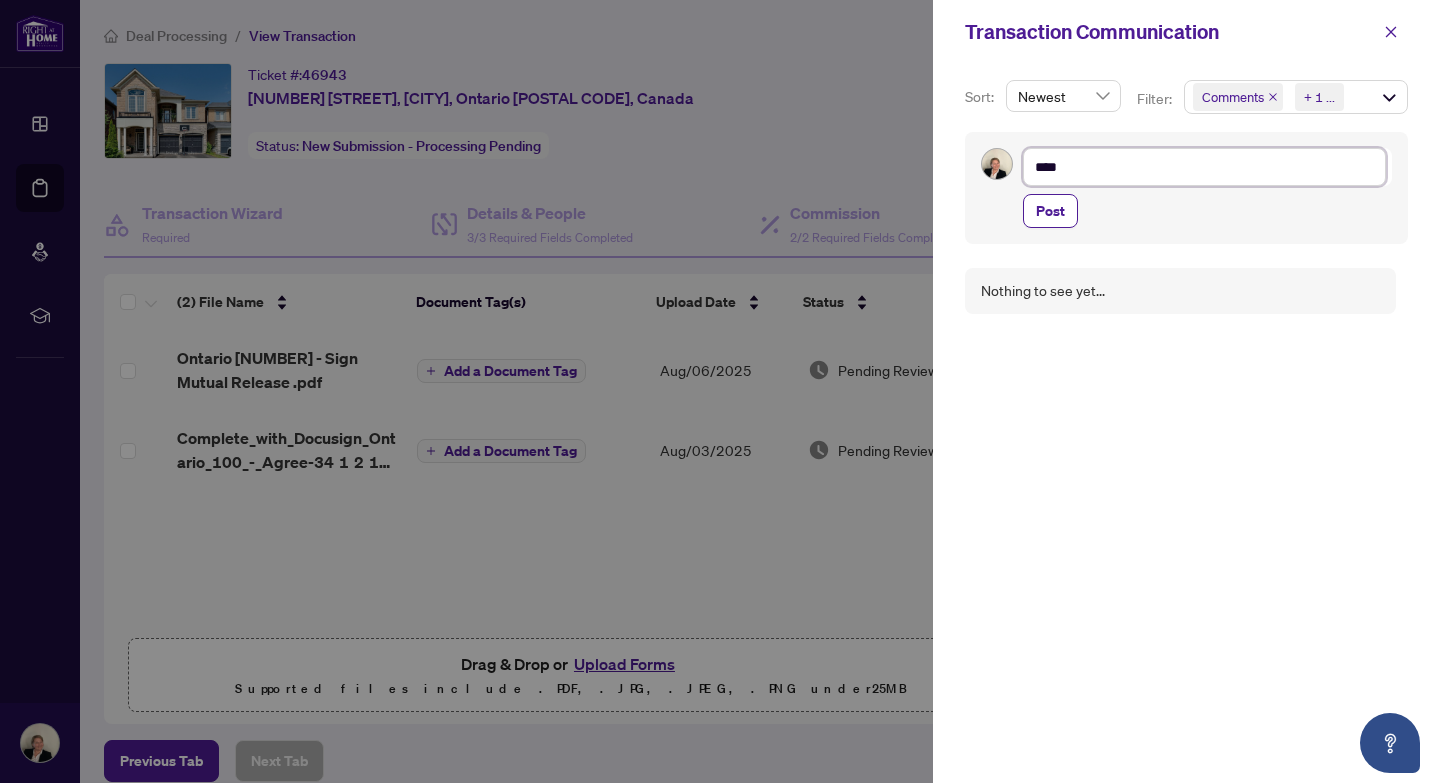 type on "*****" 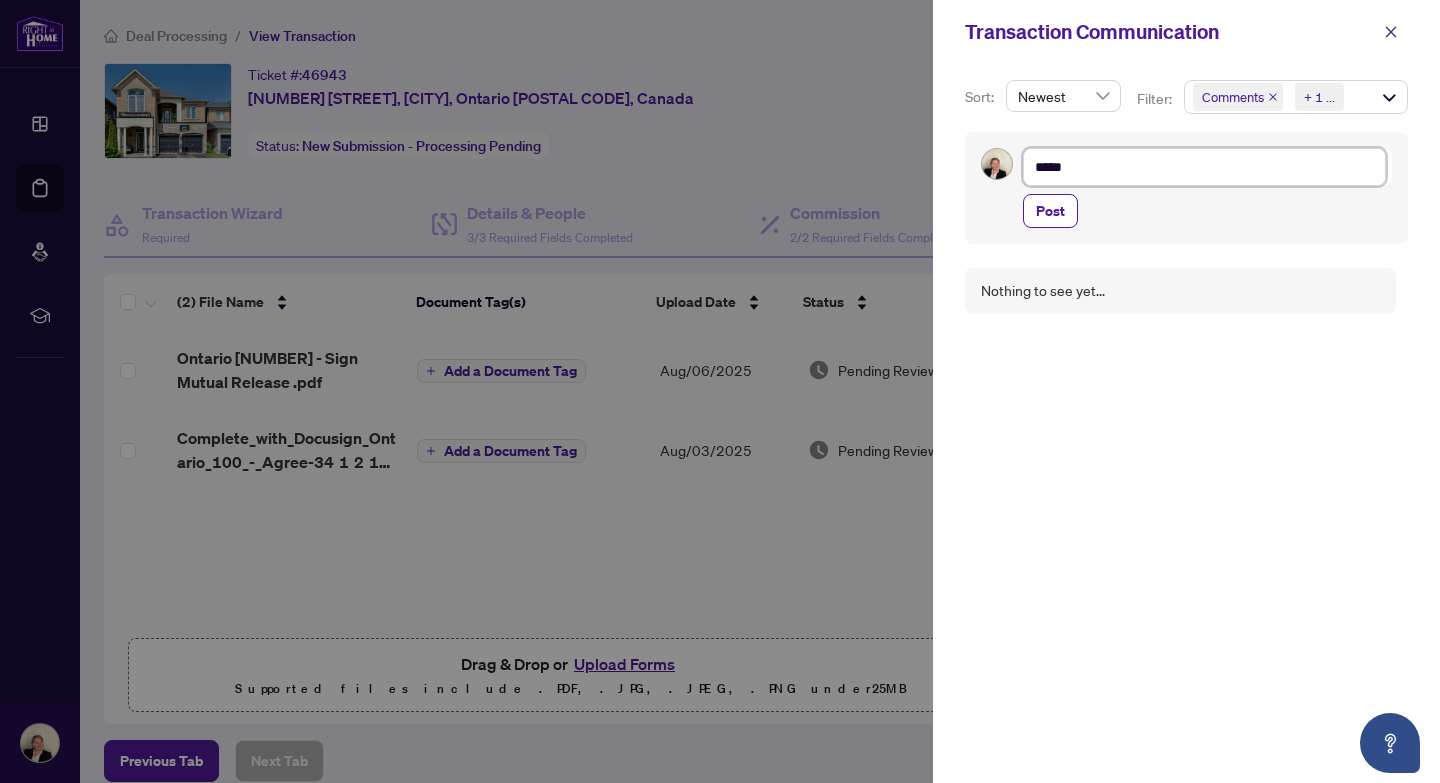 type on "*****" 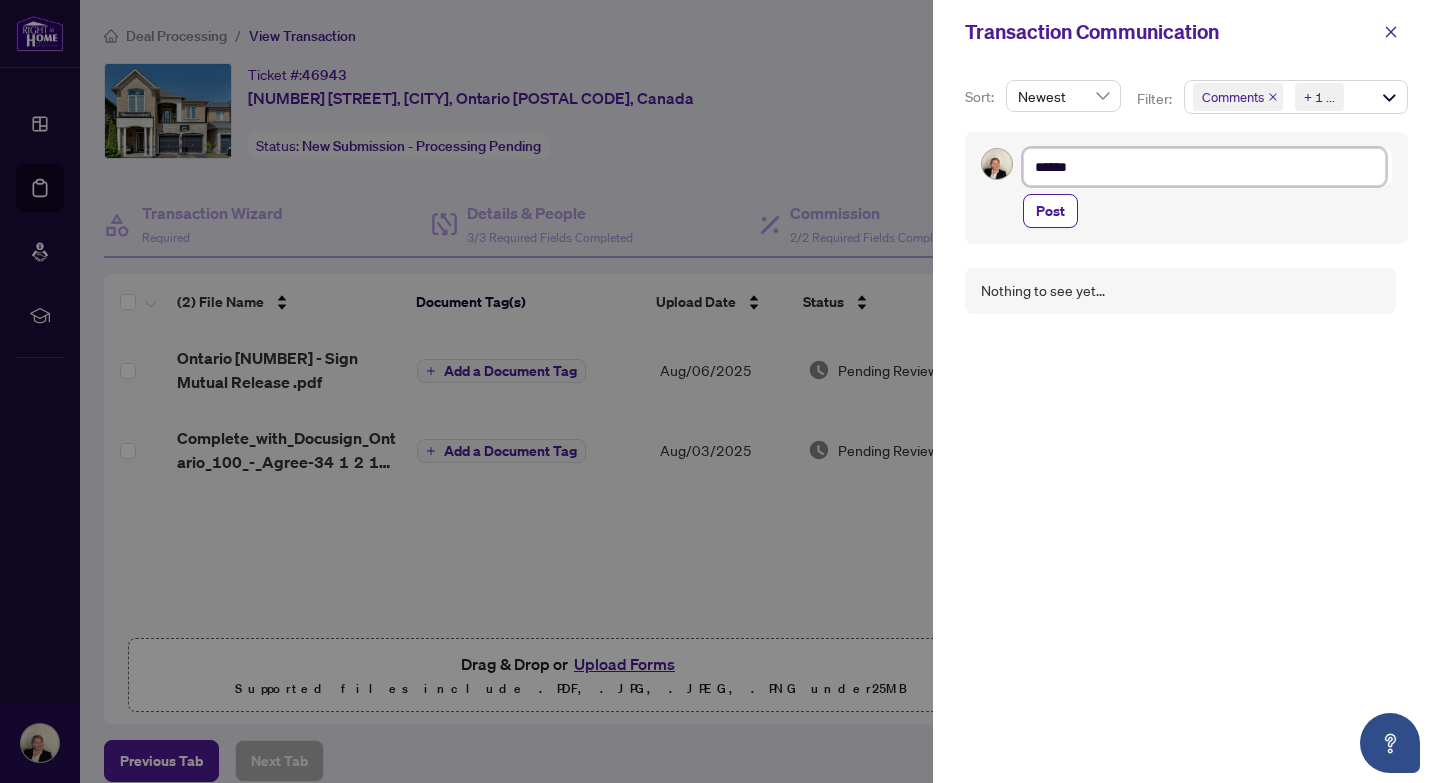 type on "*******" 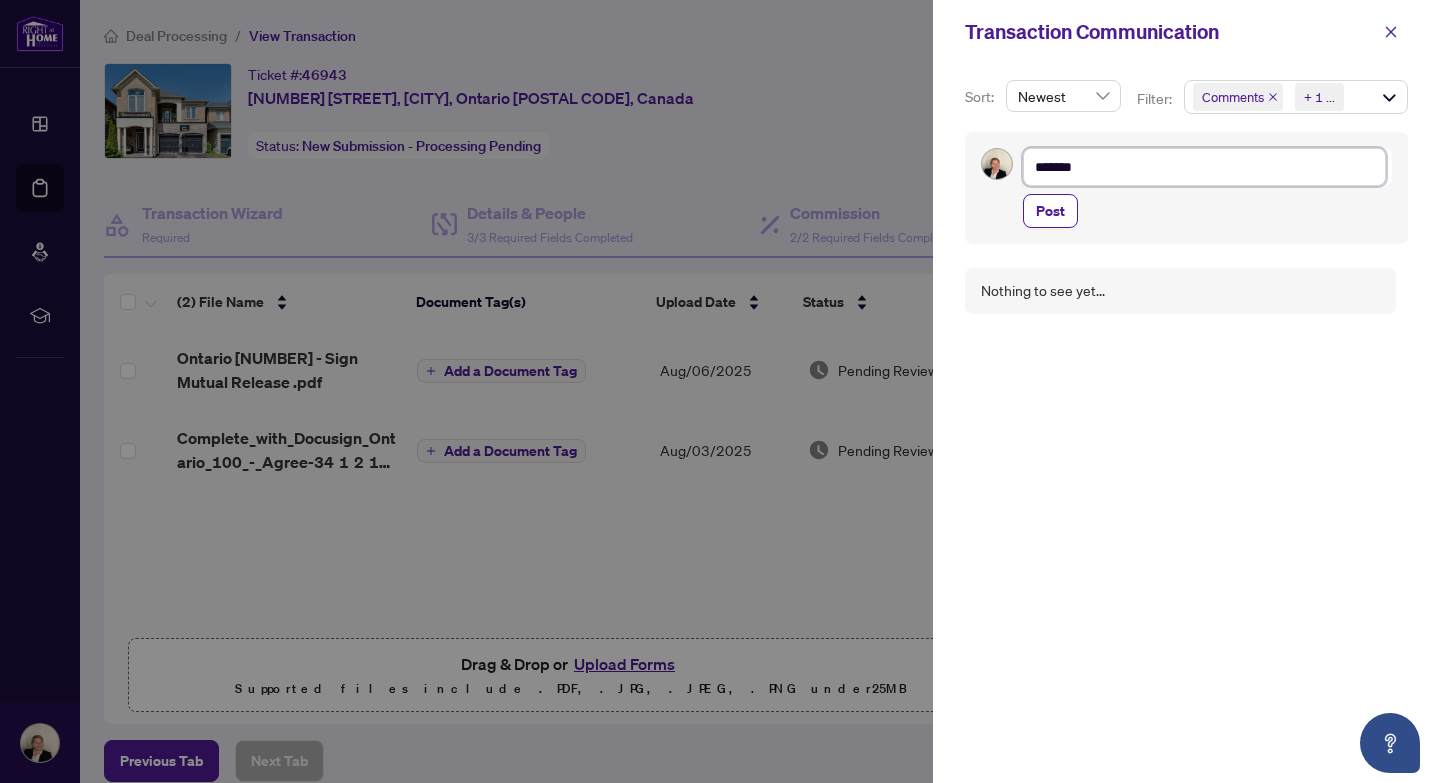 type on "********" 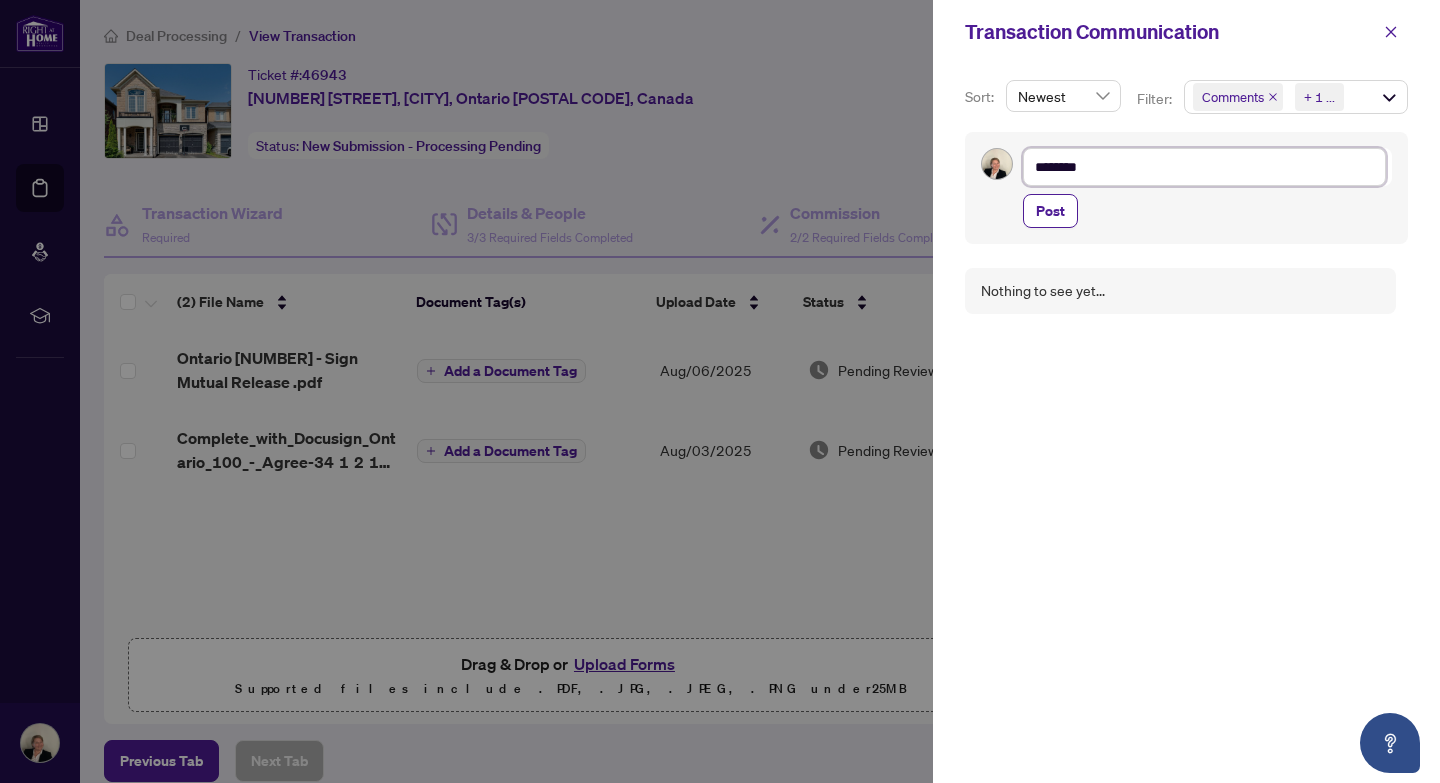type on "*********" 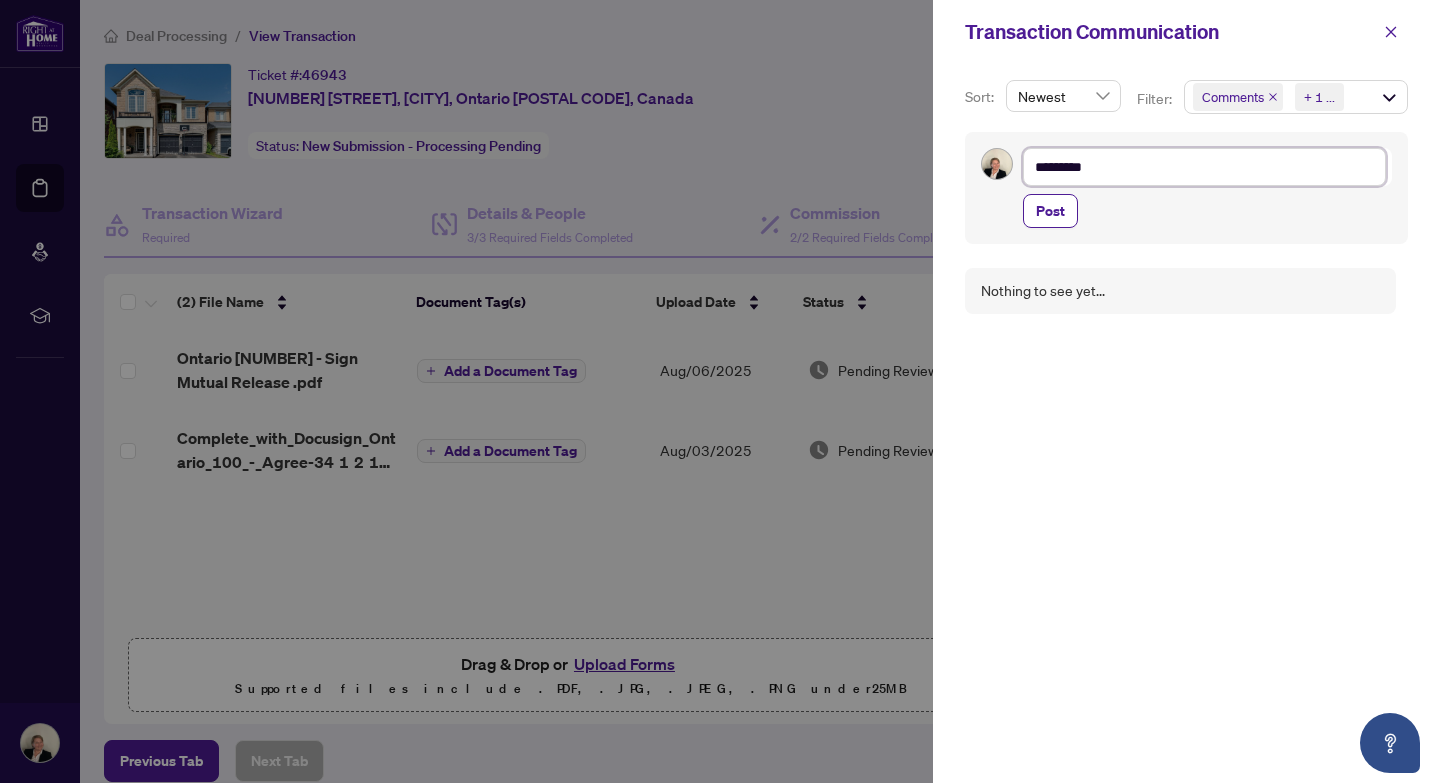 type on "*********" 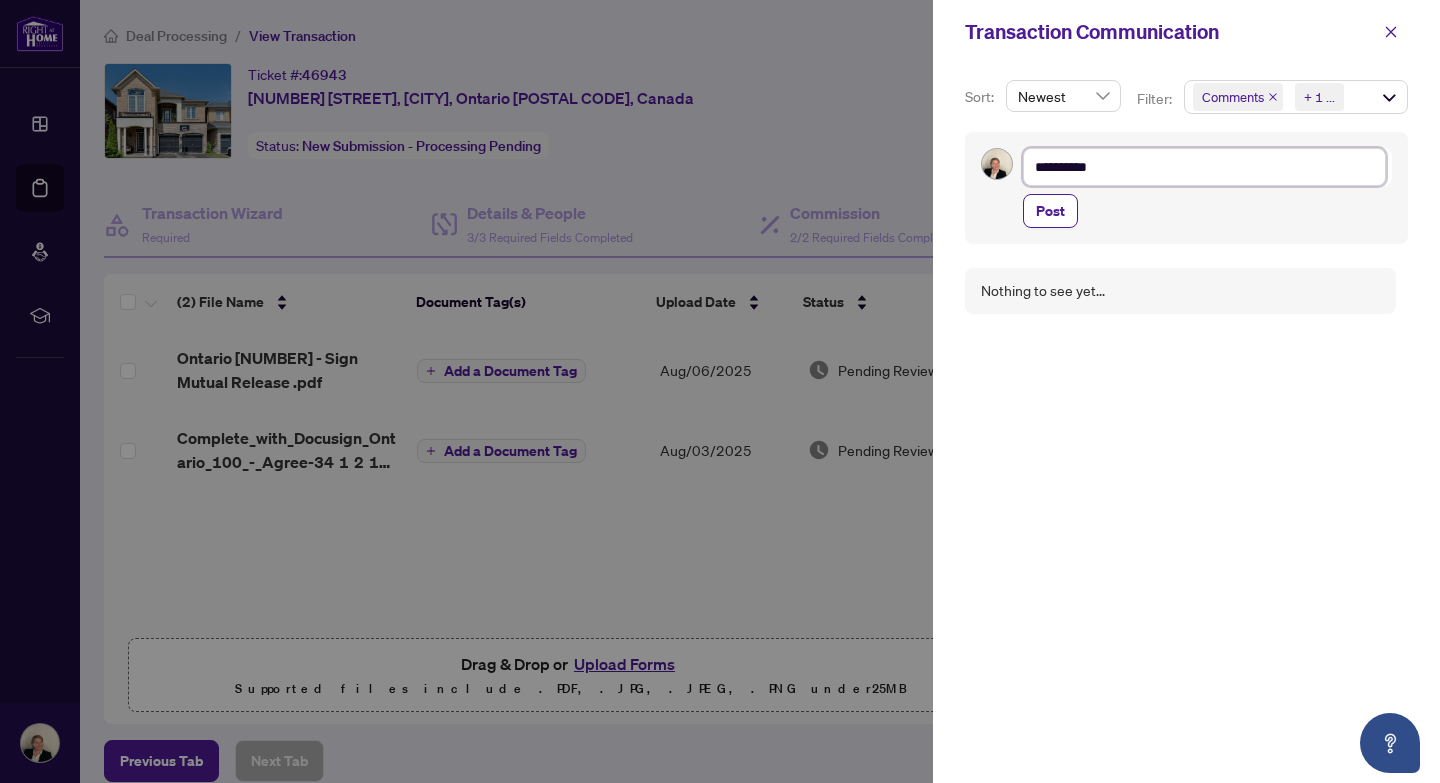 type on "**********" 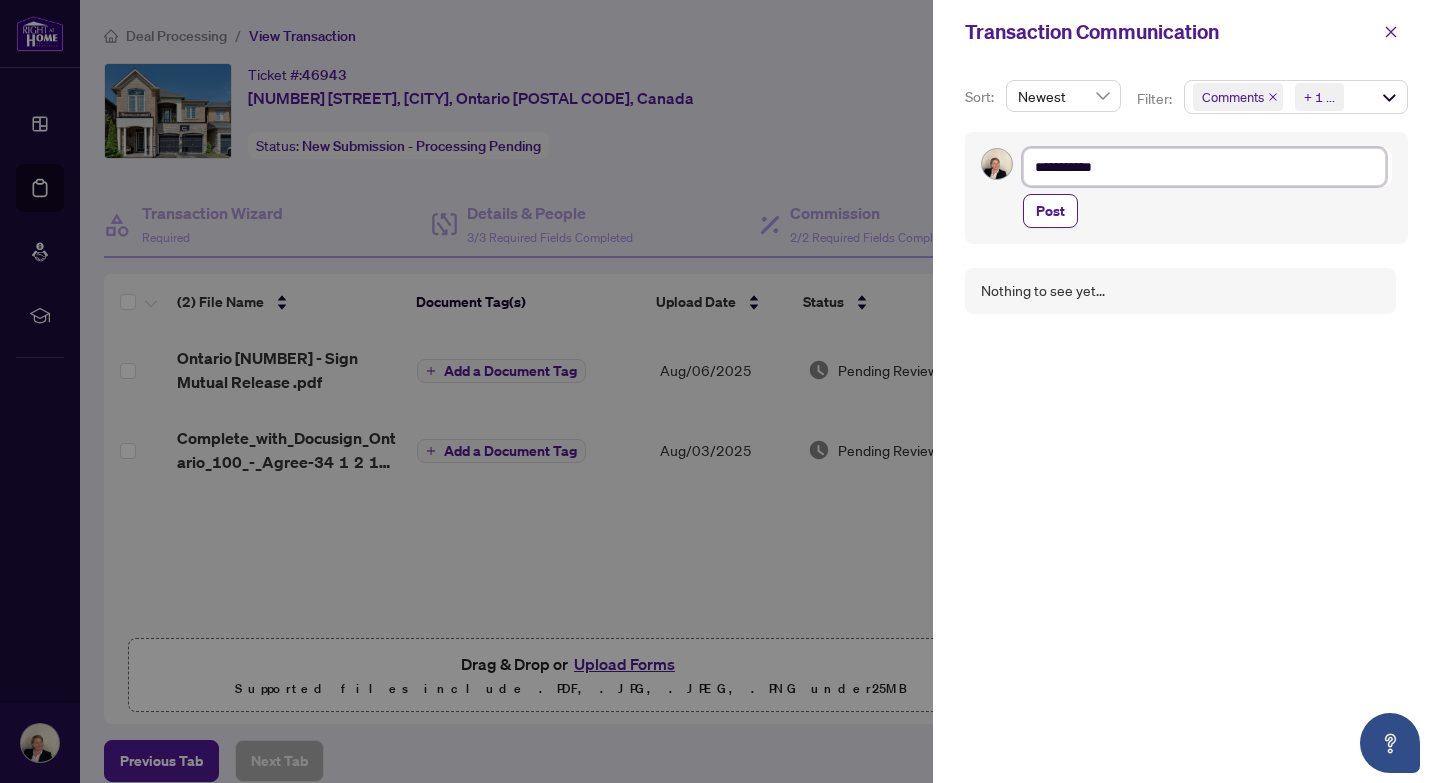type on "*********" 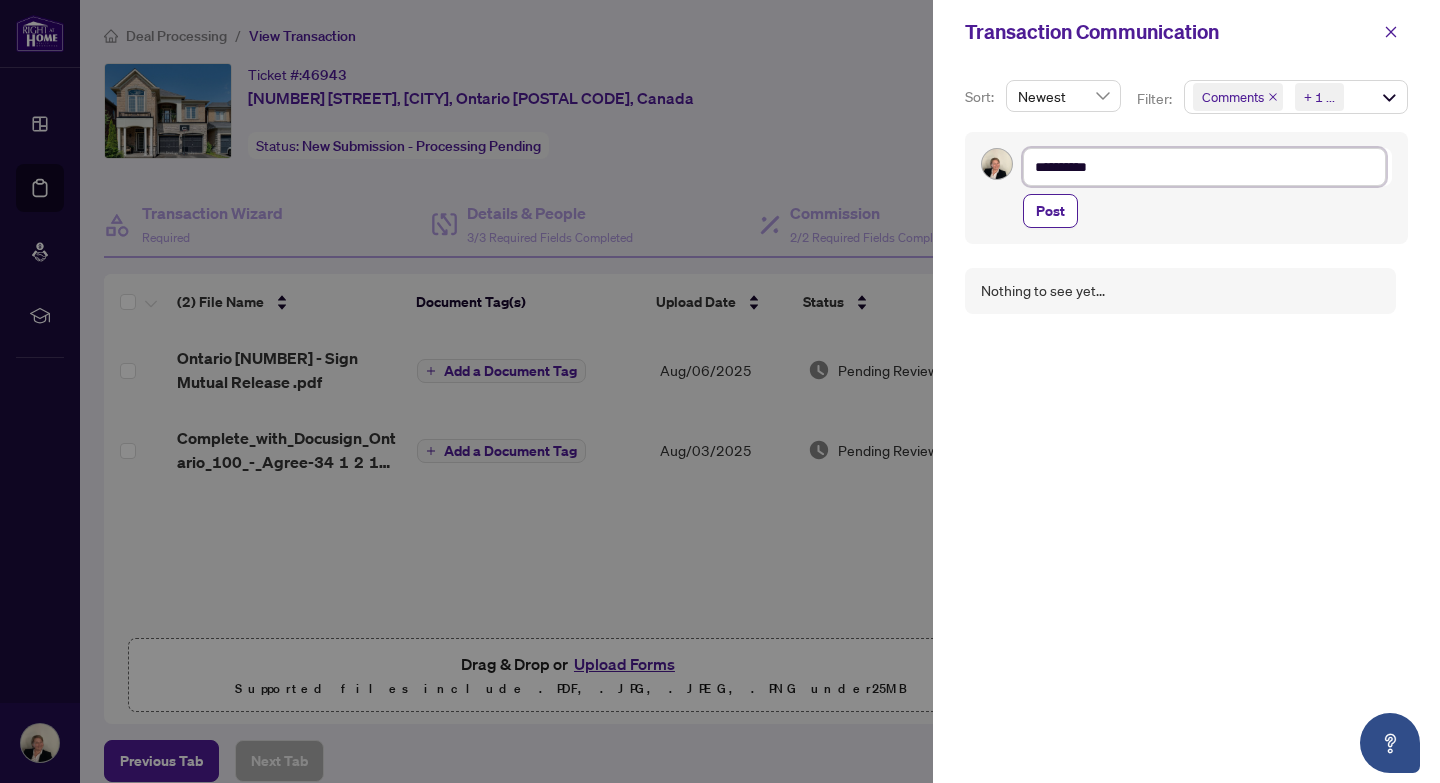 type on "**********" 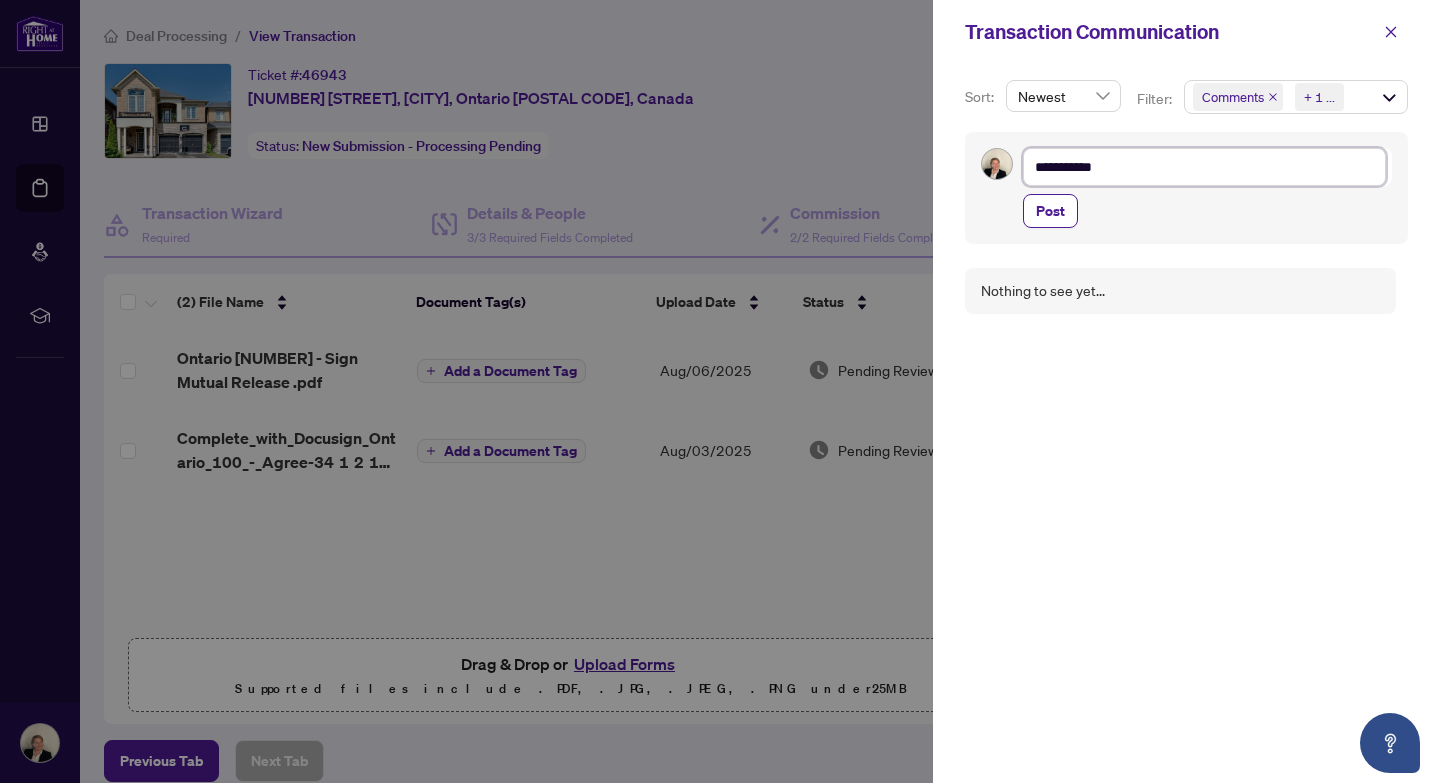 type on "**********" 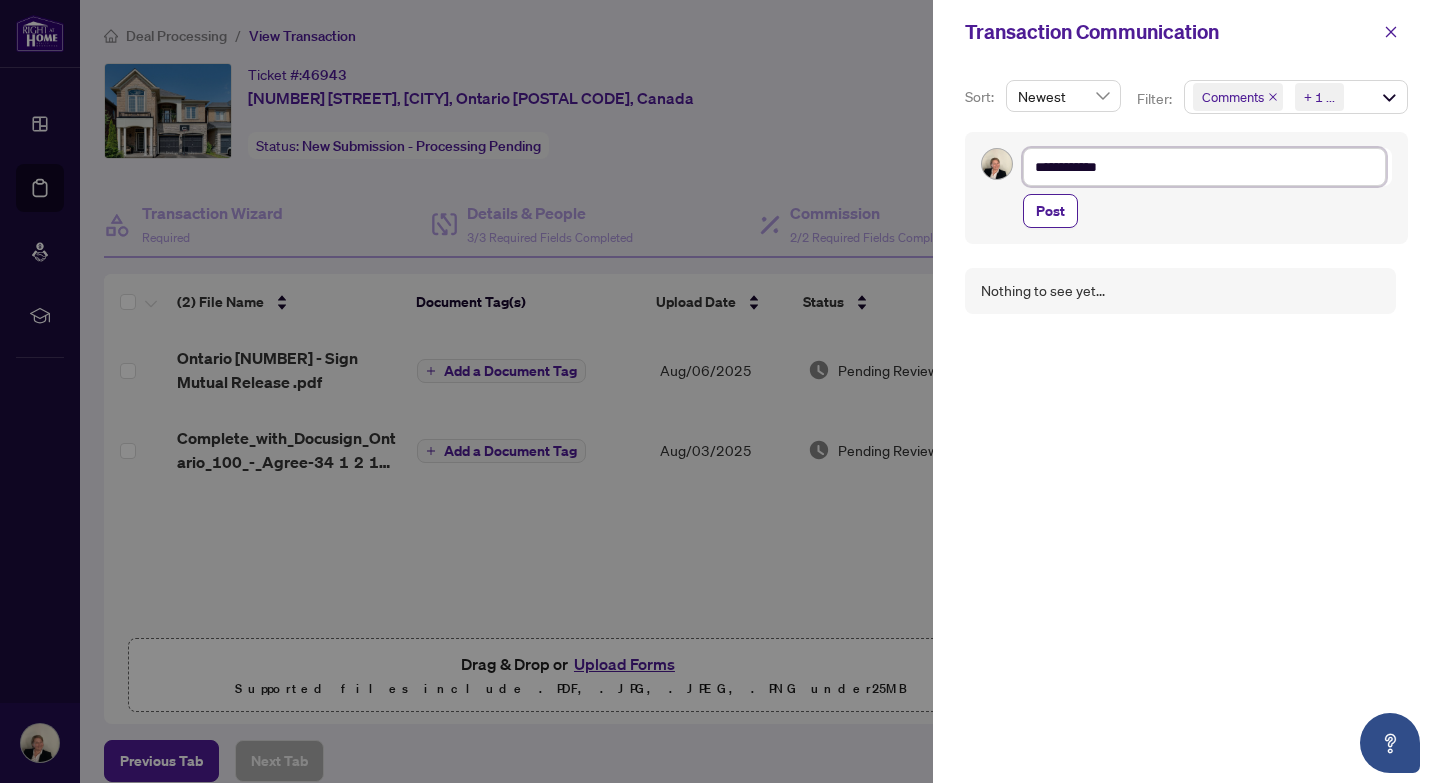 type on "**********" 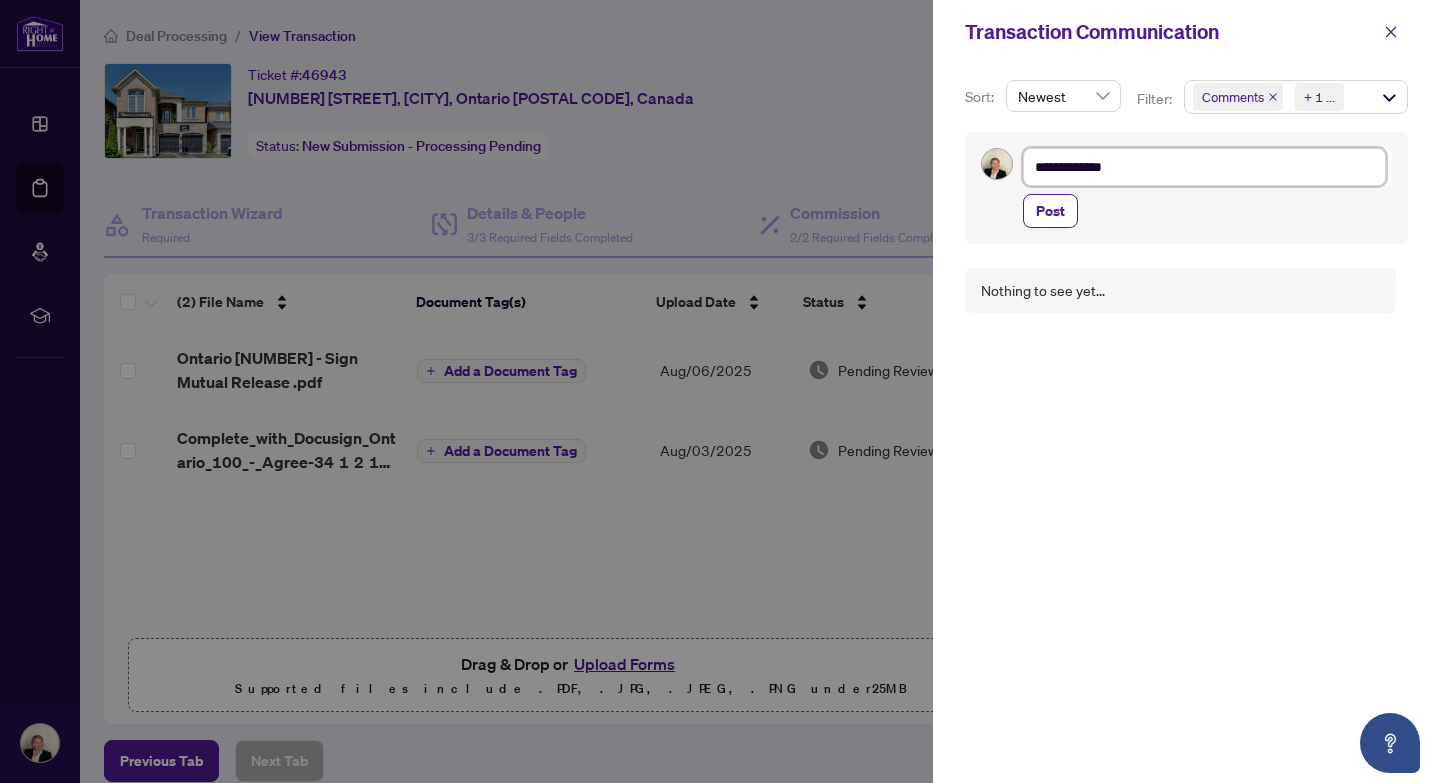 type on "**********" 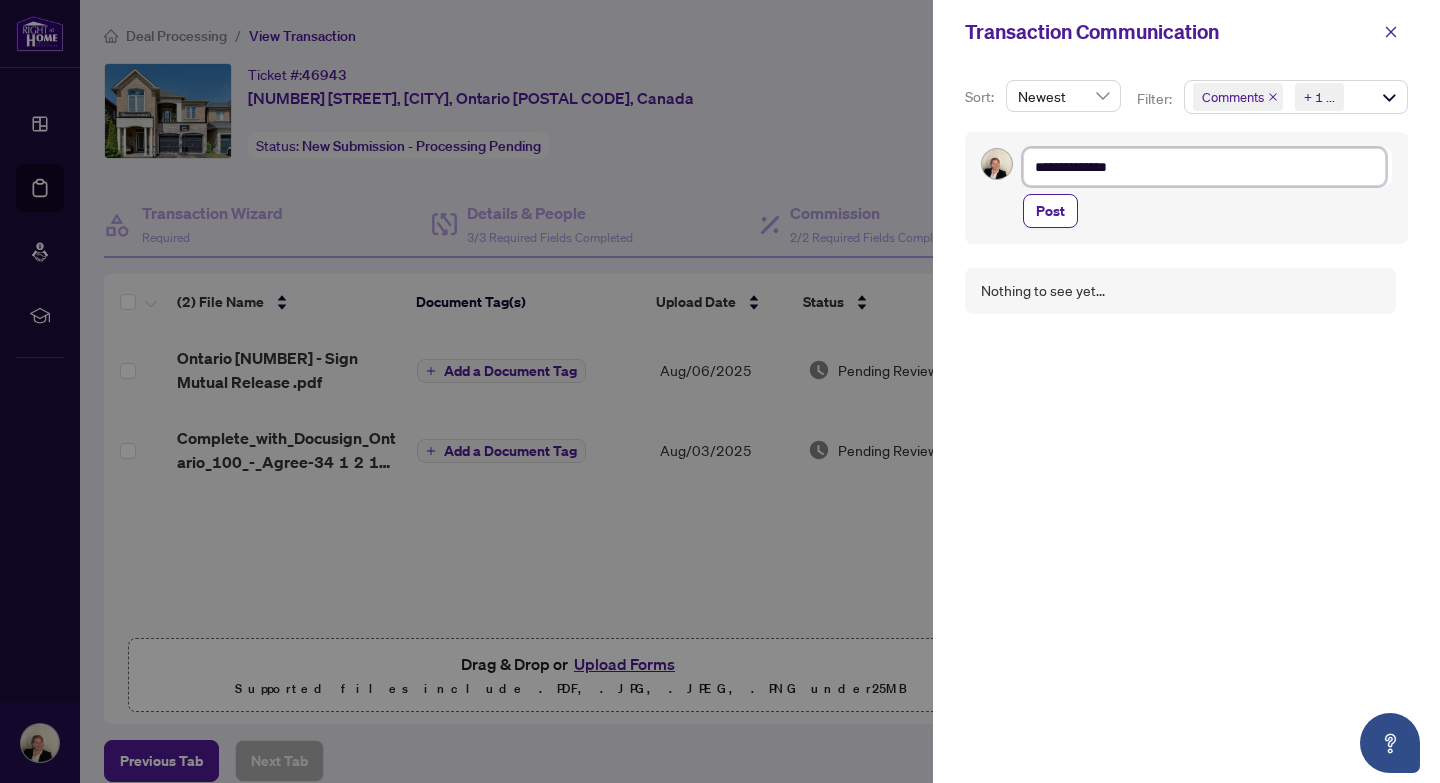 type on "**********" 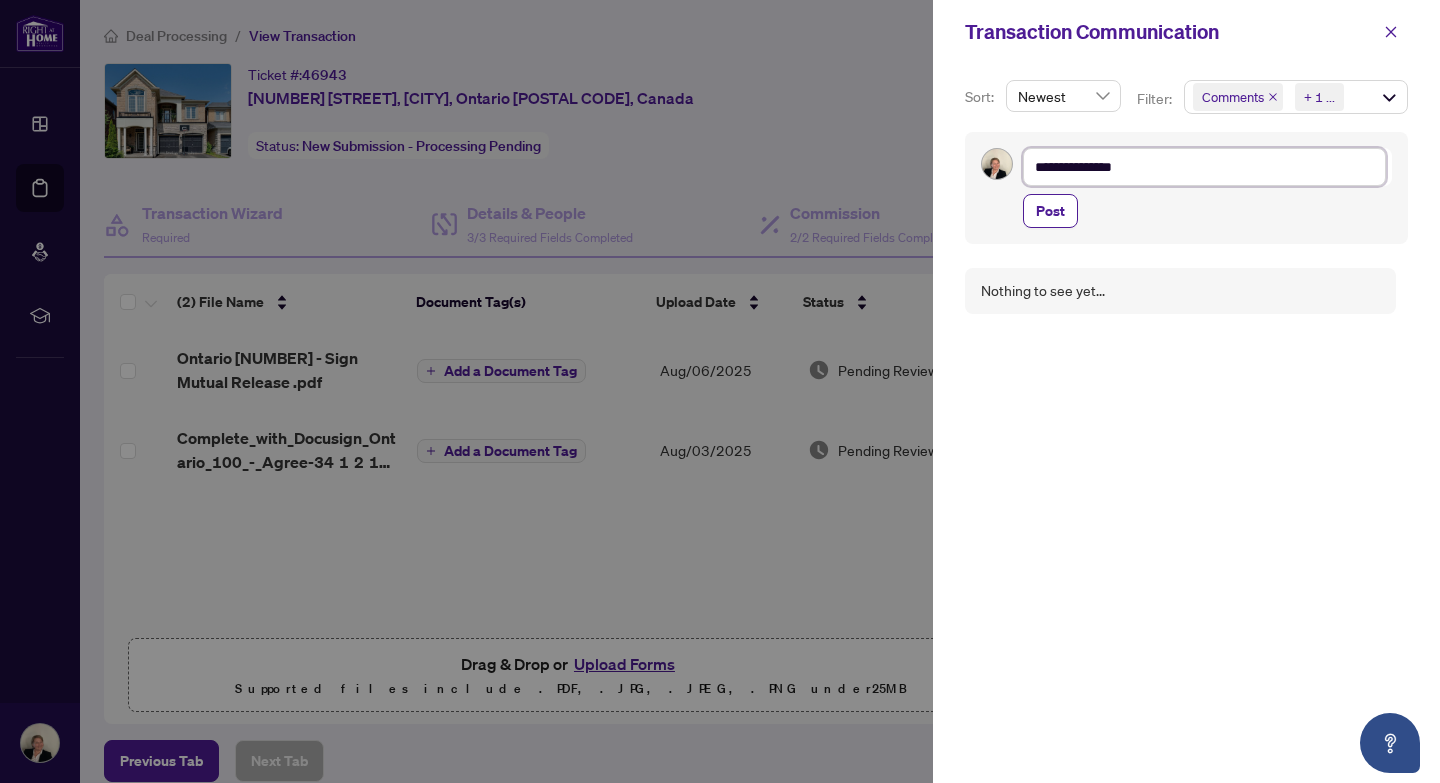 type on "**********" 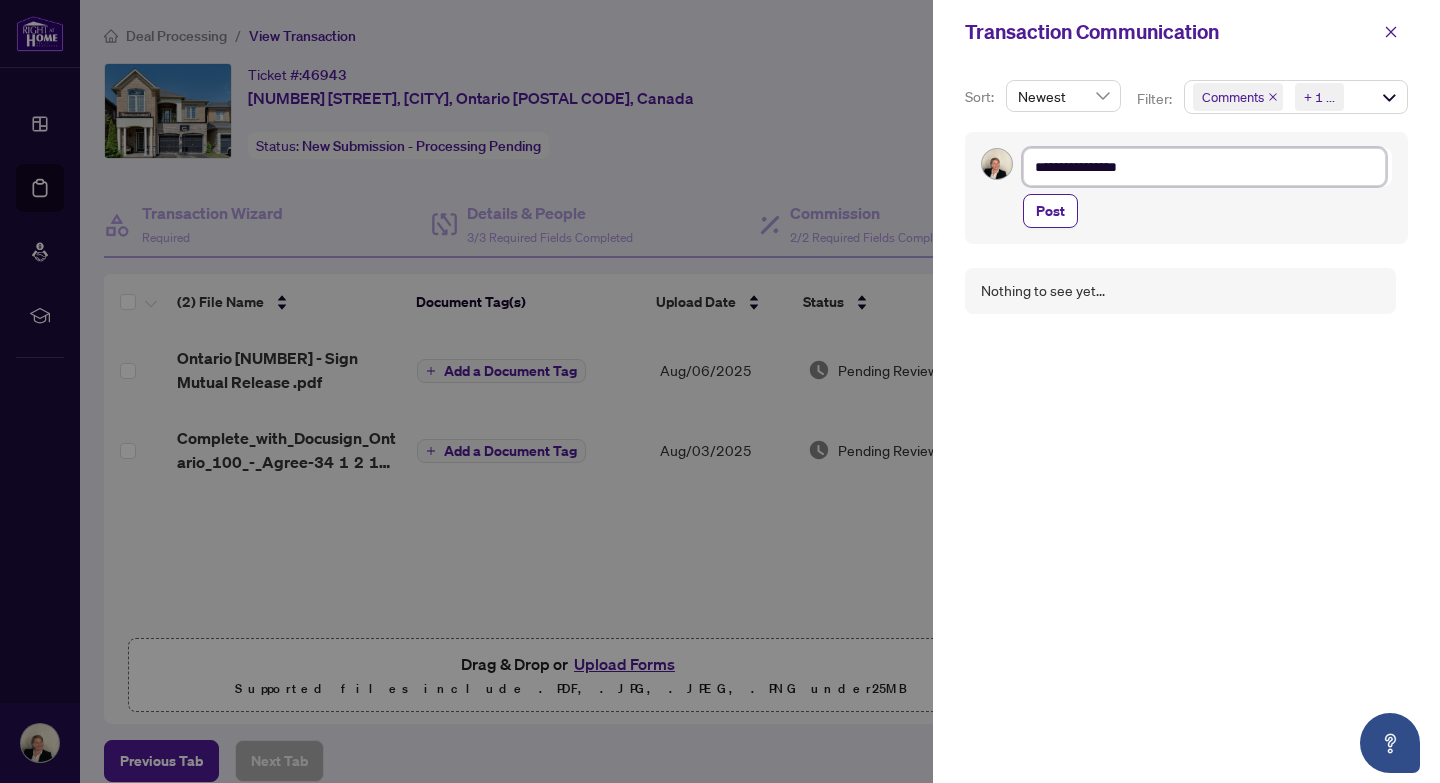 type on "**********" 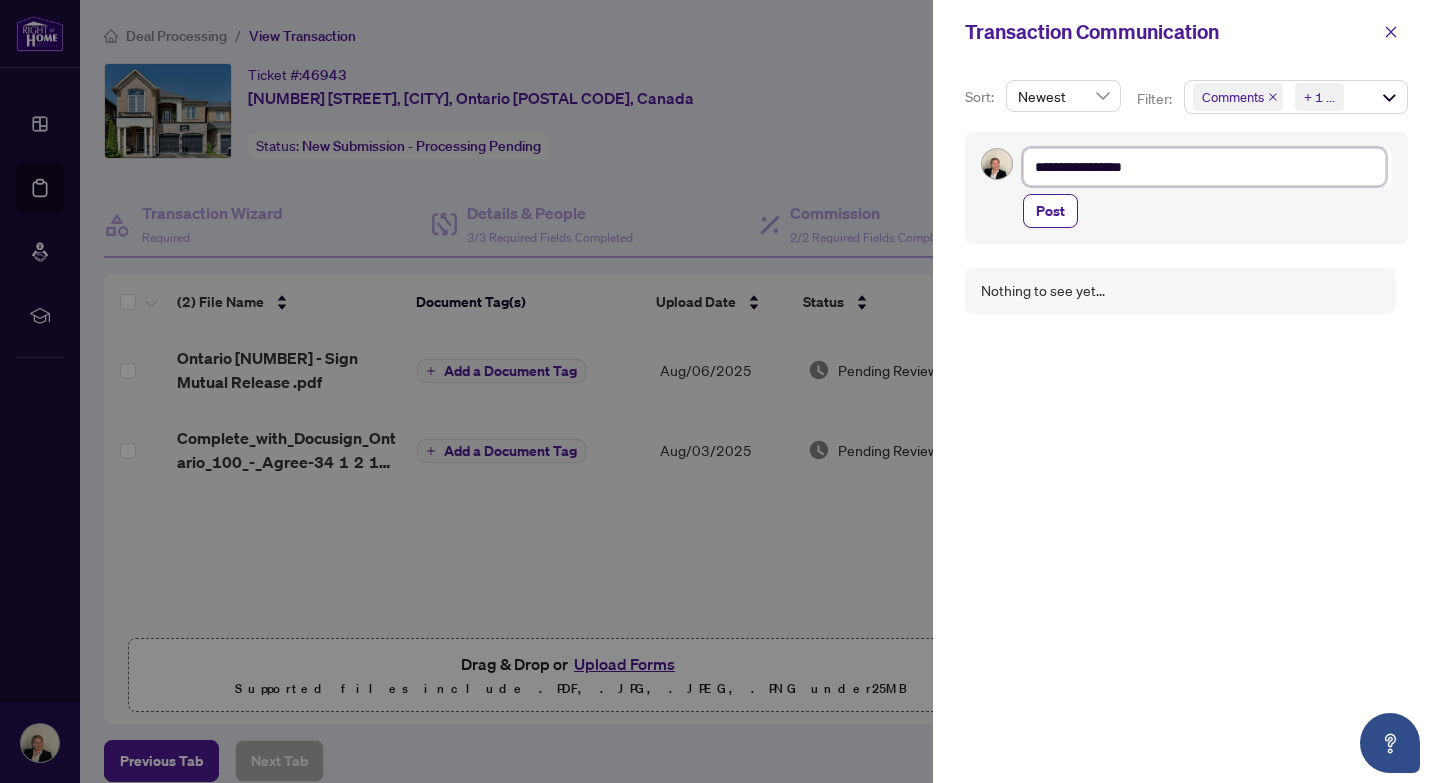 type on "**********" 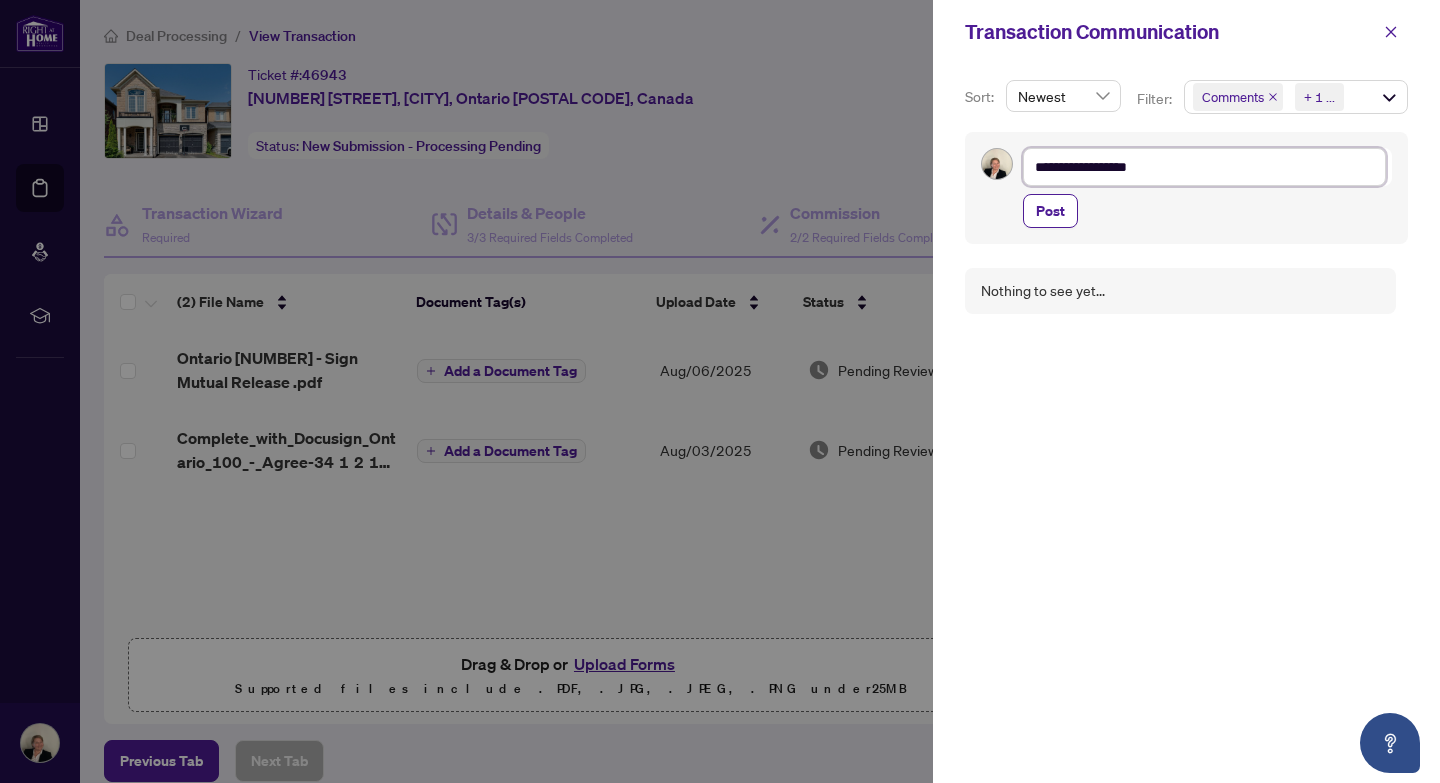 type on "**********" 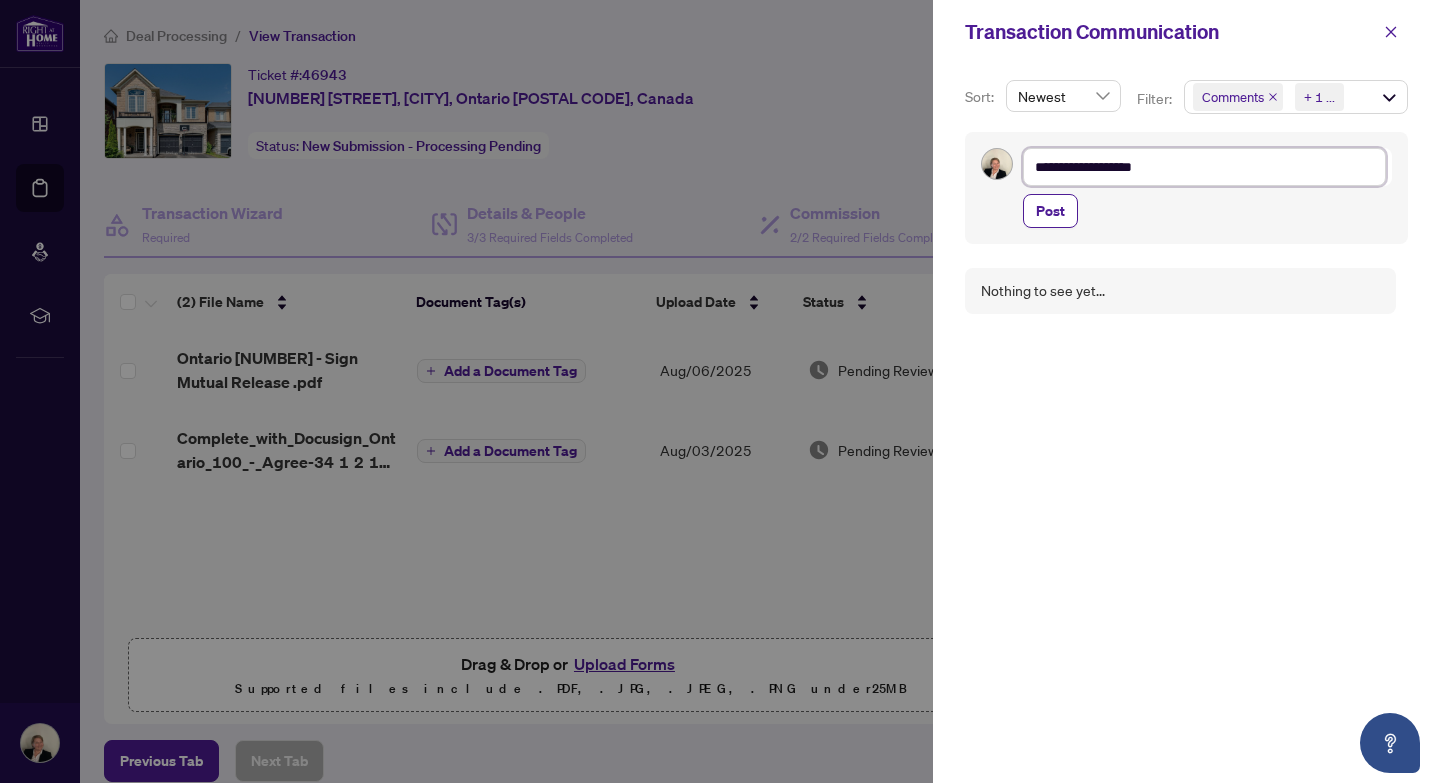 type on "**********" 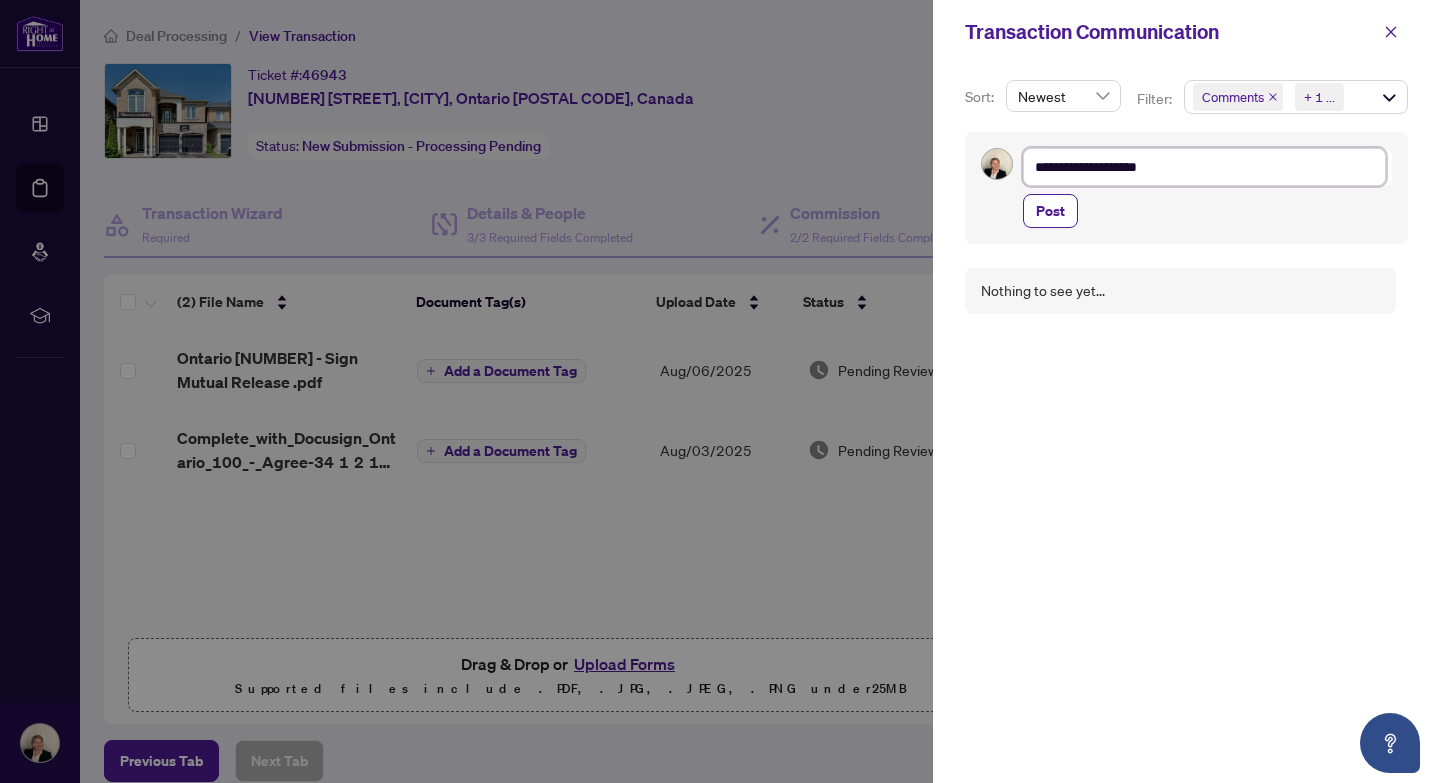 type on "**********" 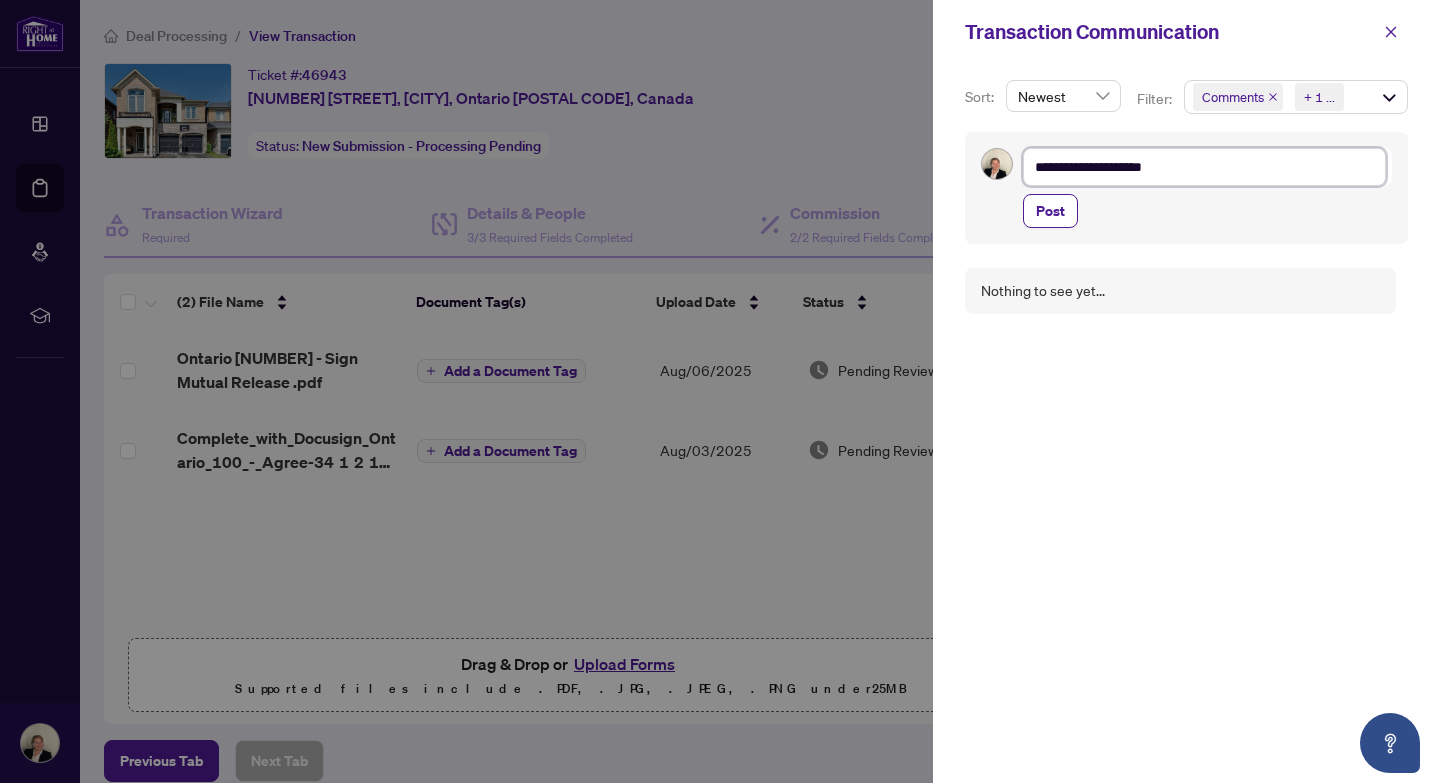 type on "**********" 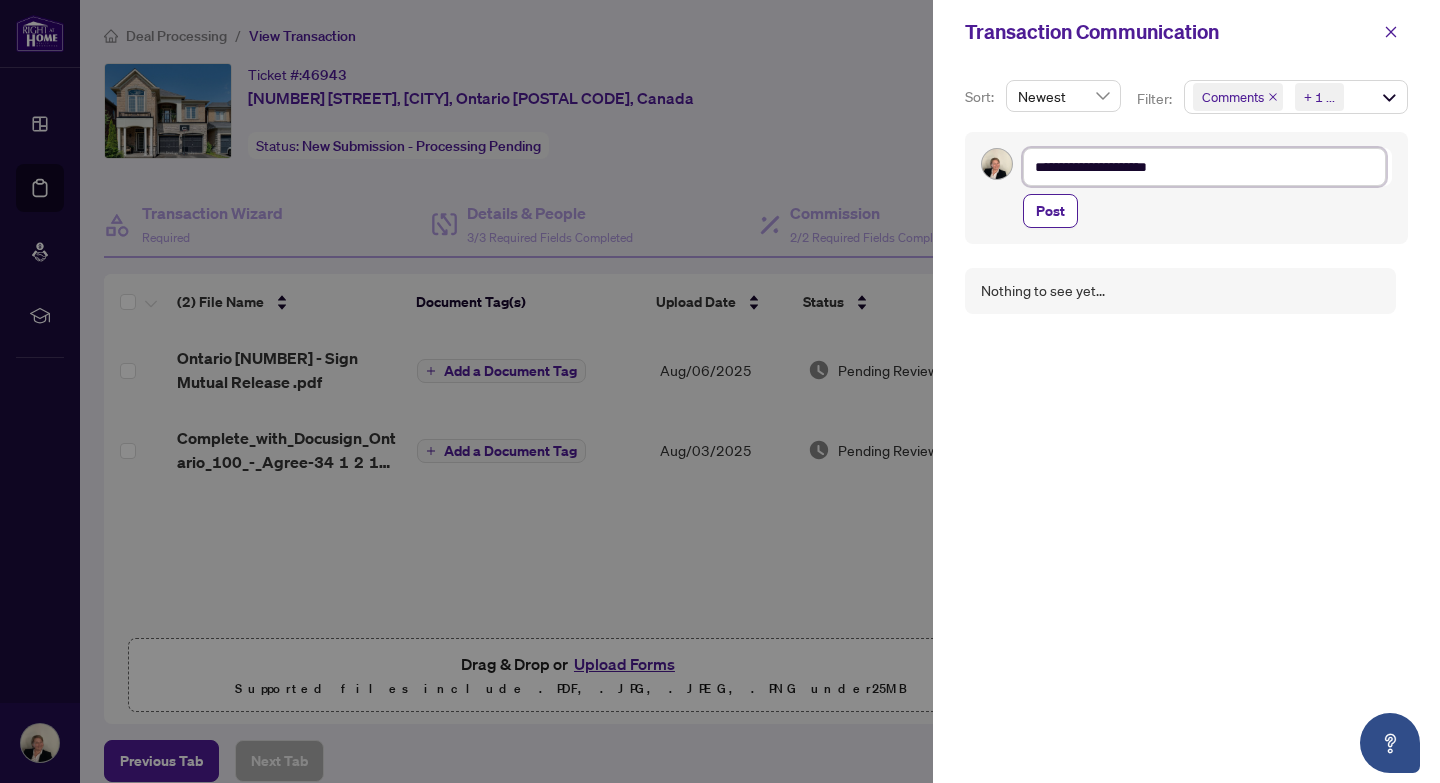 type on "**********" 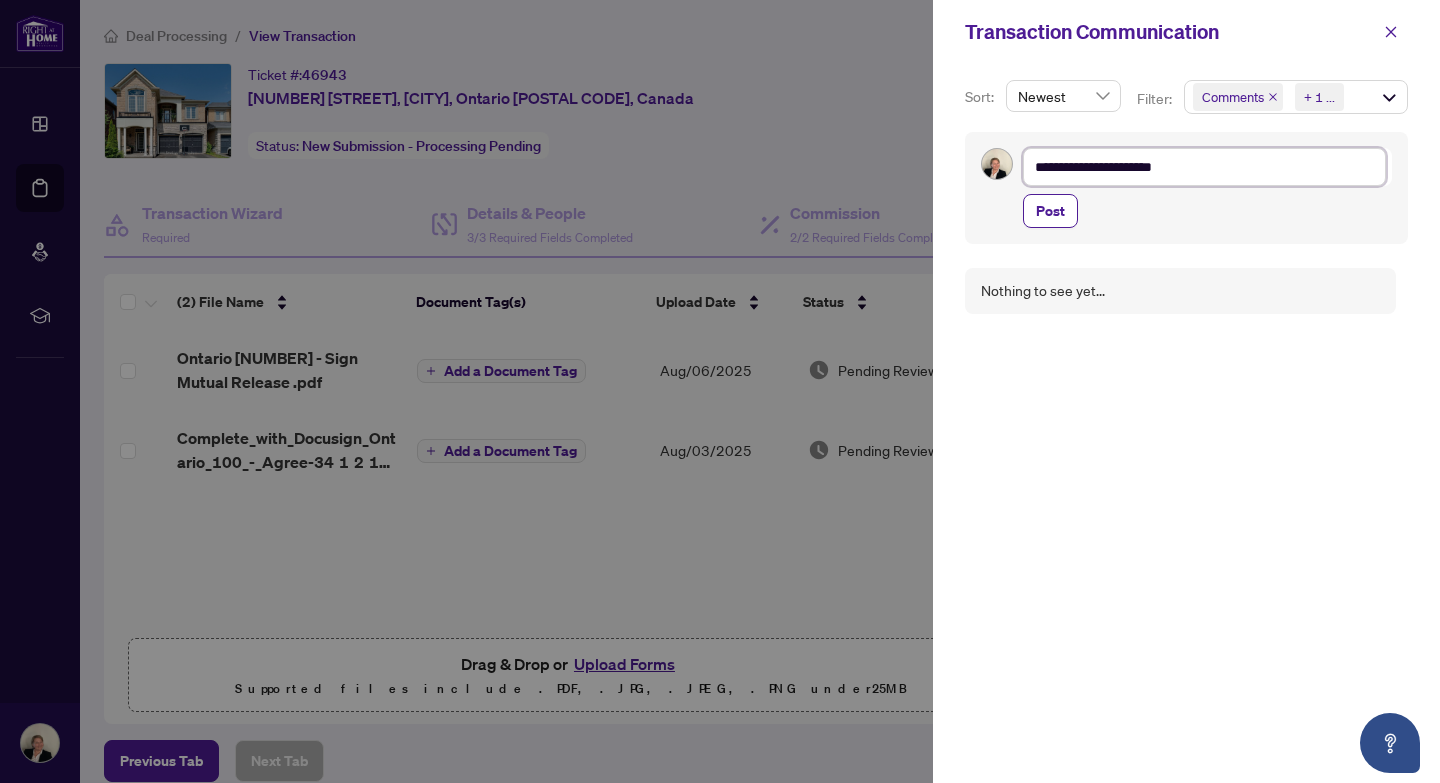 type on "**********" 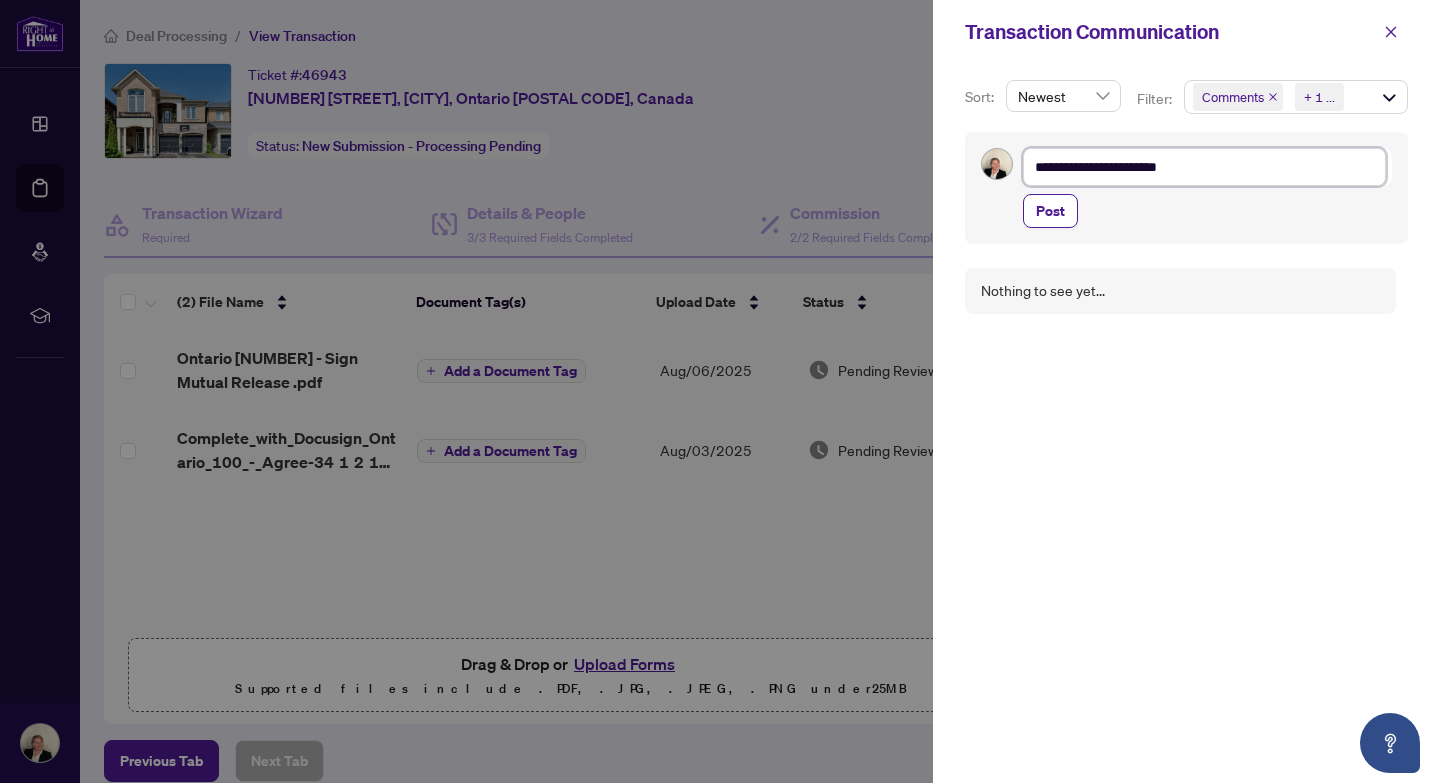 type on "**********" 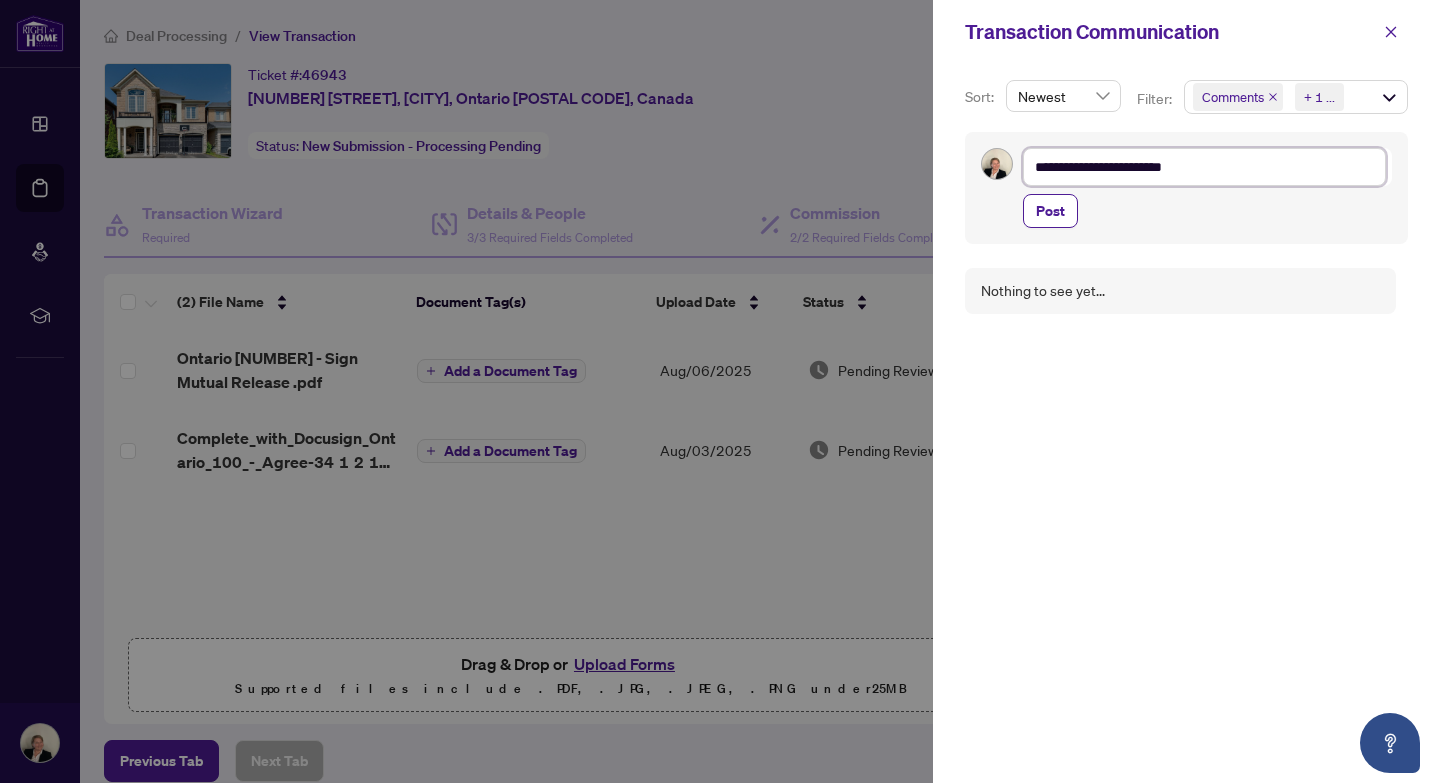 type on "**********" 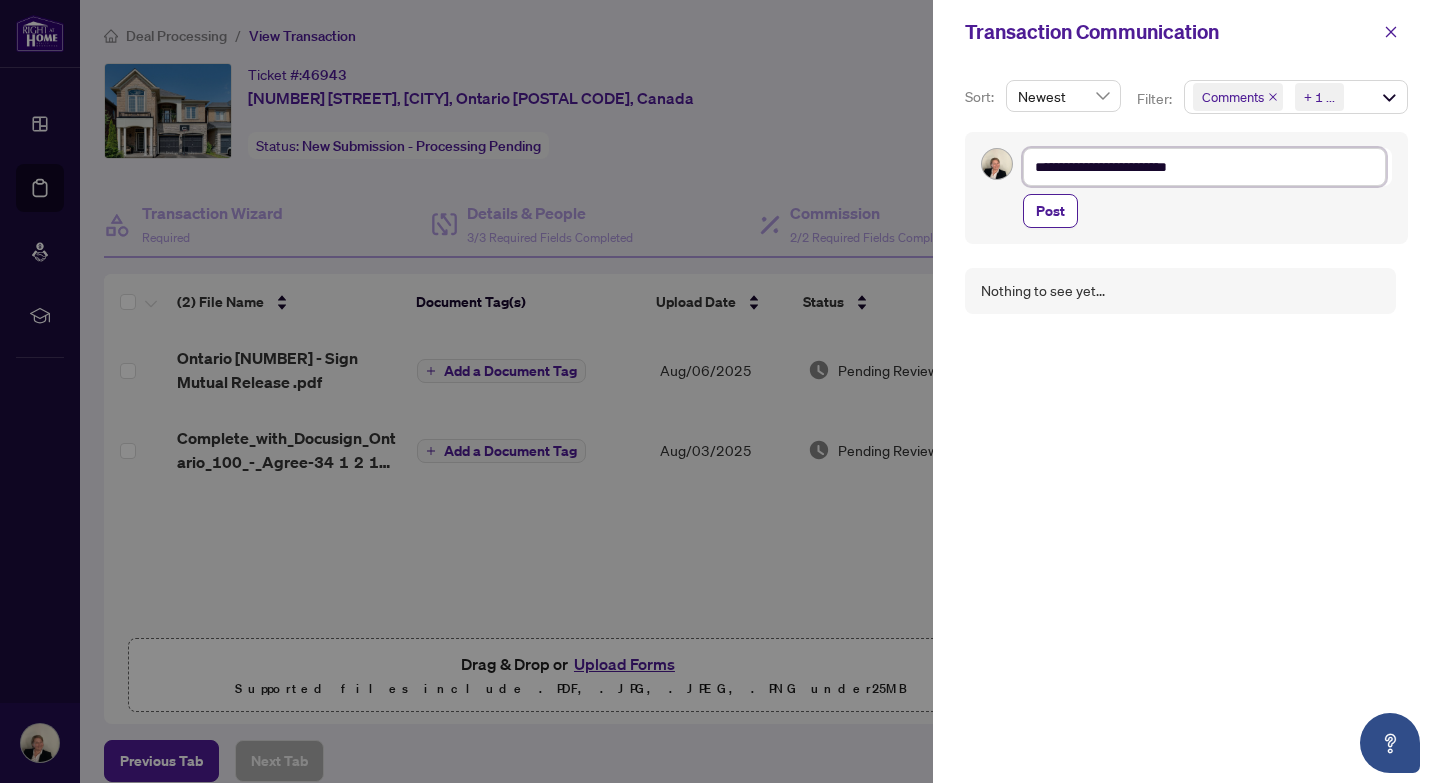 type on "**********" 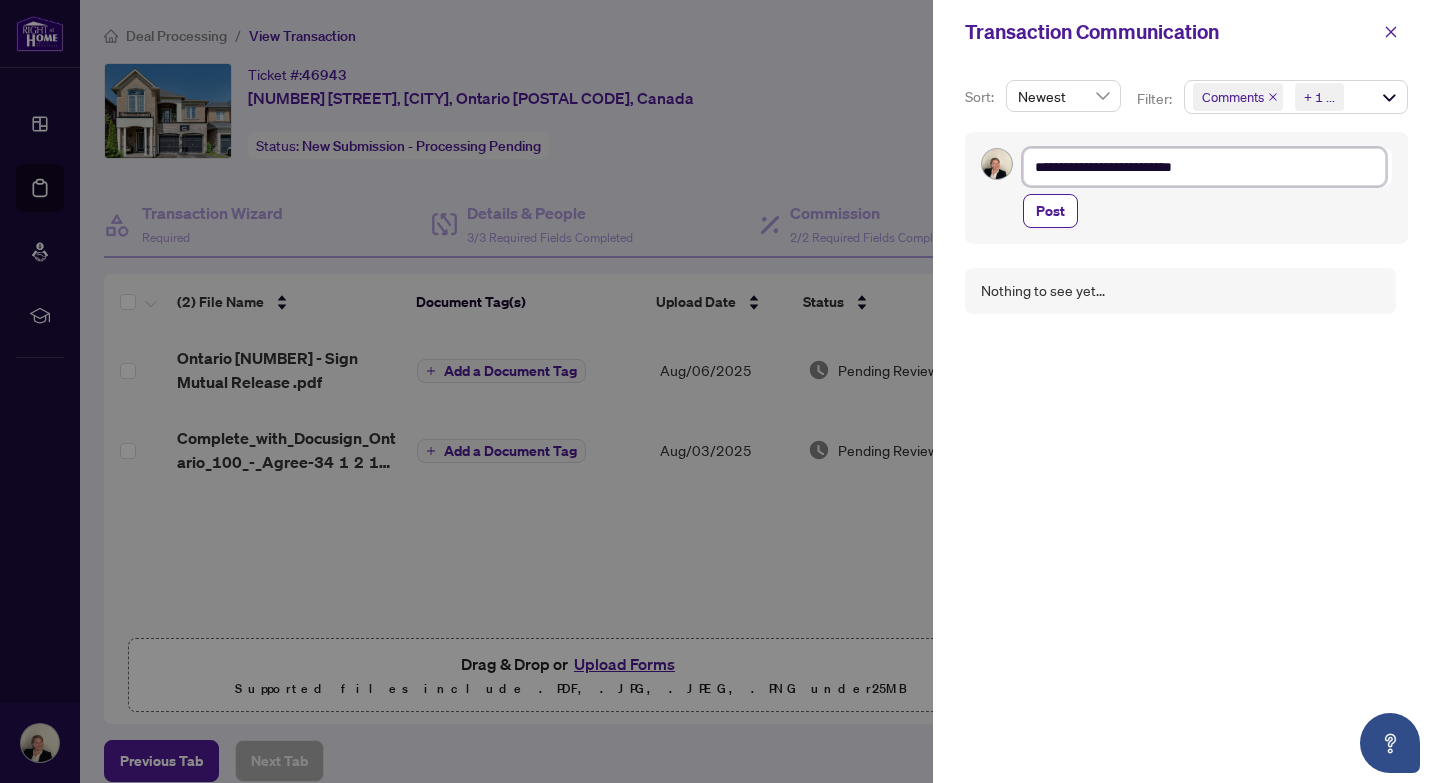 type on "**********" 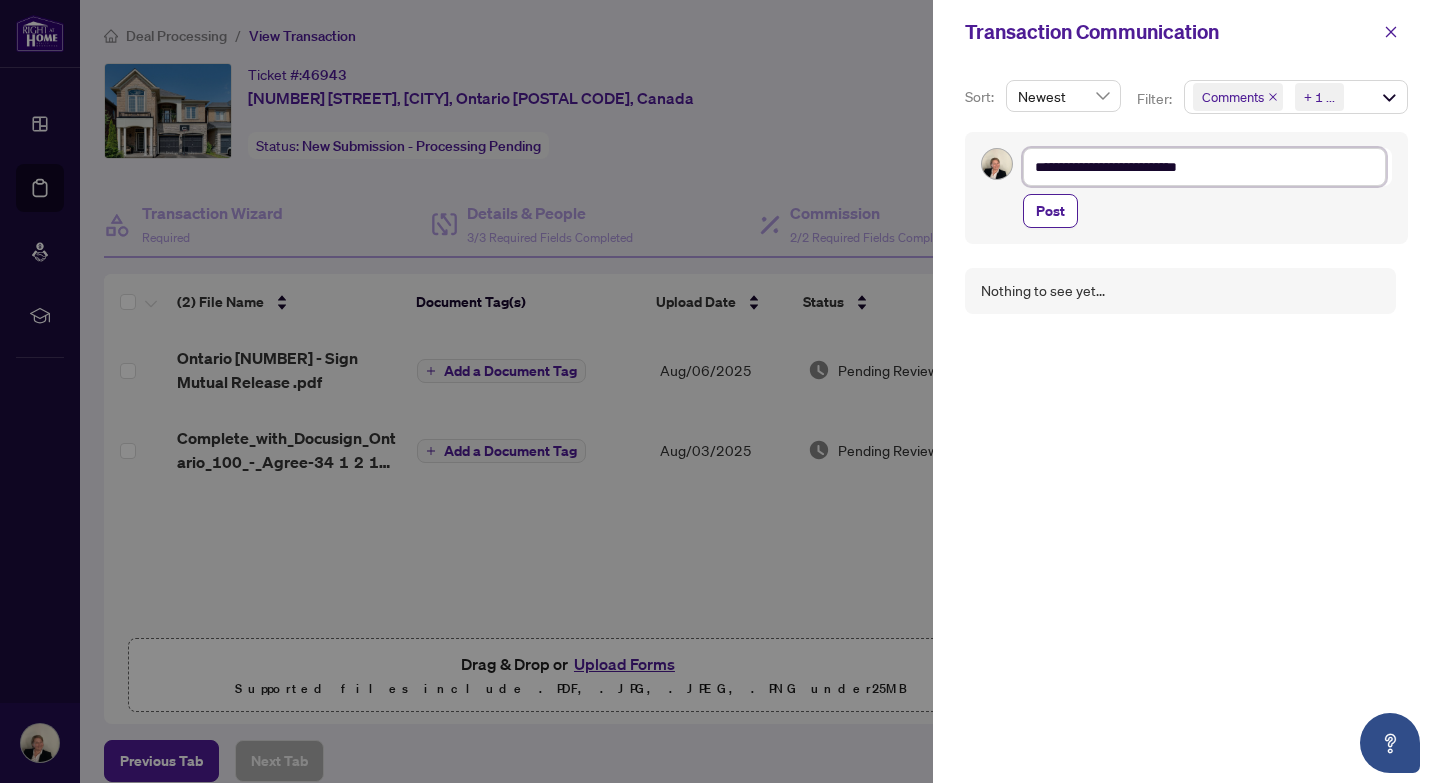 type on "**********" 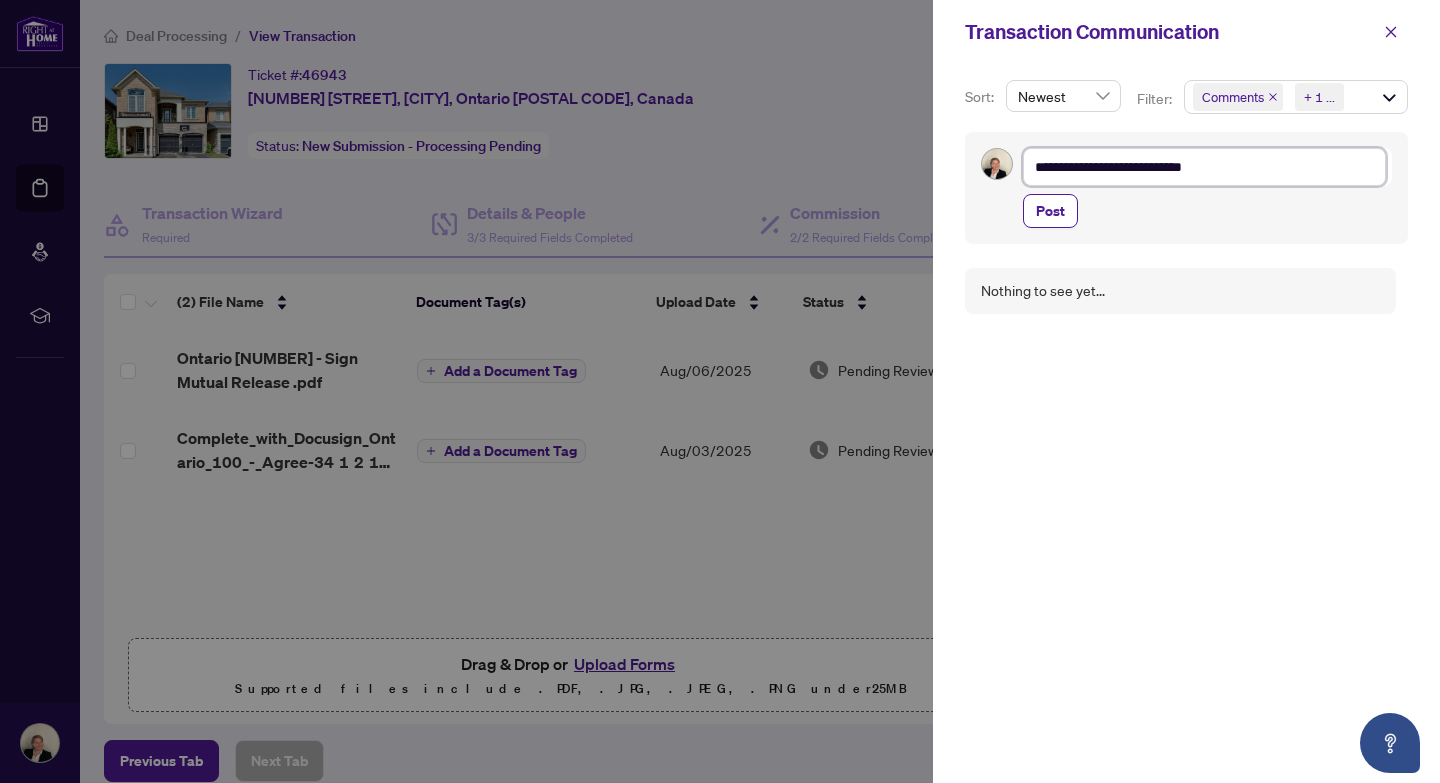 type on "**********" 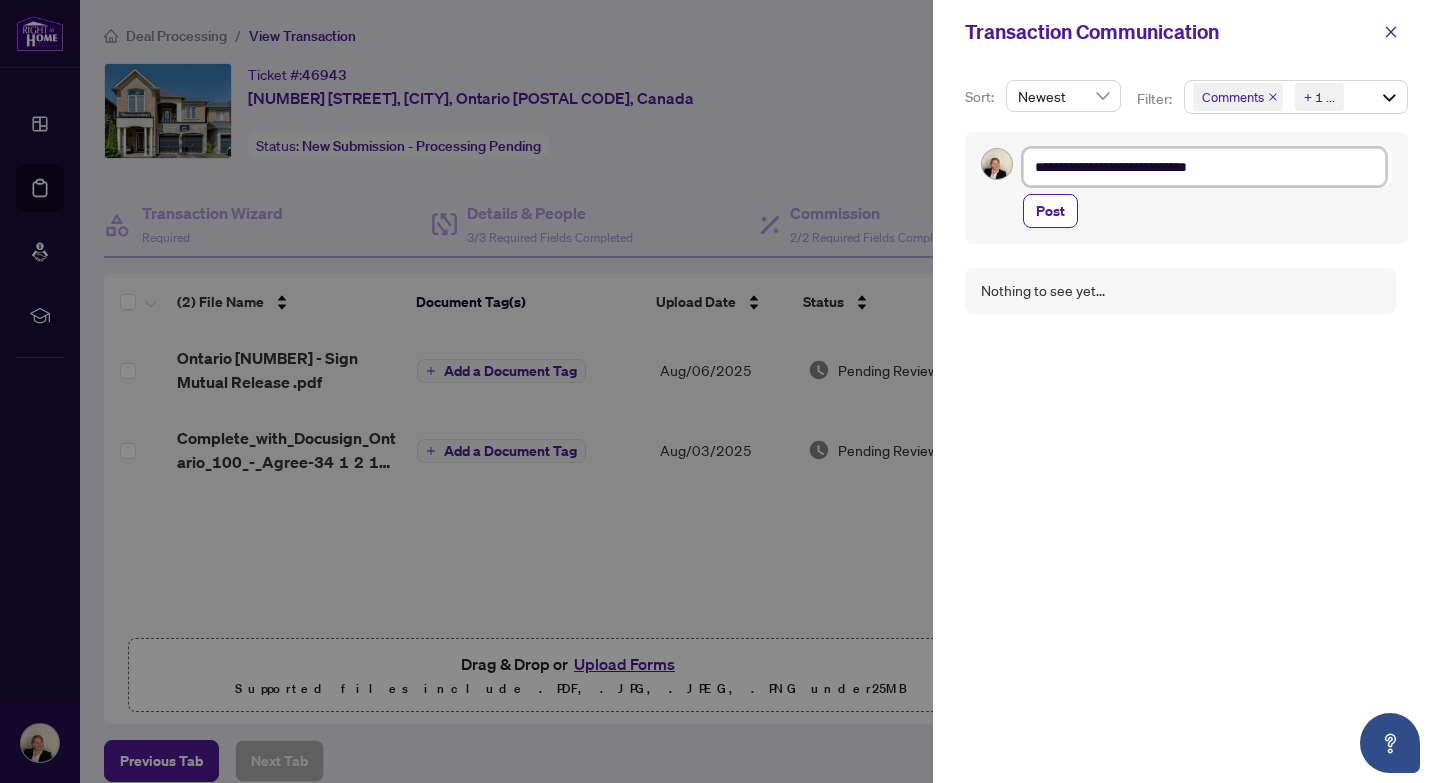 type on "**********" 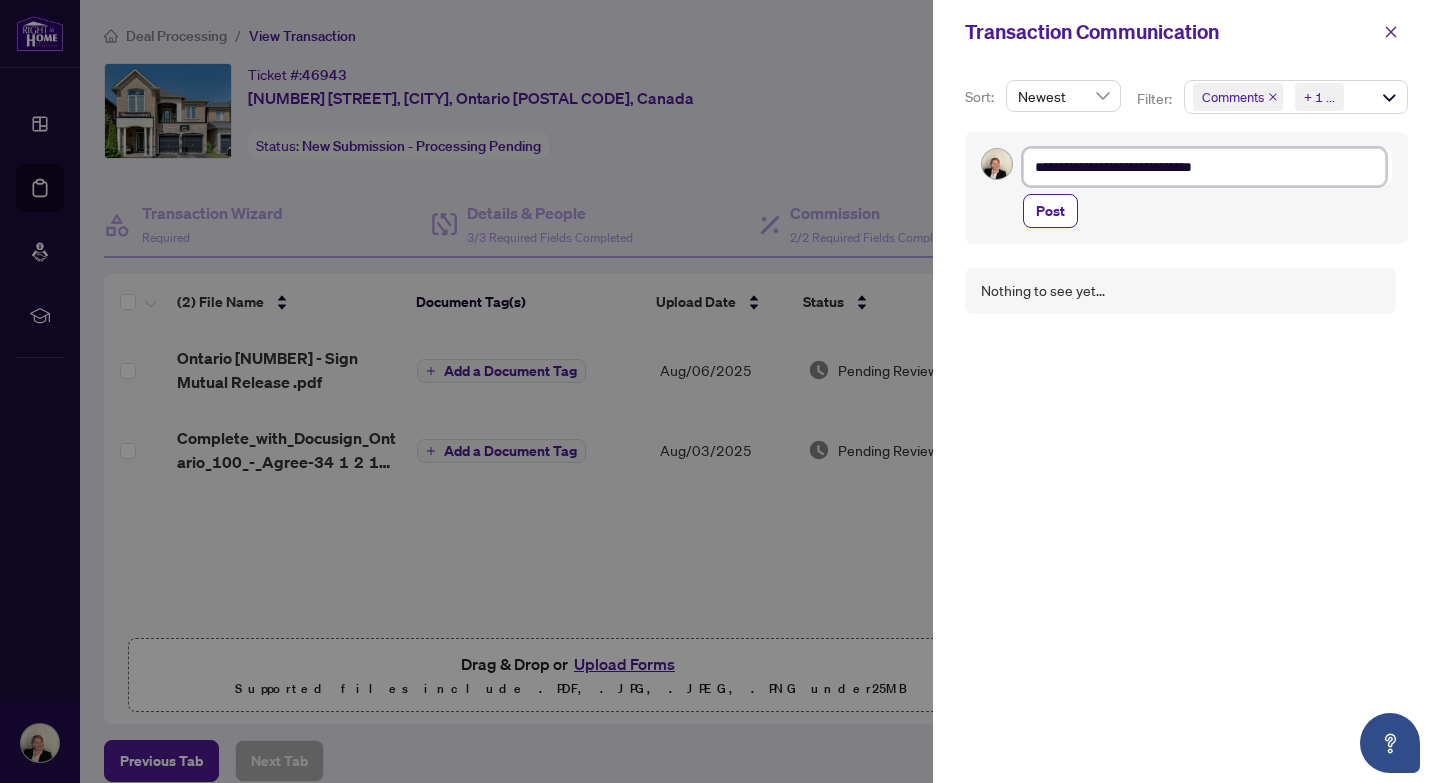 type on "**********" 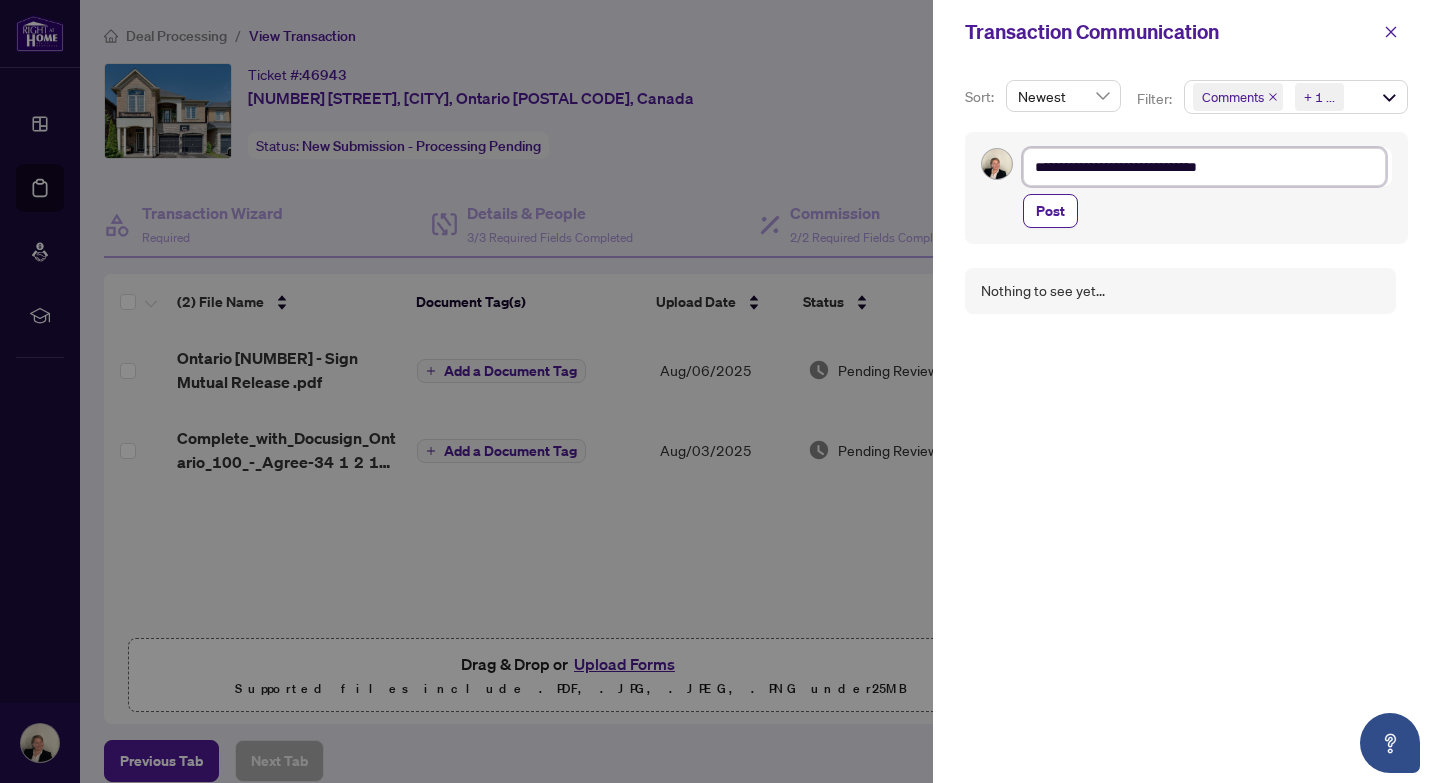 type on "**********" 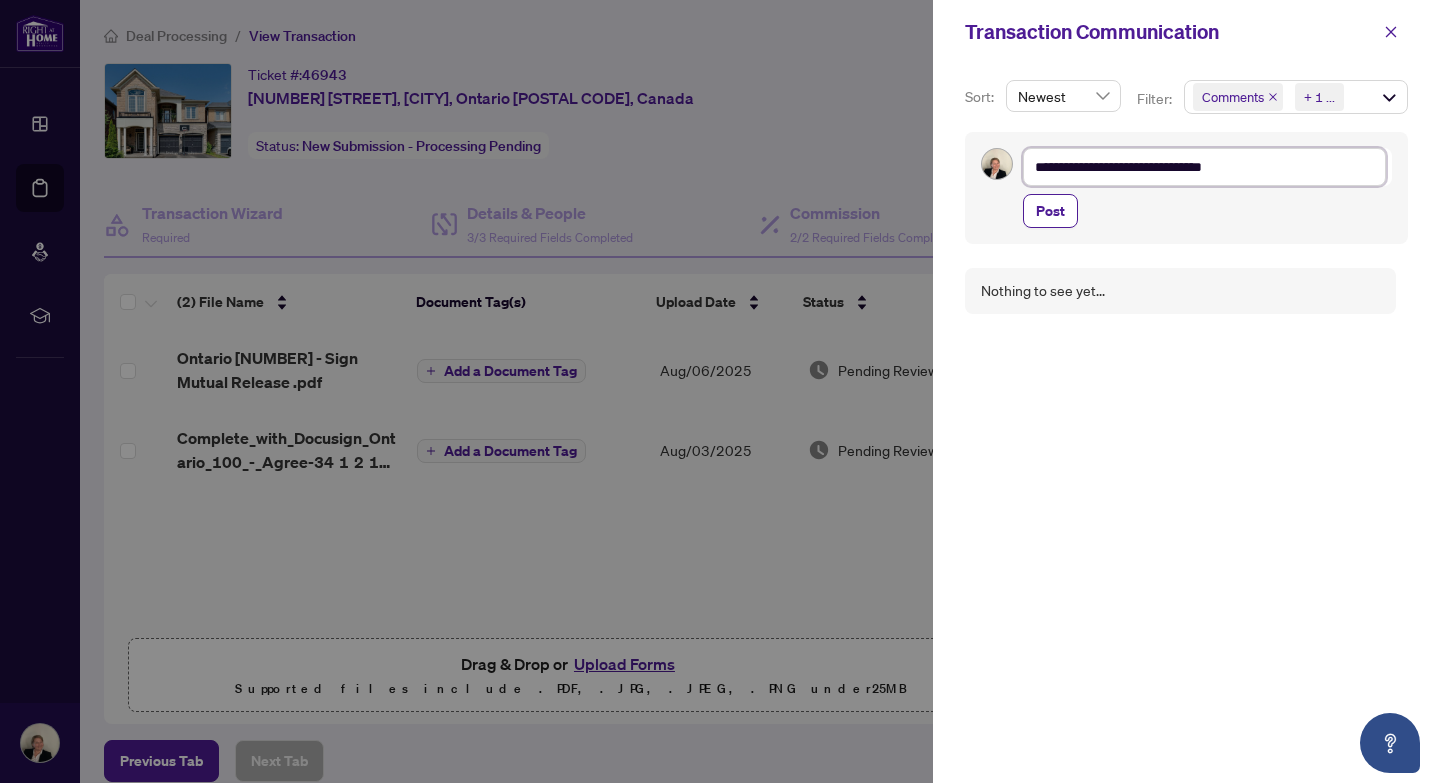 type on "**********" 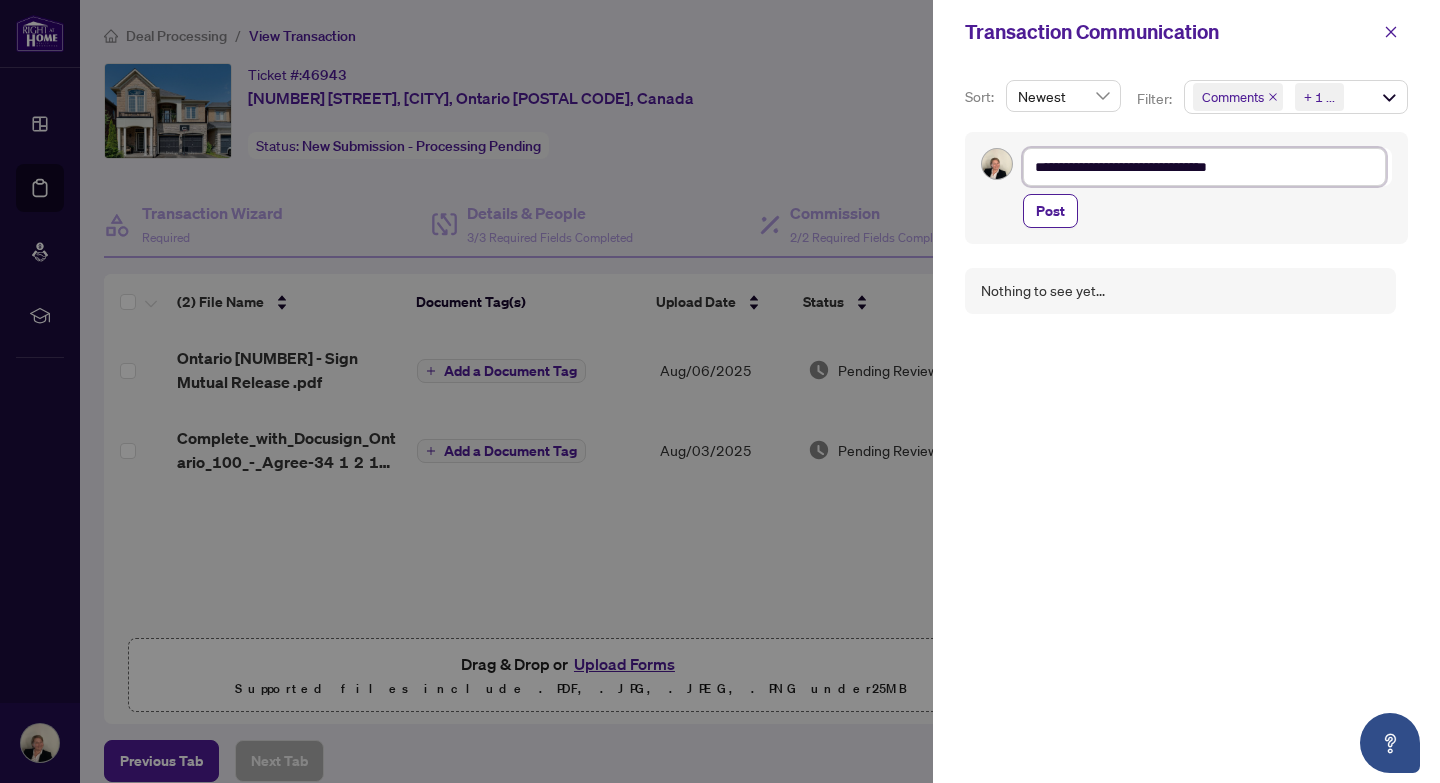 type on "**********" 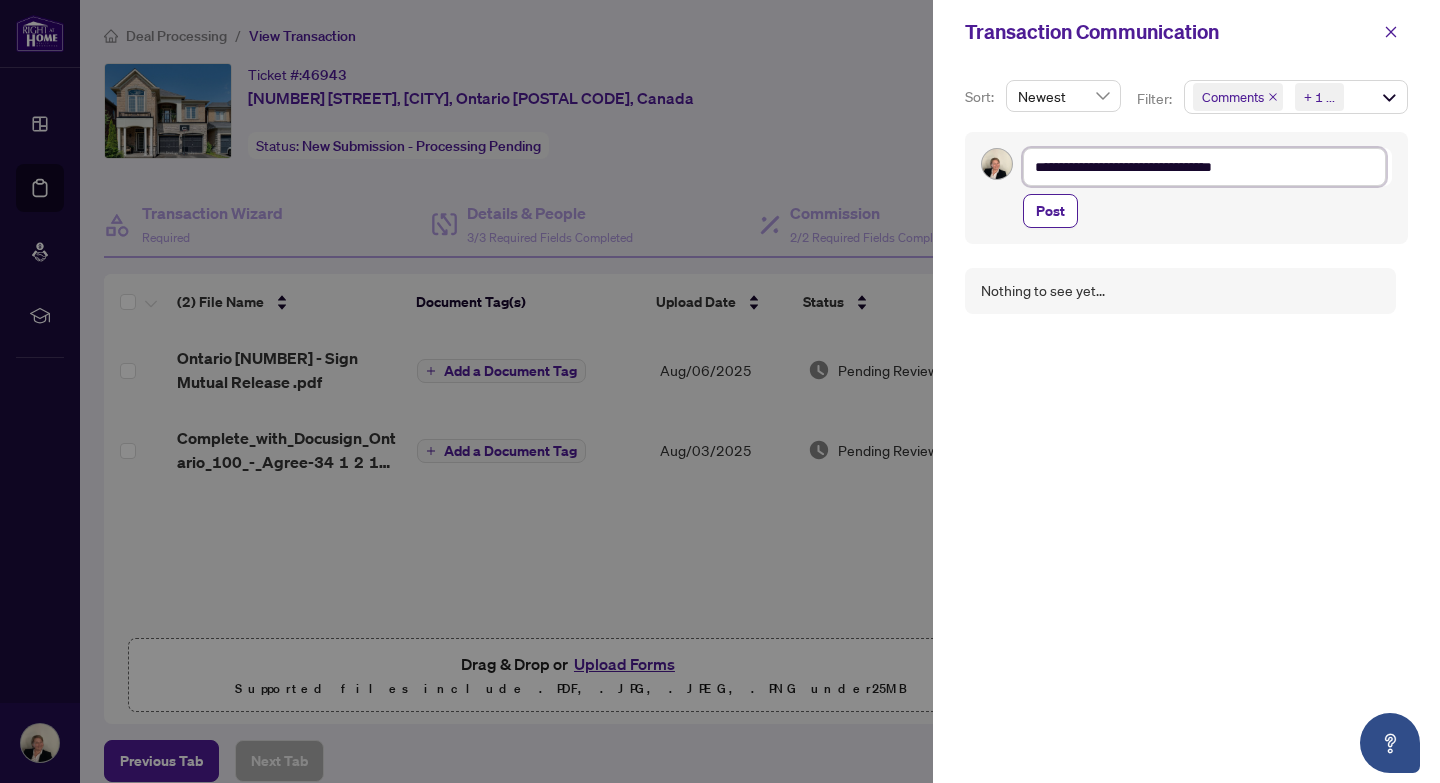 type on "**********" 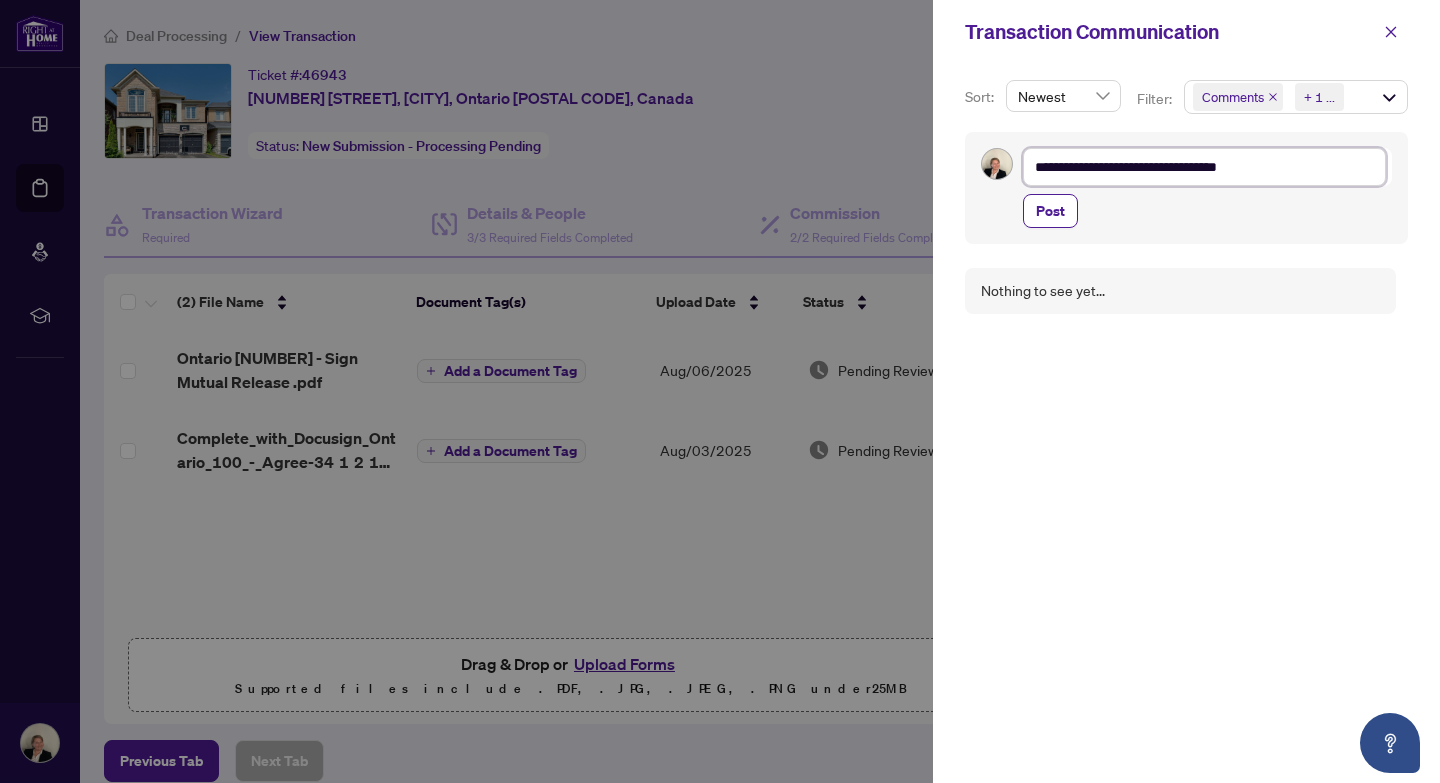 type on "**********" 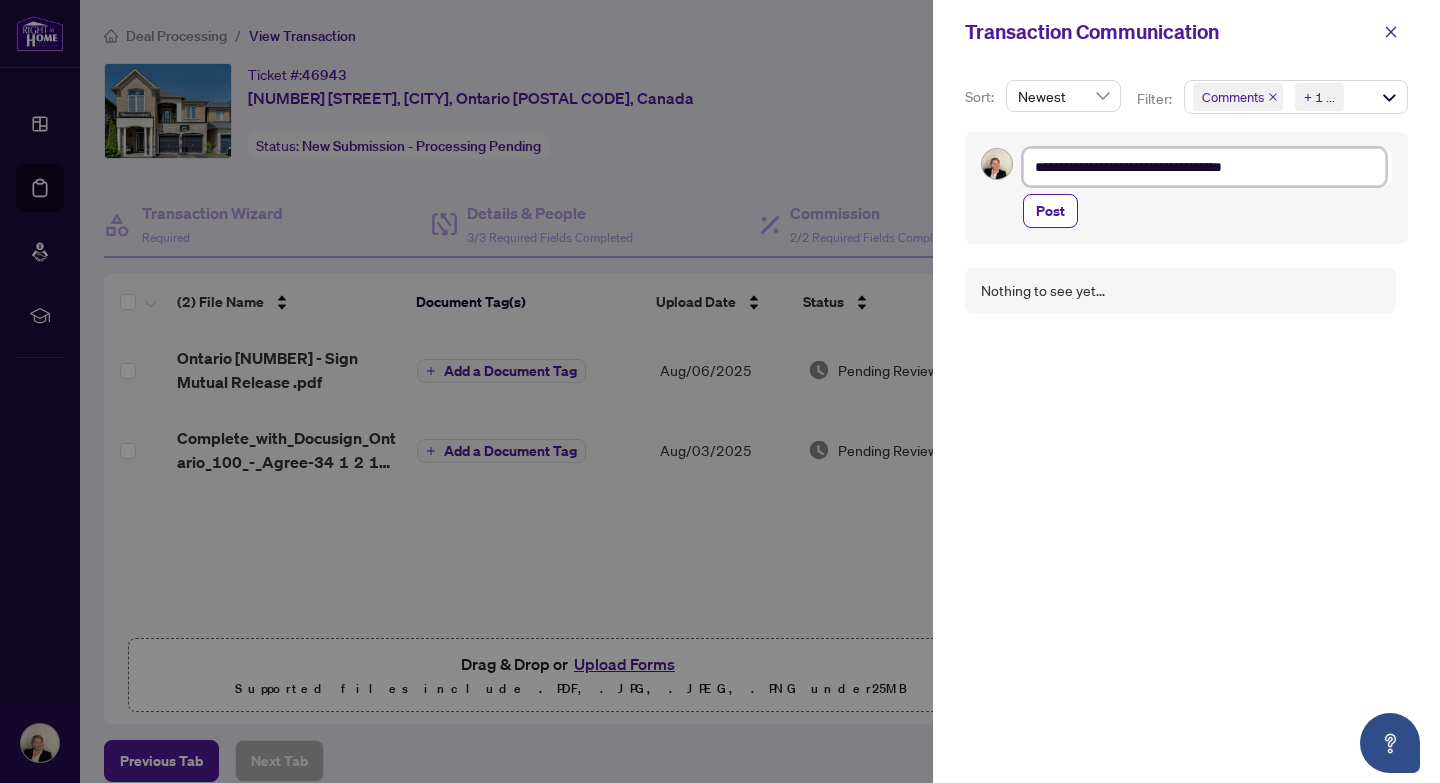type on "**********" 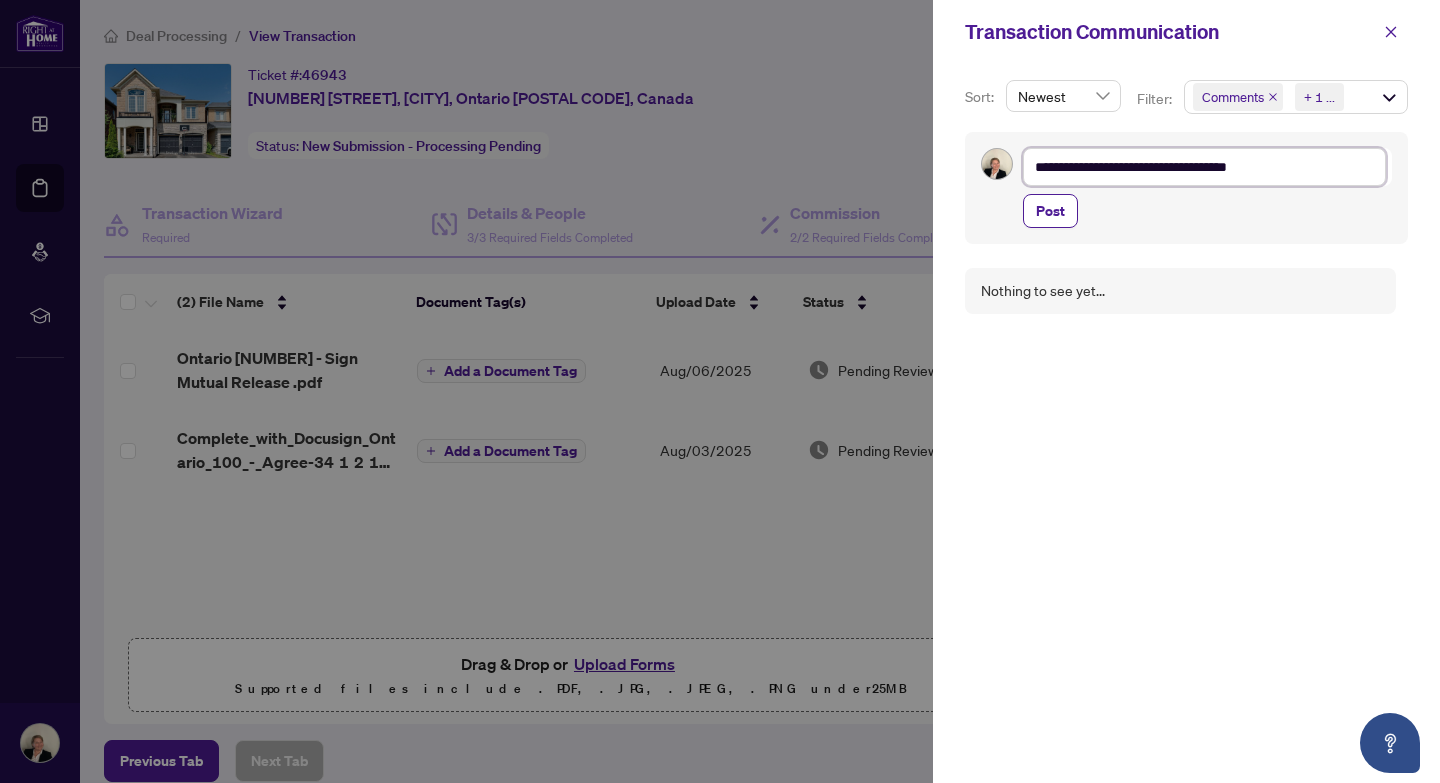 type on "**********" 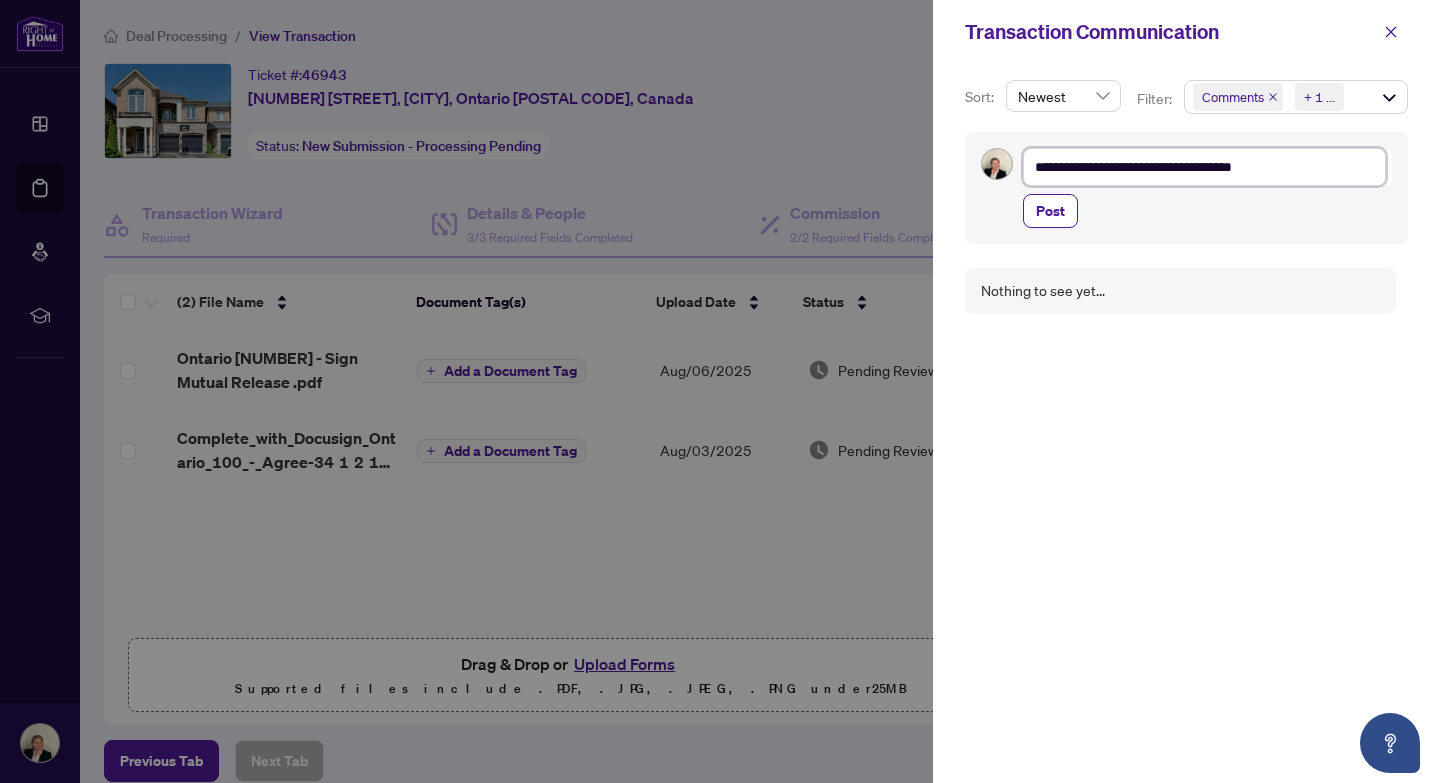 type on "**********" 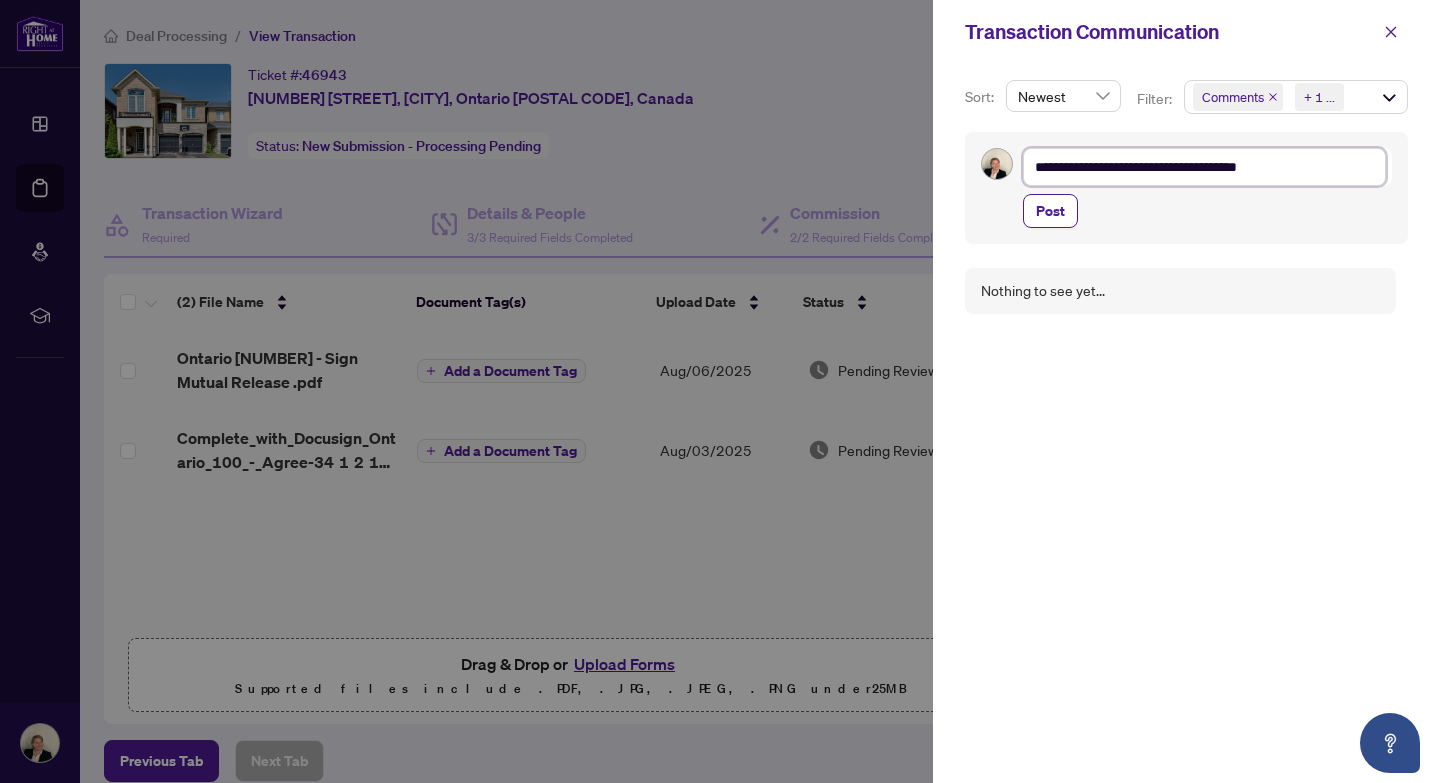 type on "**********" 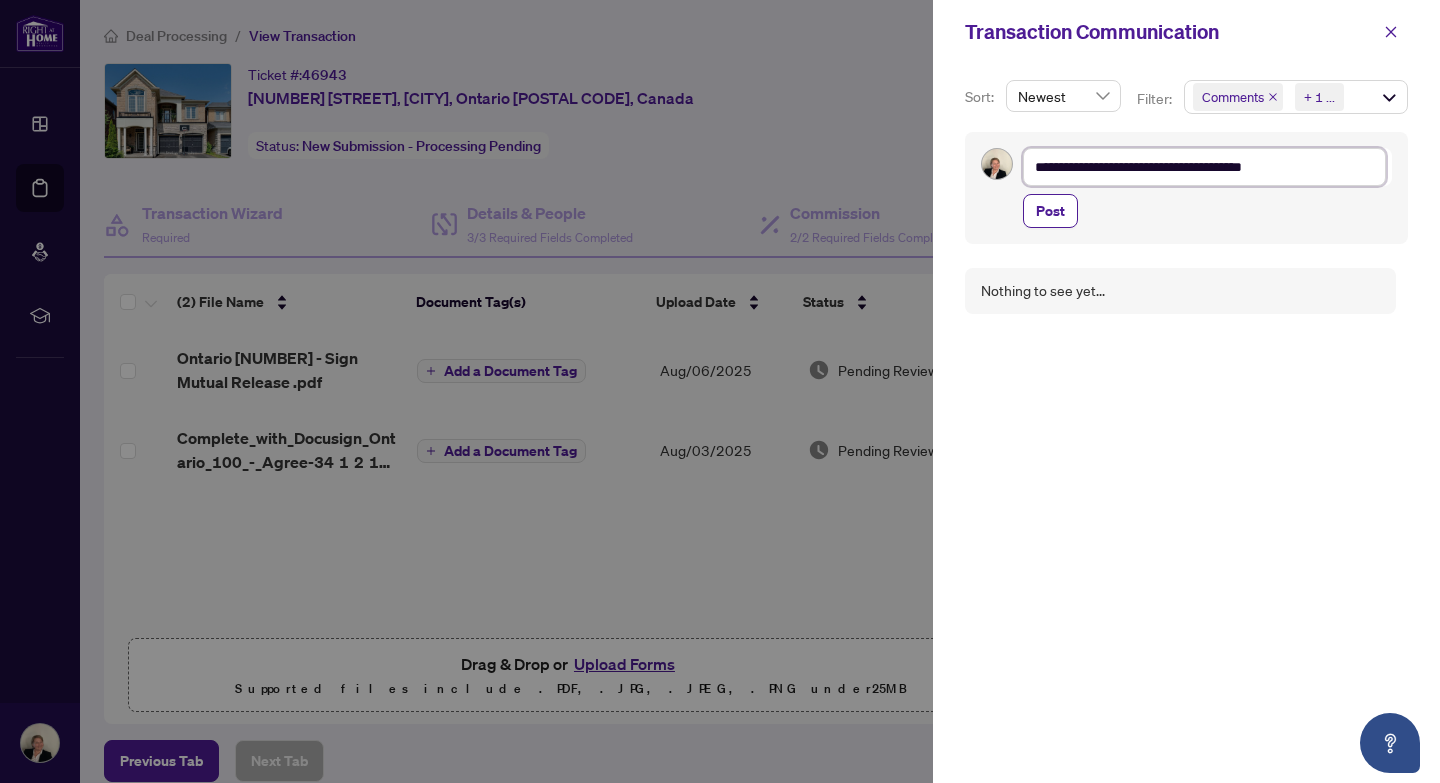 type on "**********" 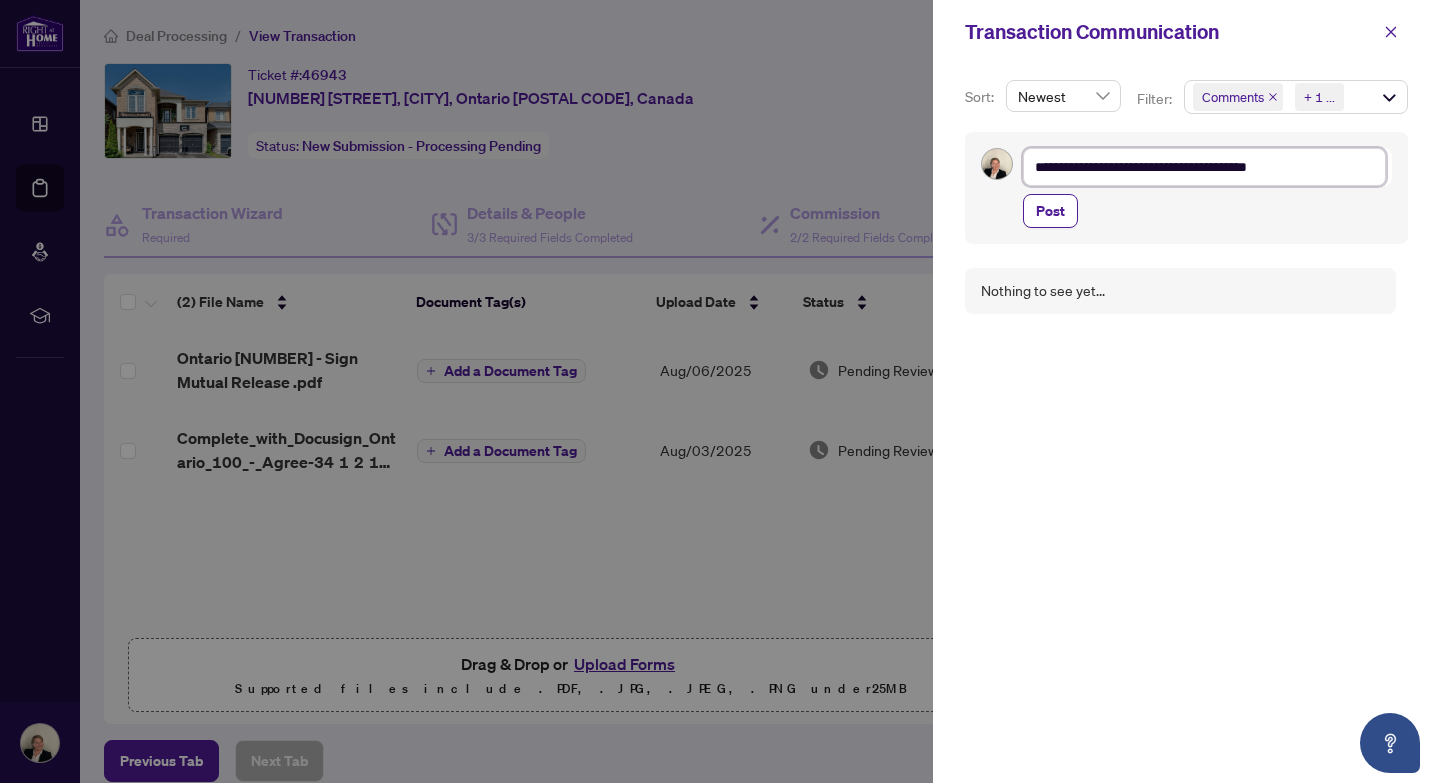 type on "**********" 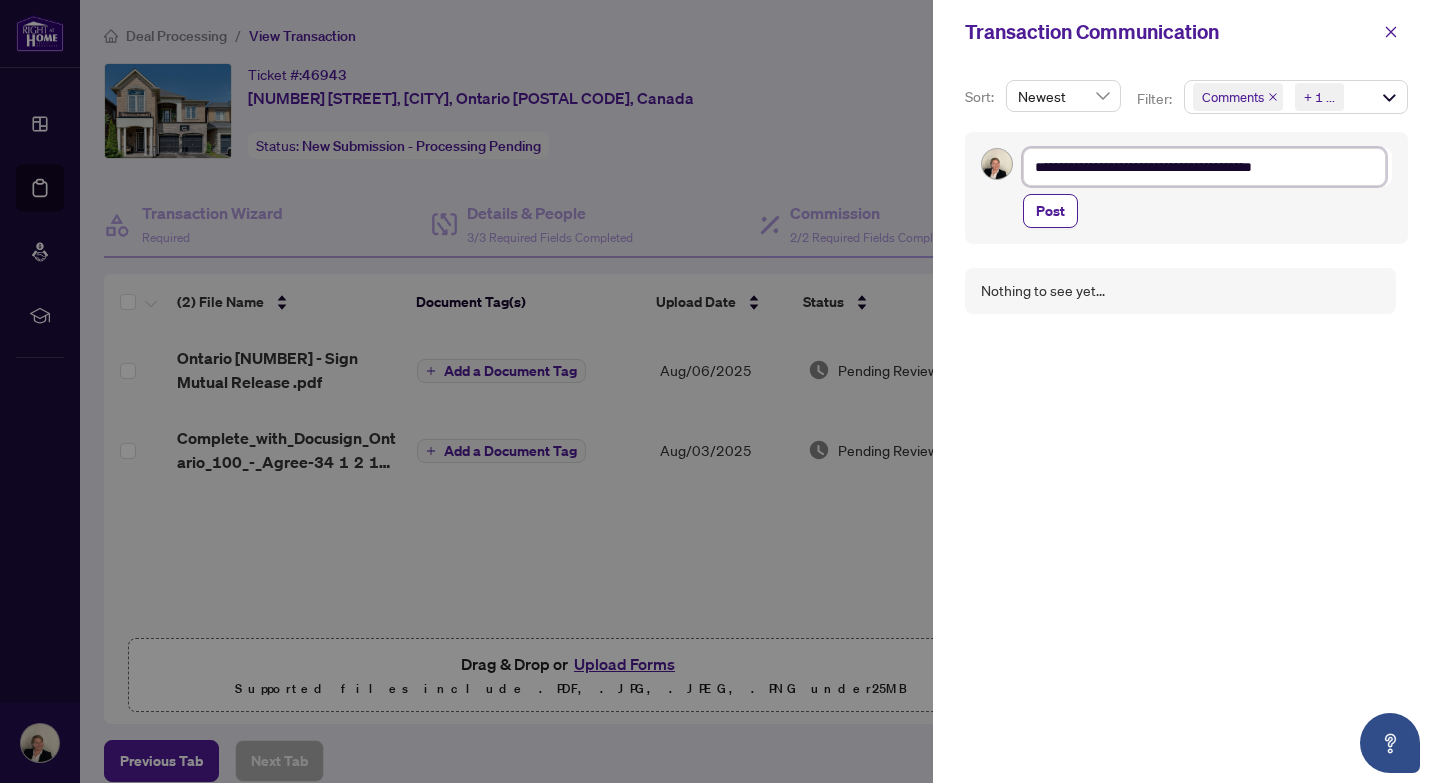 type on "**********" 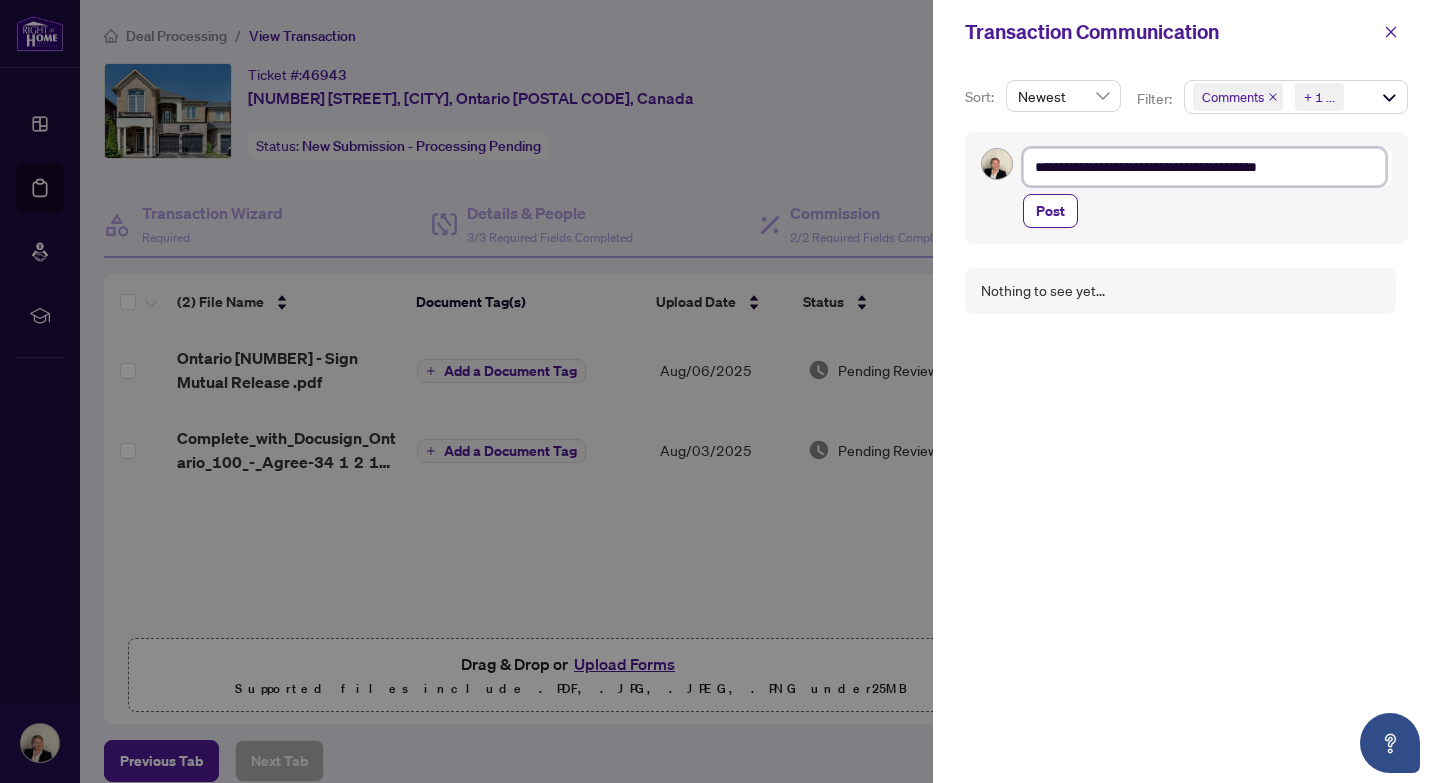 type on "**********" 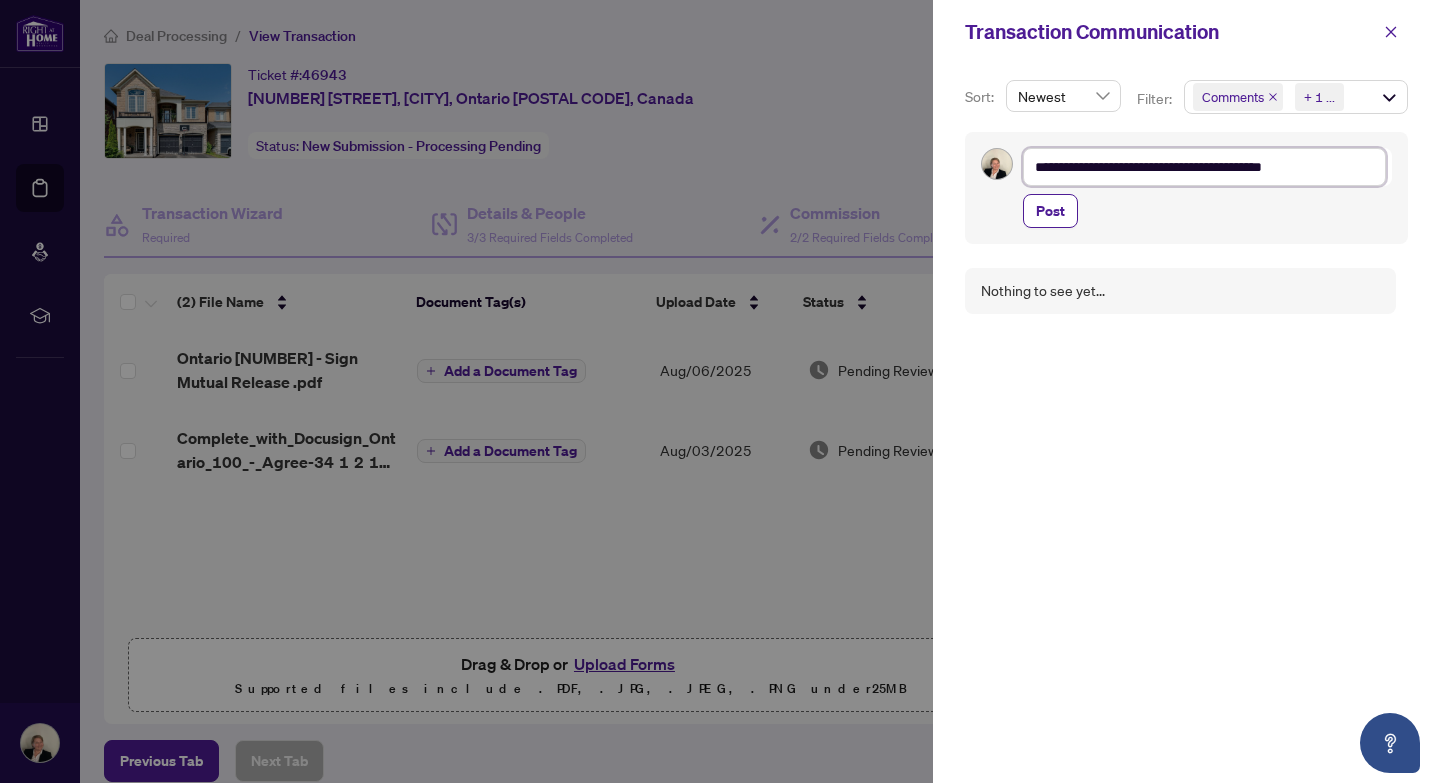 type on "**********" 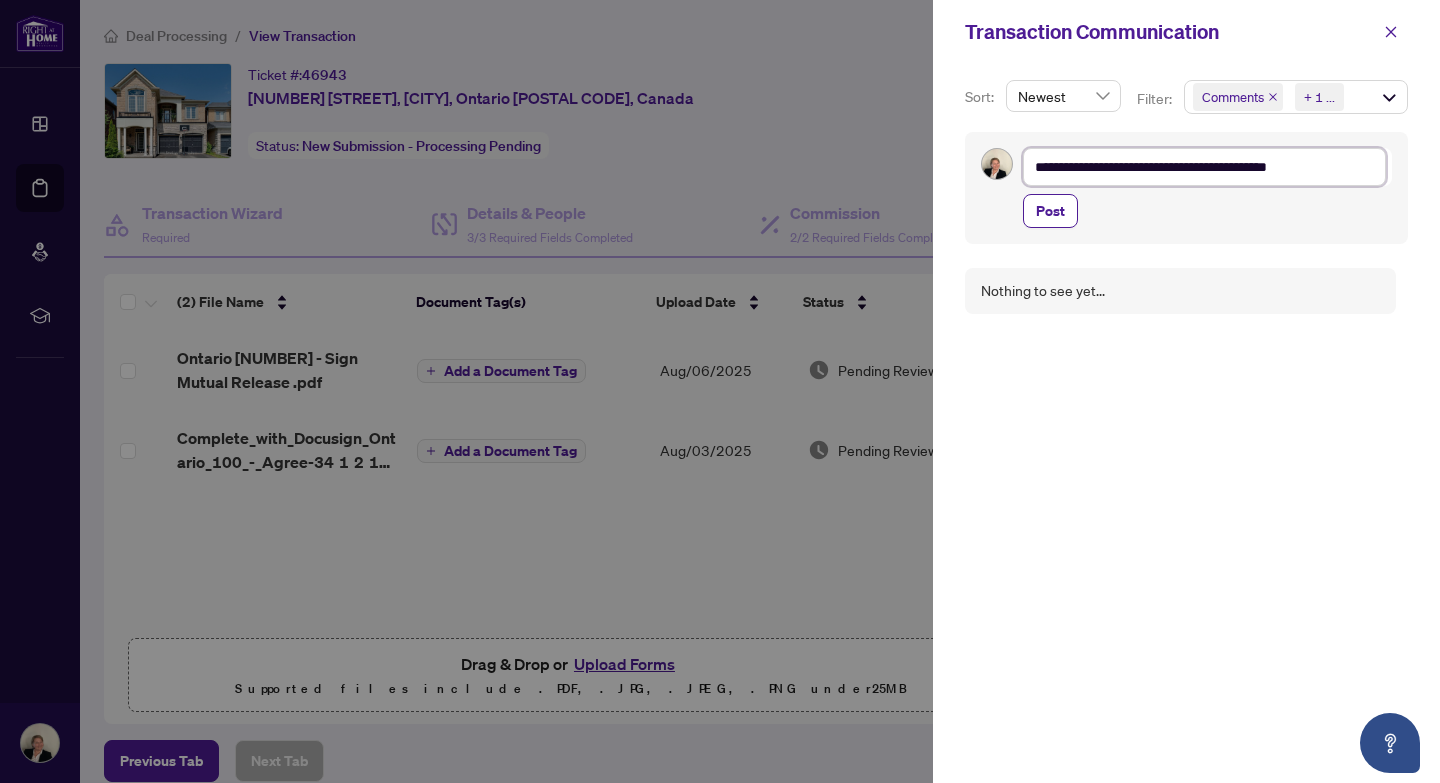 type on "**********" 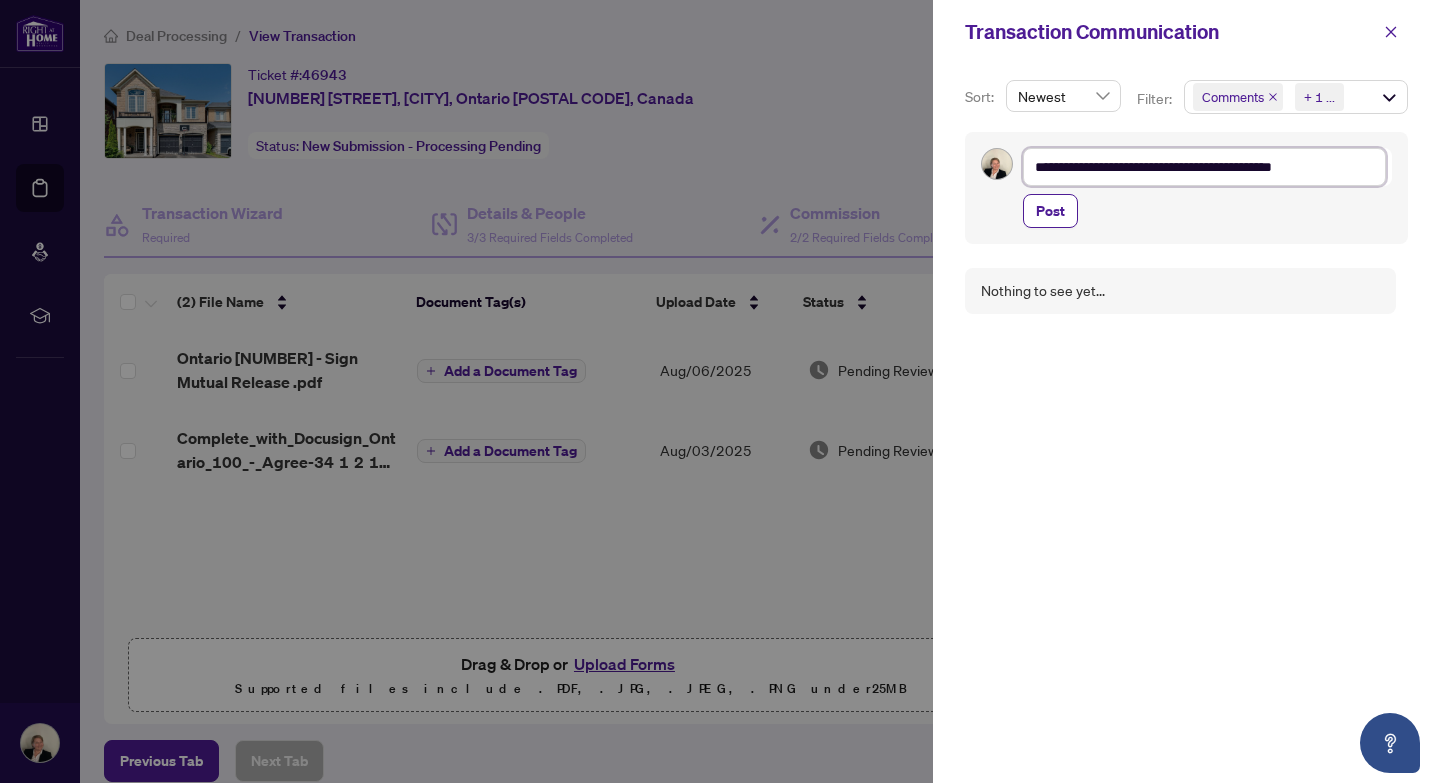 type on "**********" 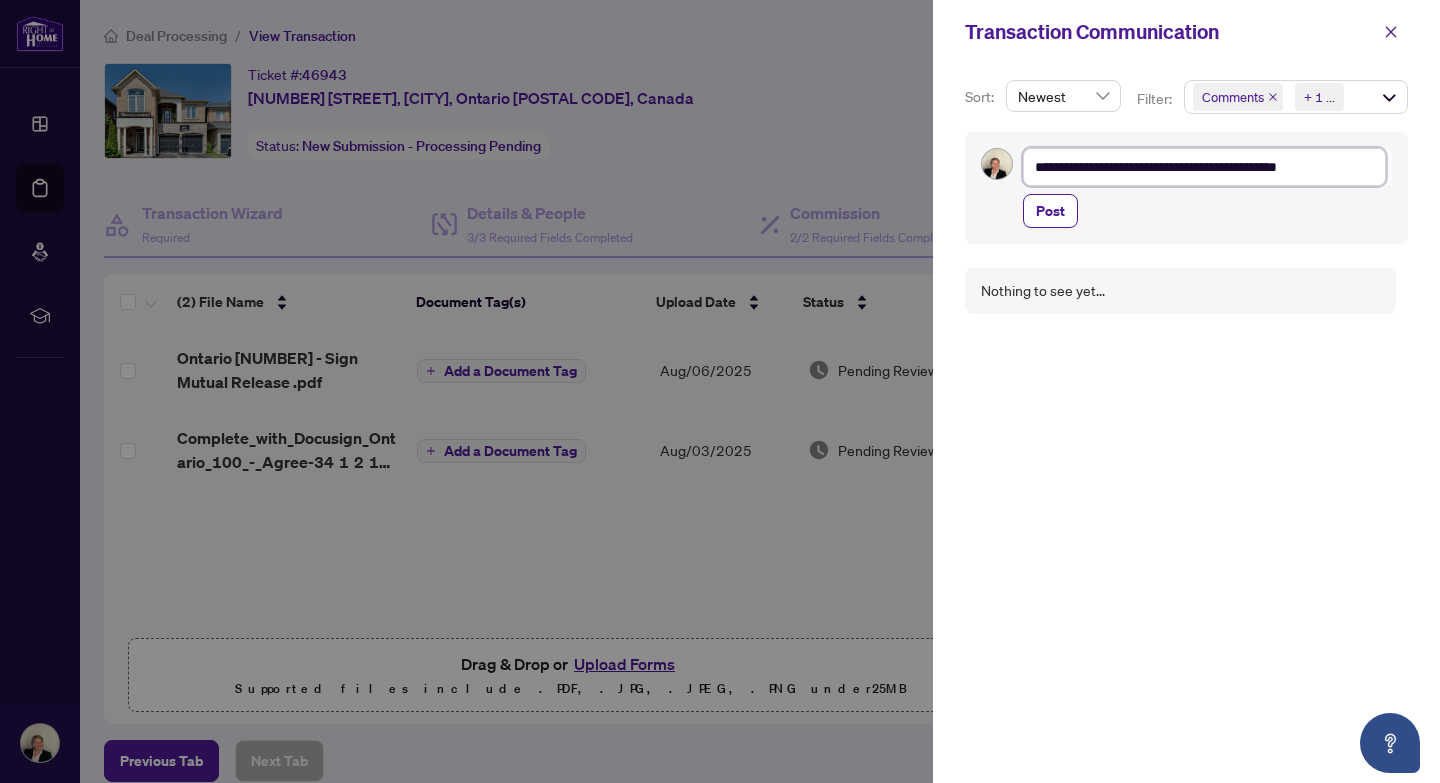 type on "**********" 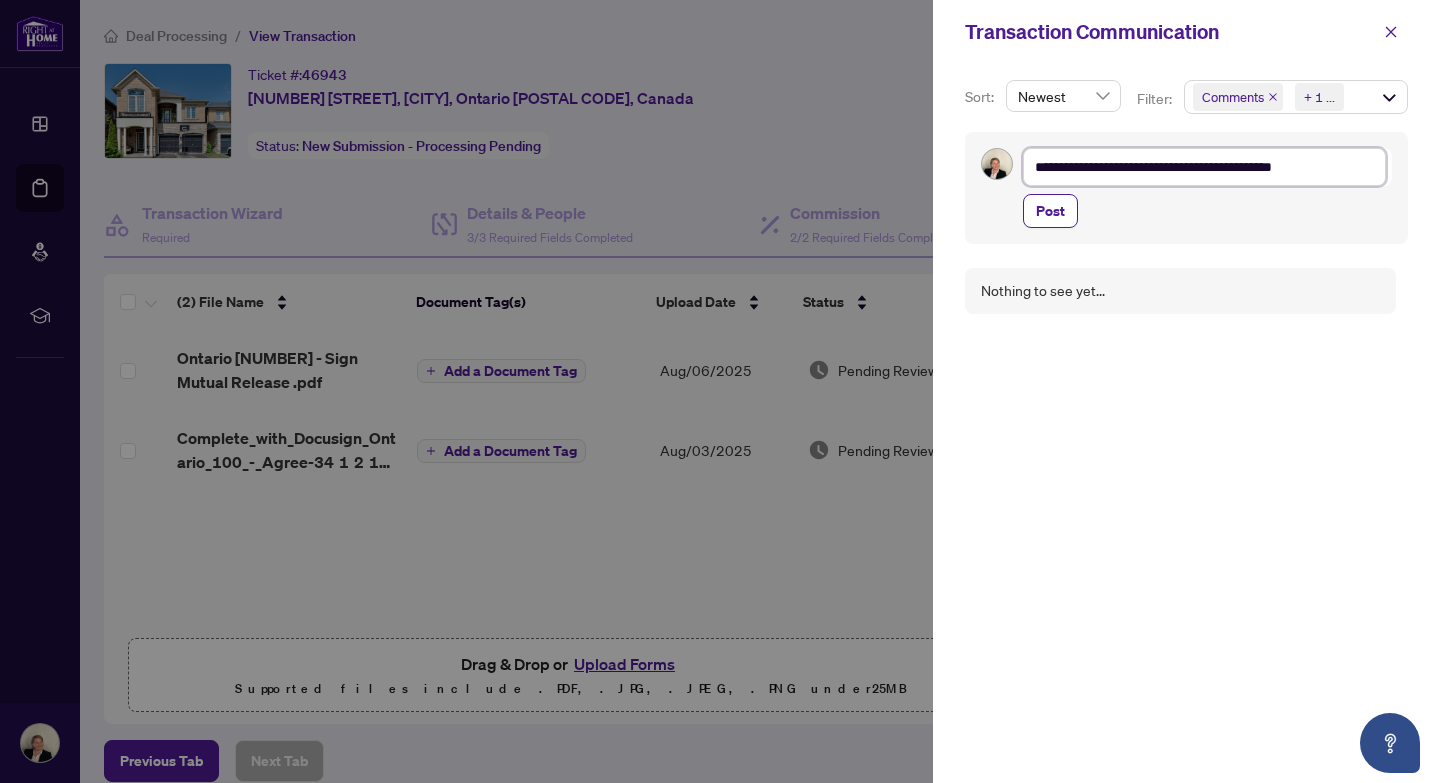 type on "**********" 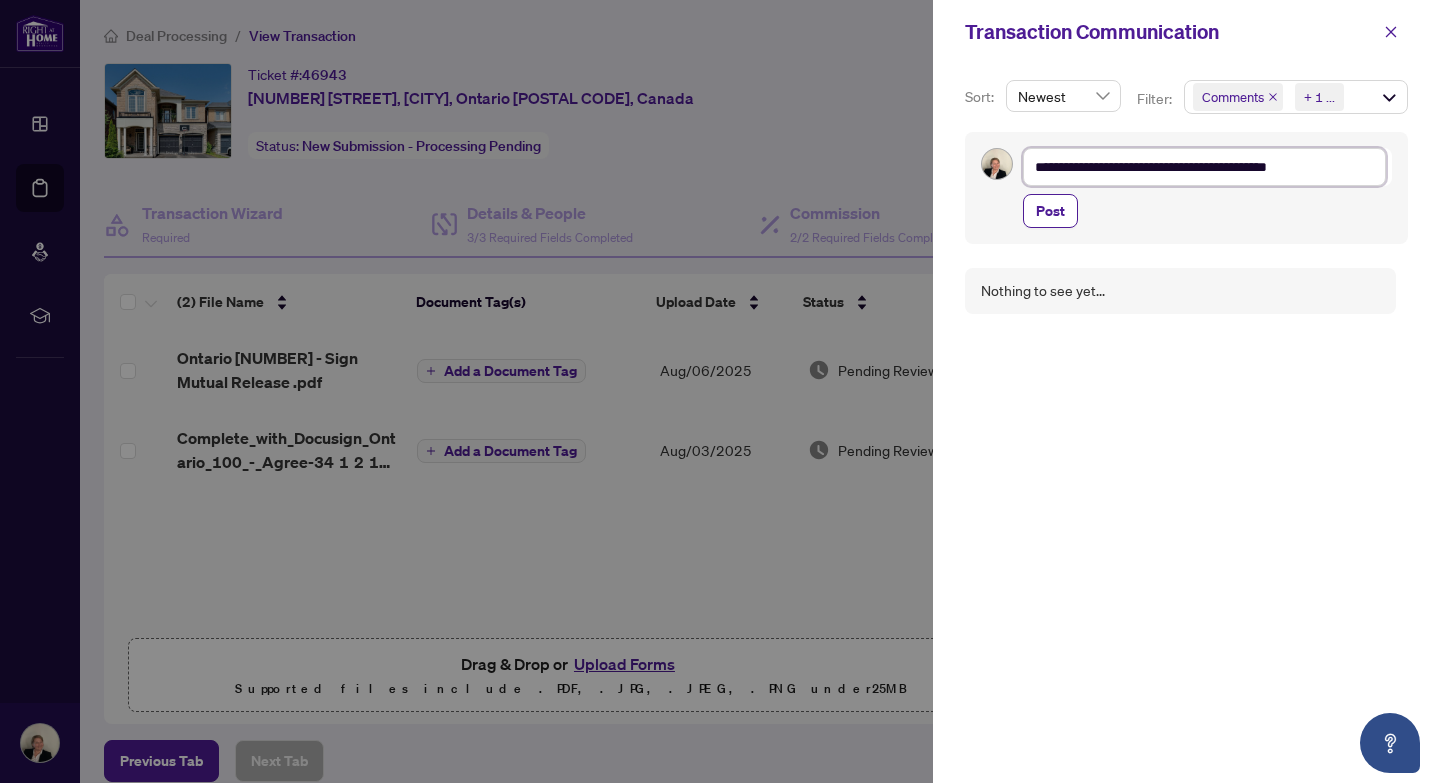 drag, startPoint x: 1038, startPoint y: 165, endPoint x: 1159, endPoint y: 184, distance: 122.48265 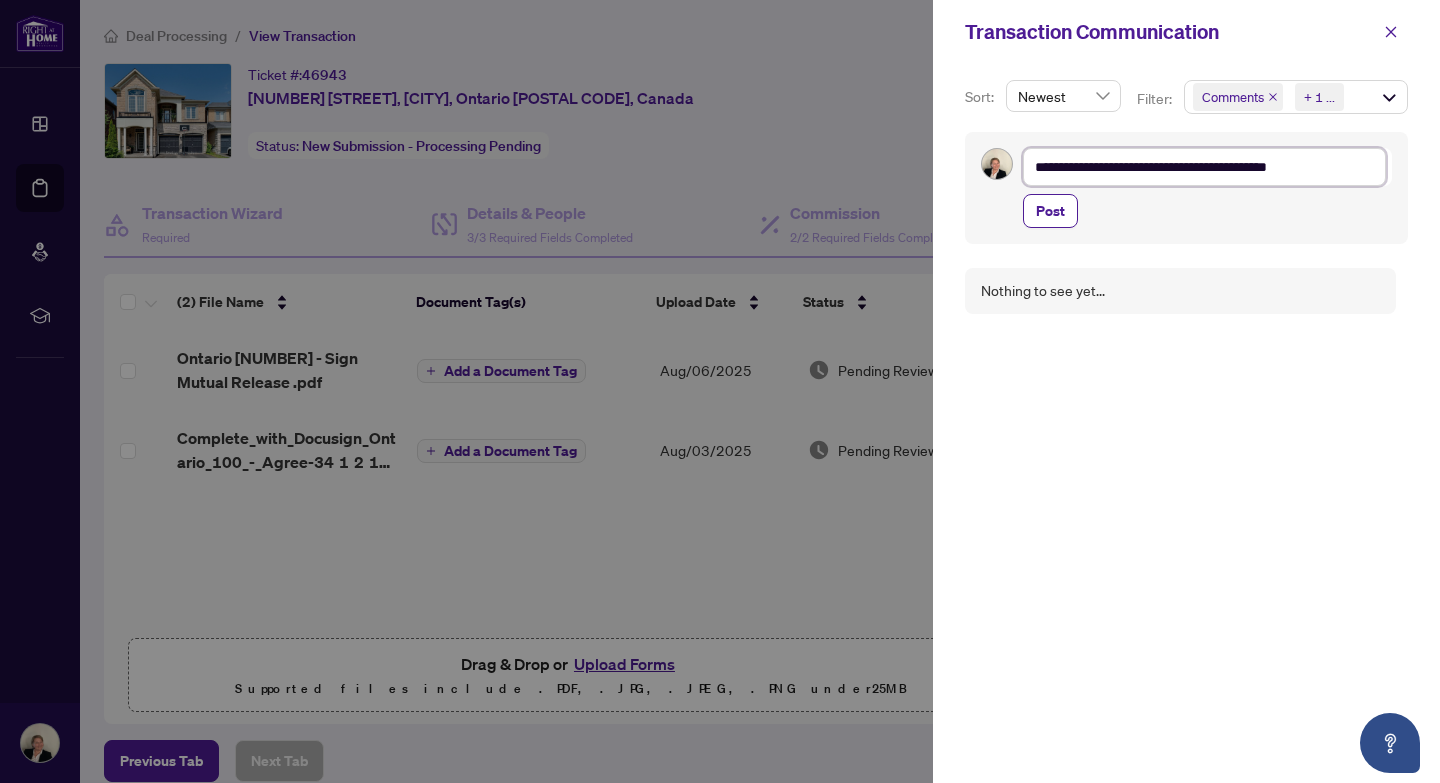 drag, startPoint x: 1335, startPoint y: 171, endPoint x: 1030, endPoint y: 155, distance: 305.41937 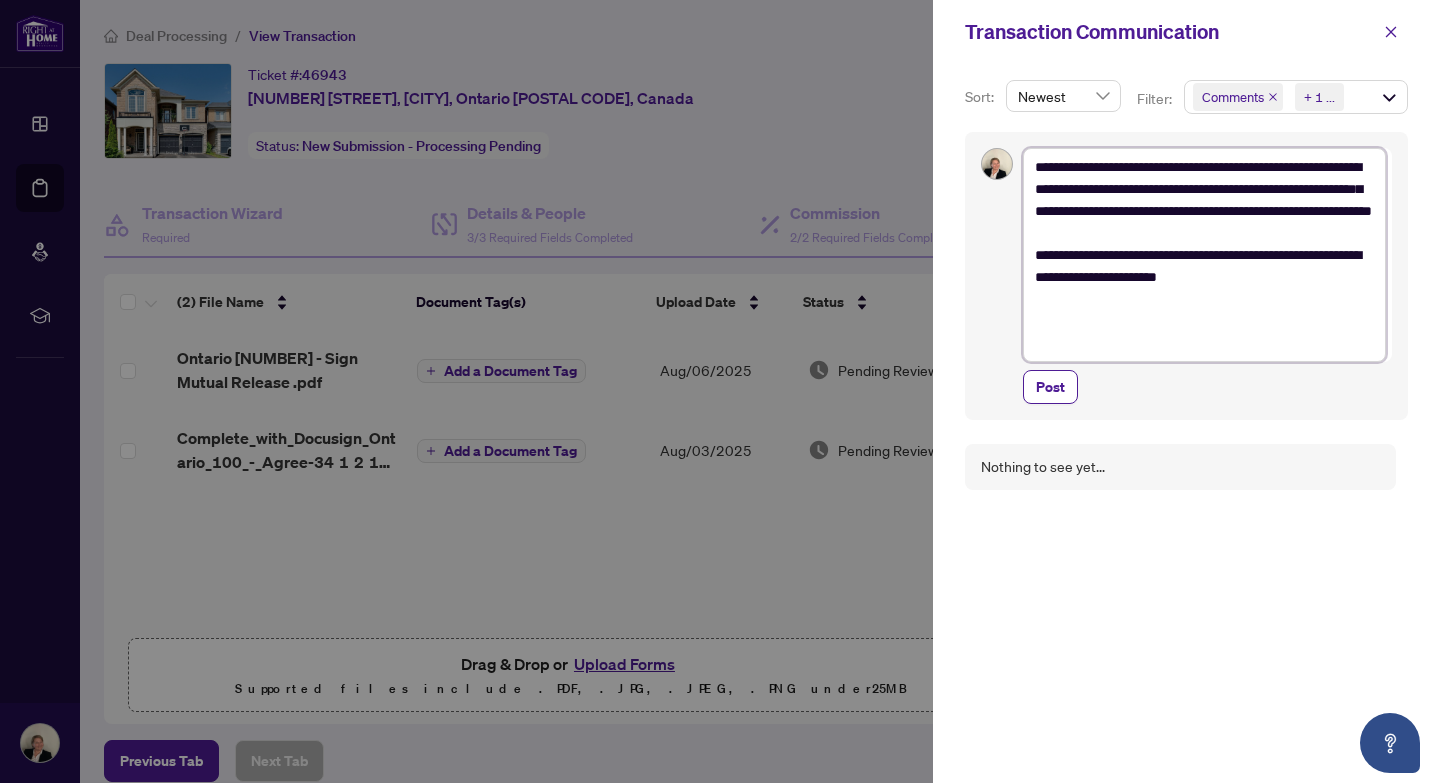click on "**********" at bounding box center (1204, 255) 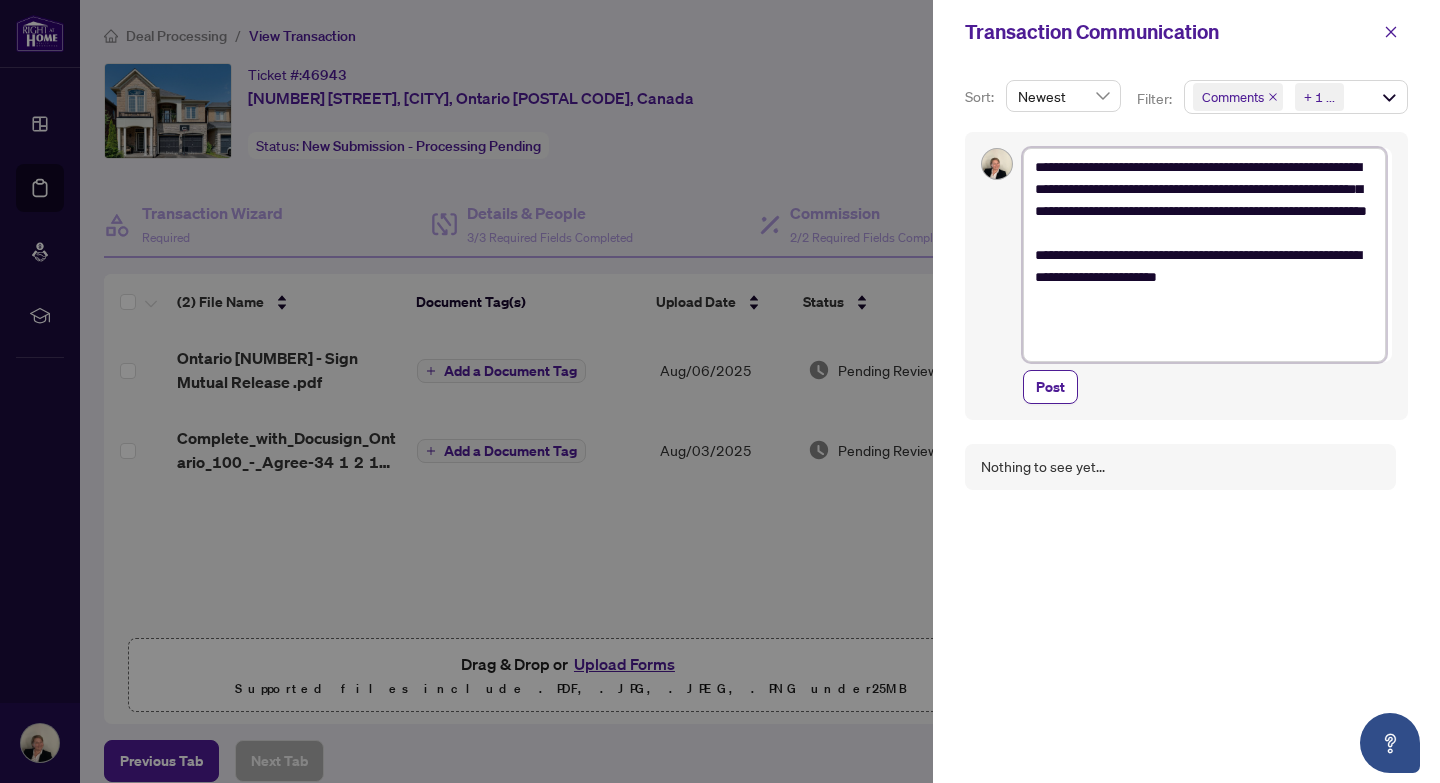 type on "**********" 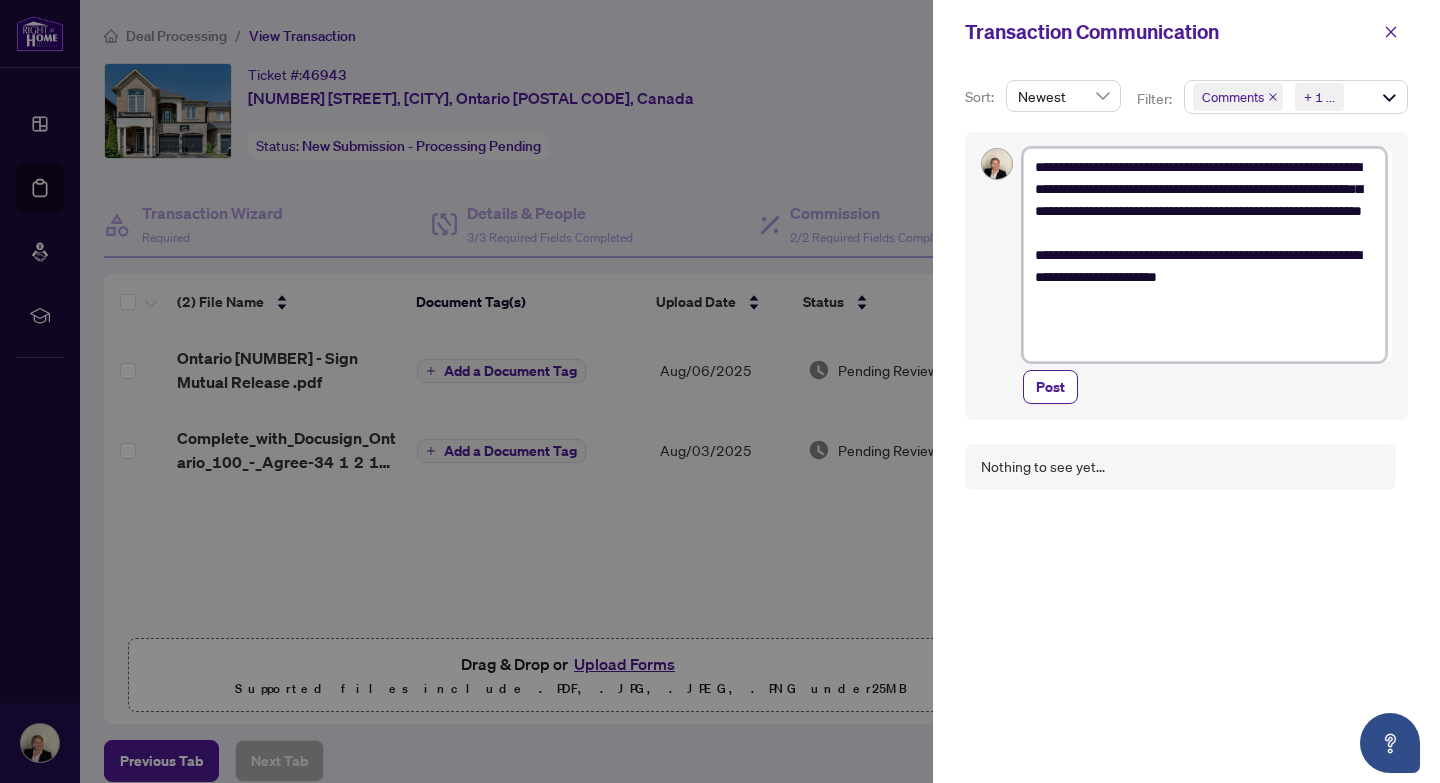 type on "**********" 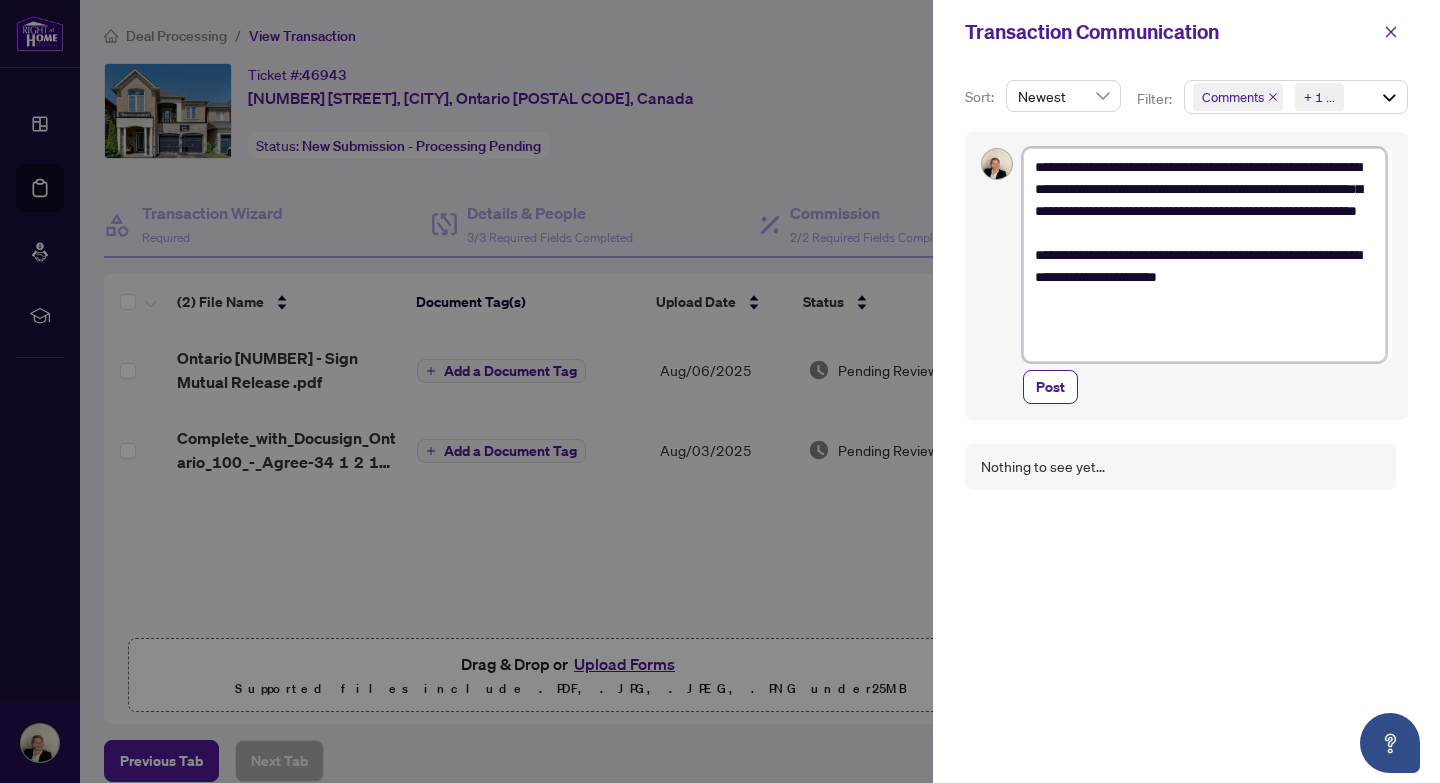 type on "**********" 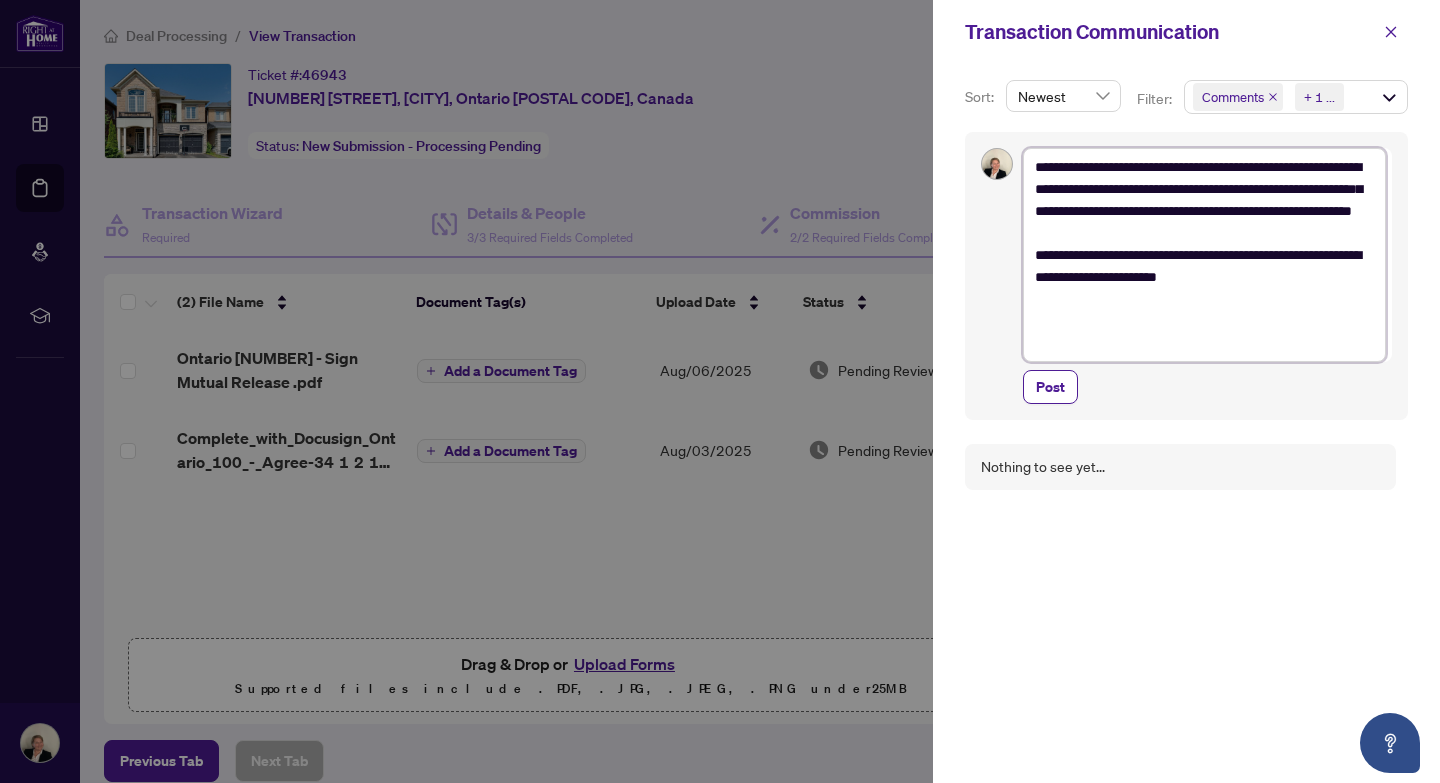 type on "**********" 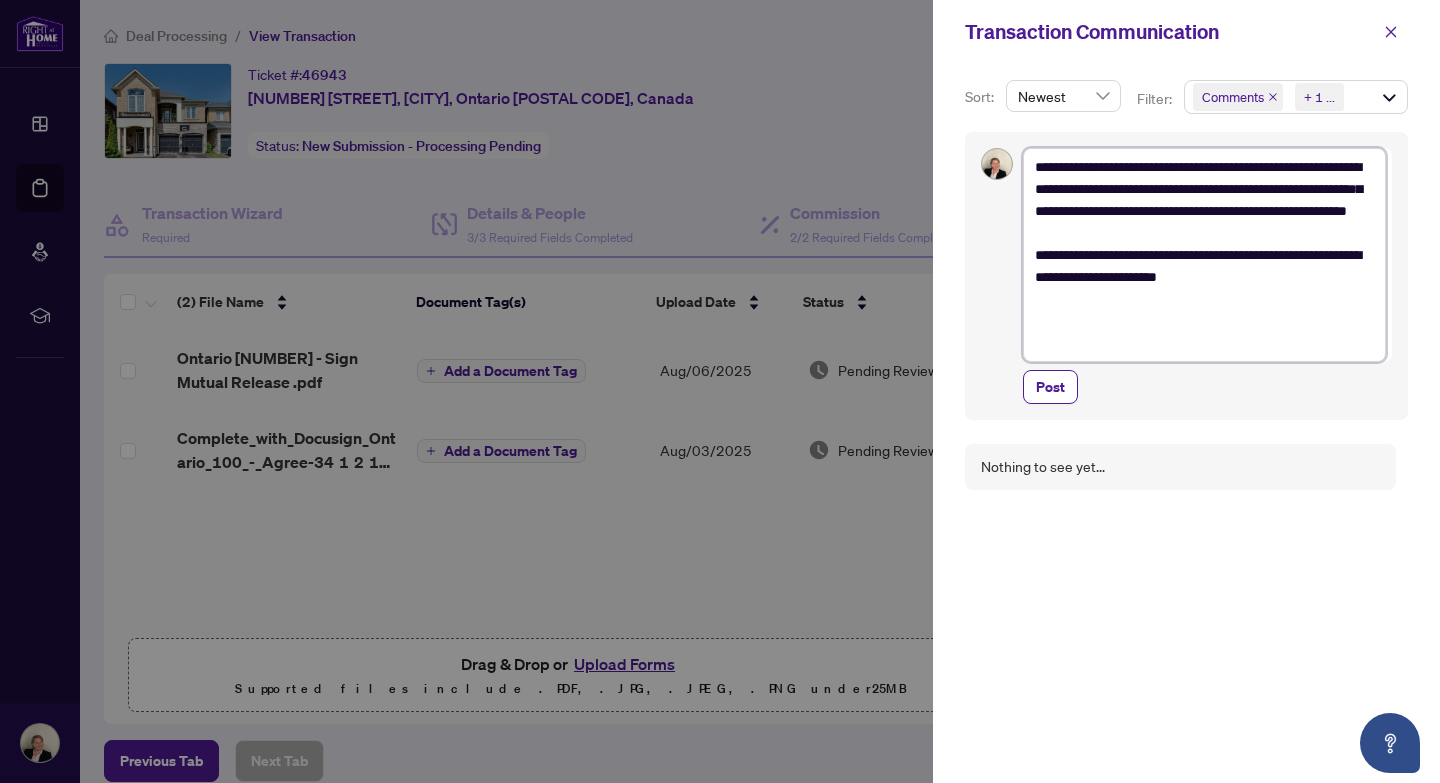 type on "**********" 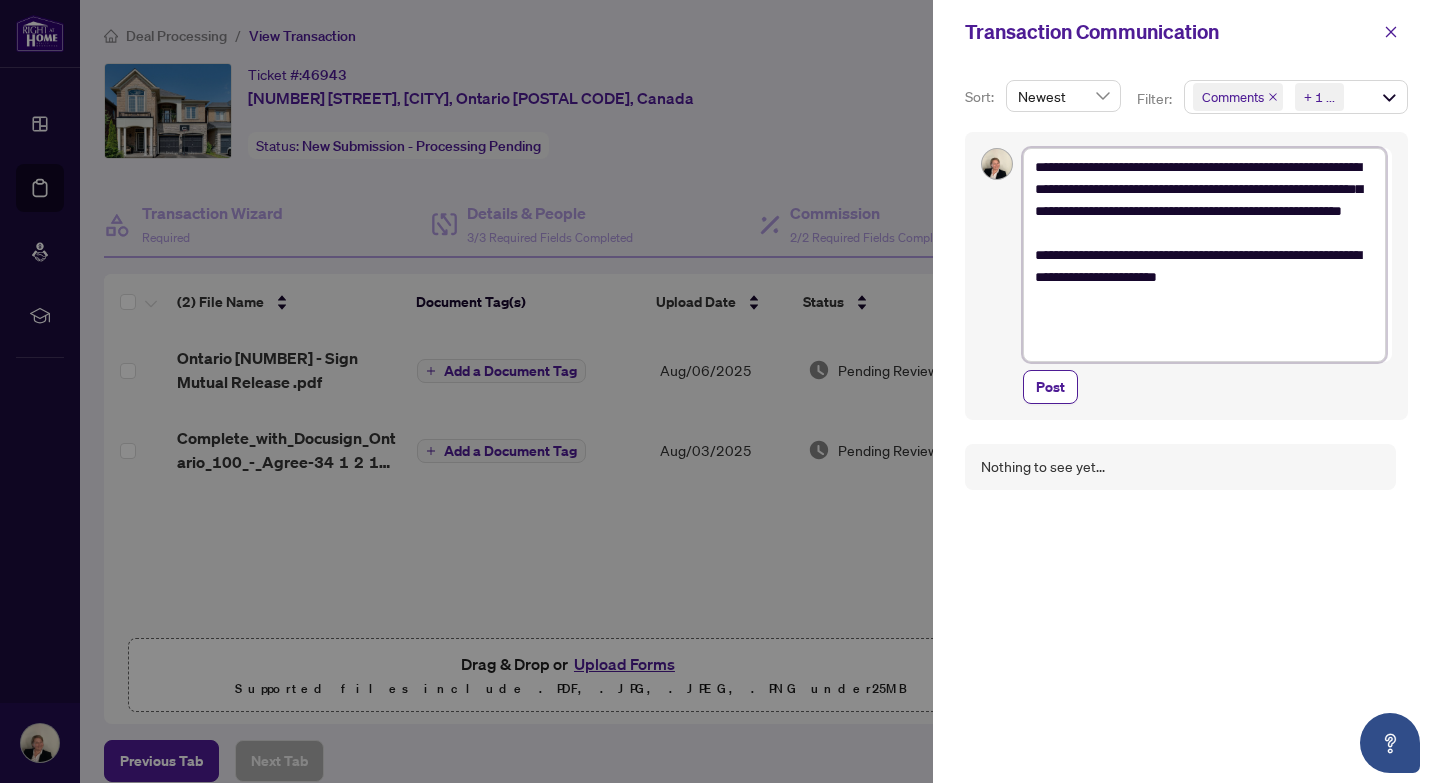 type on "**********" 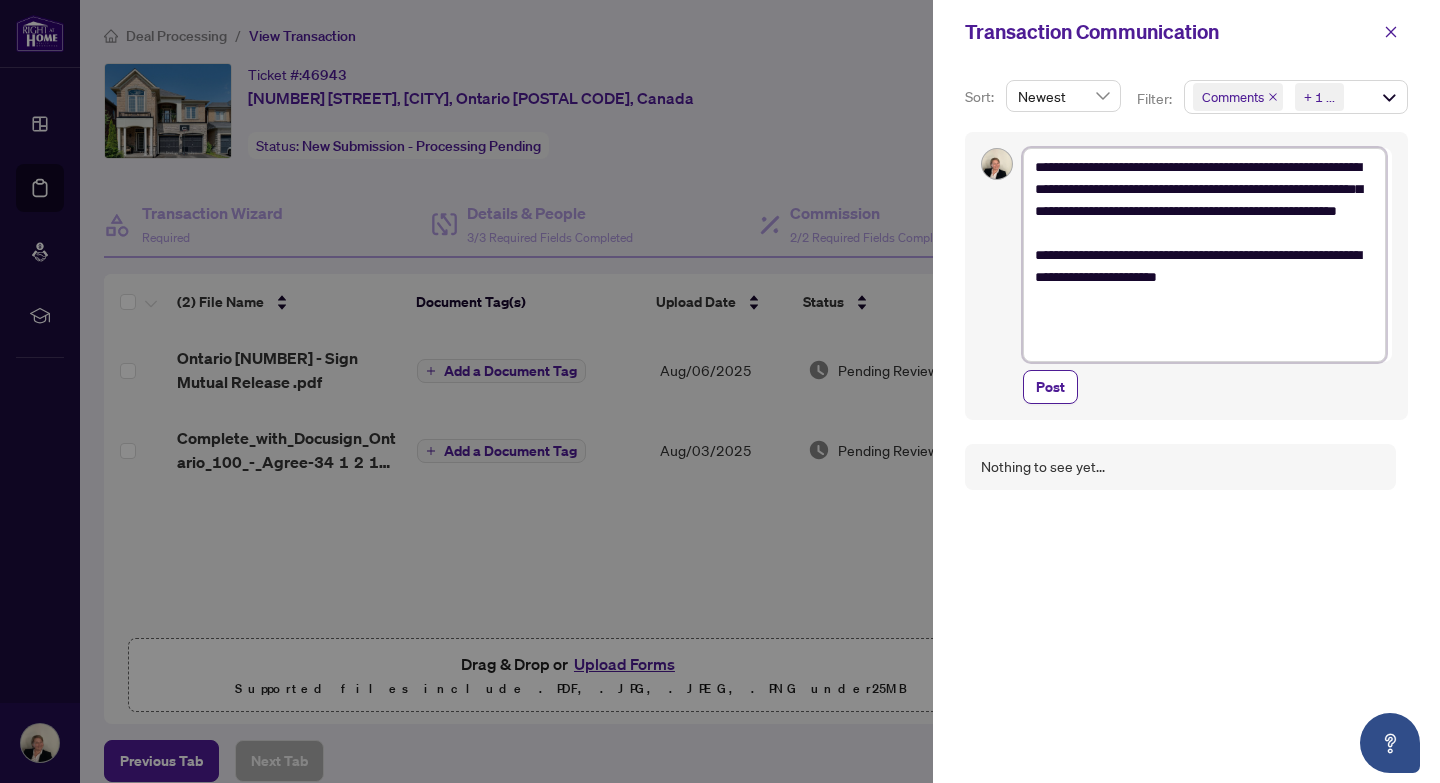 type on "**********" 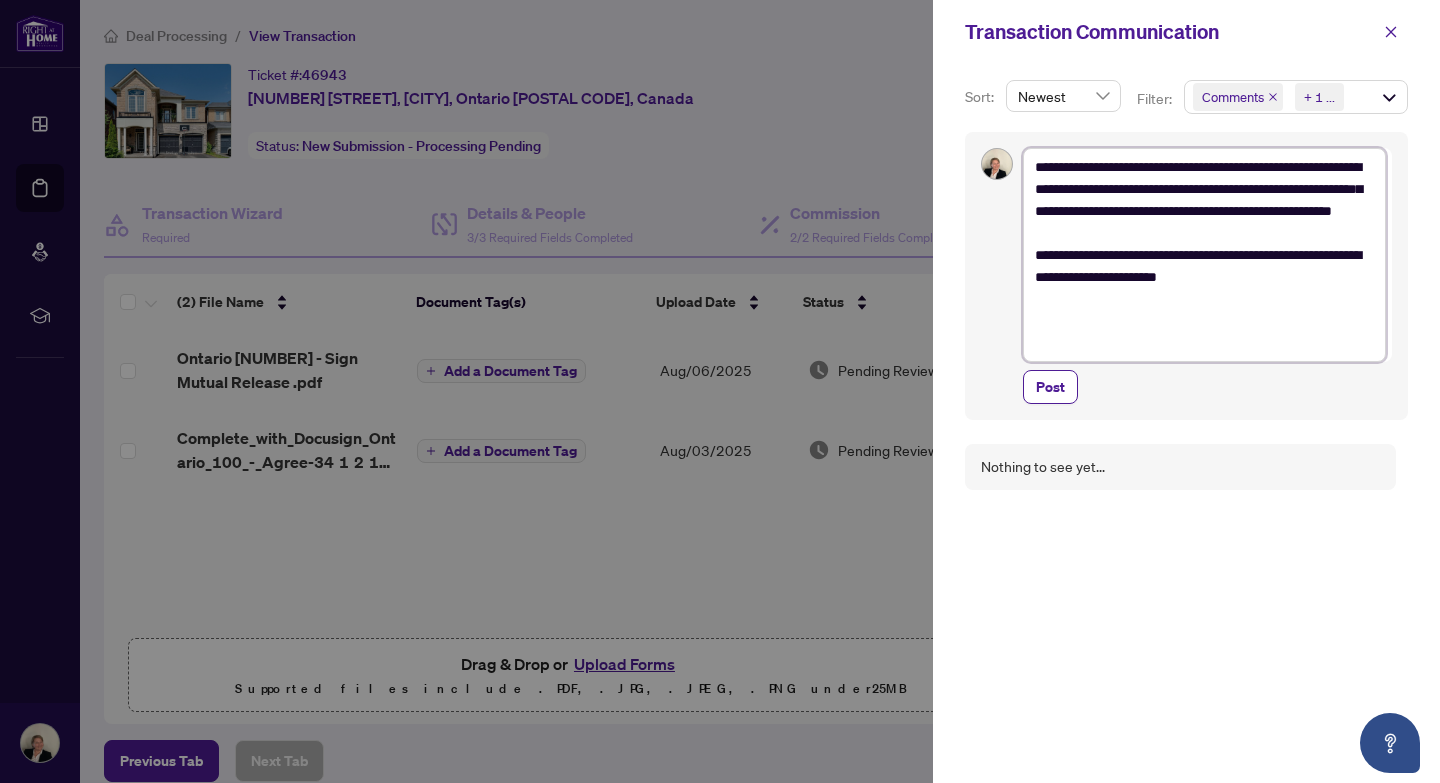 type on "**********" 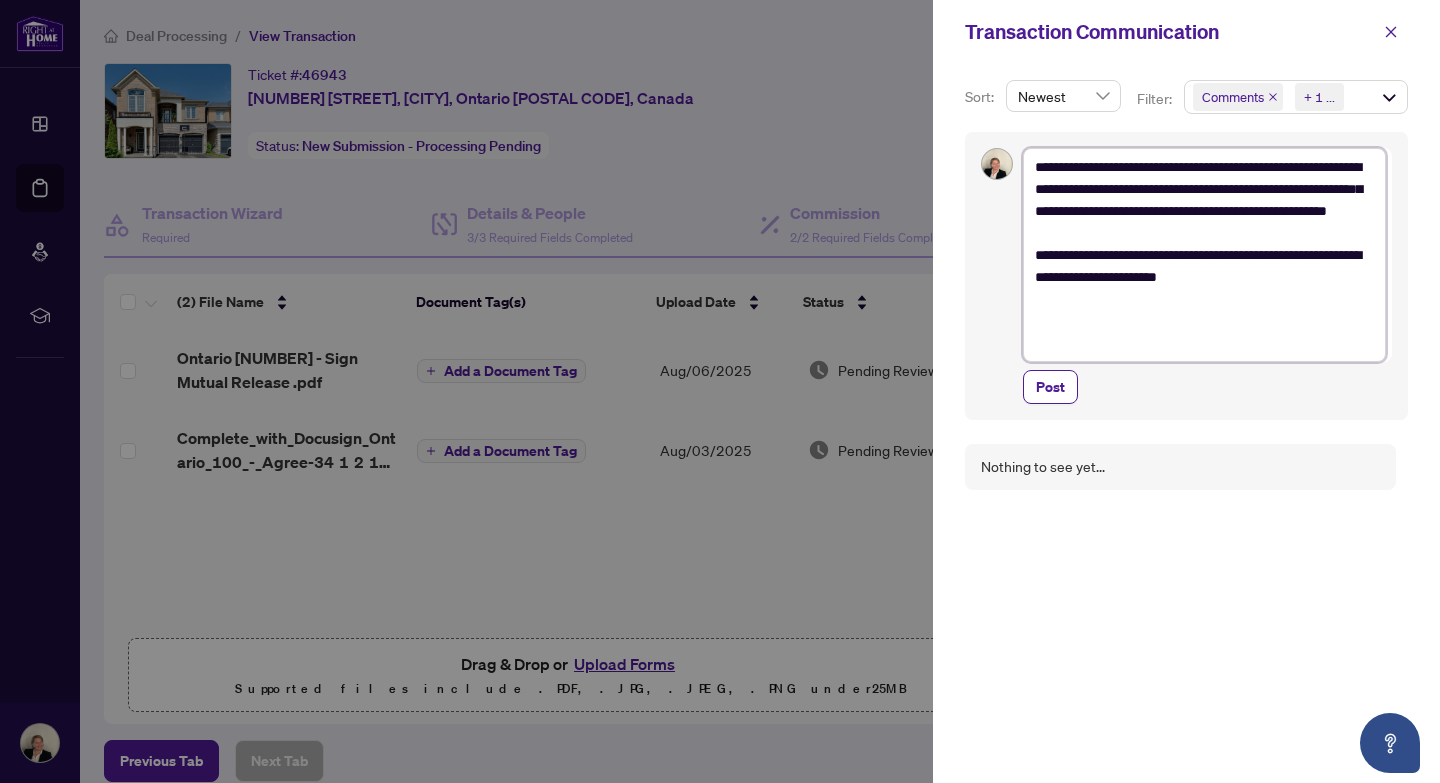 type on "**********" 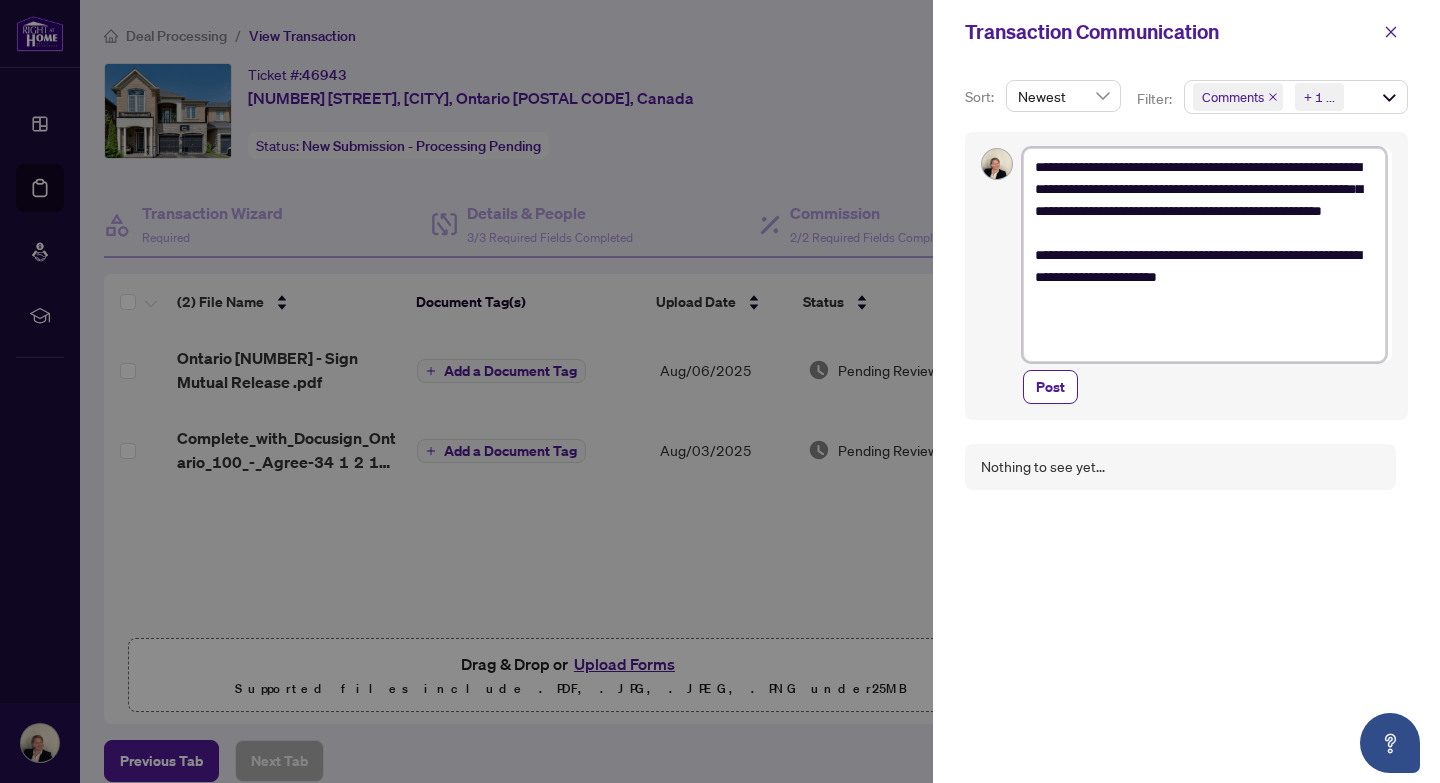 type on "**********" 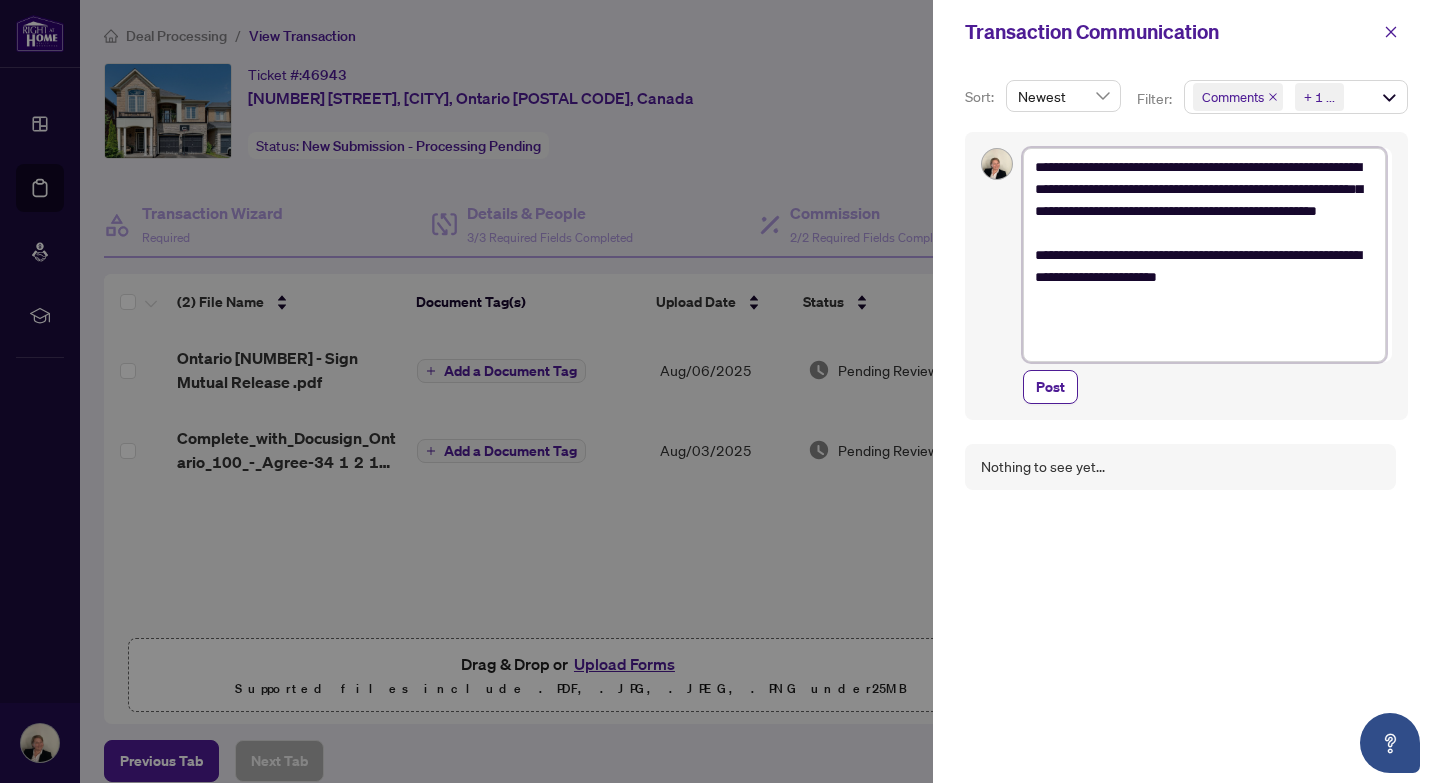 type on "**********" 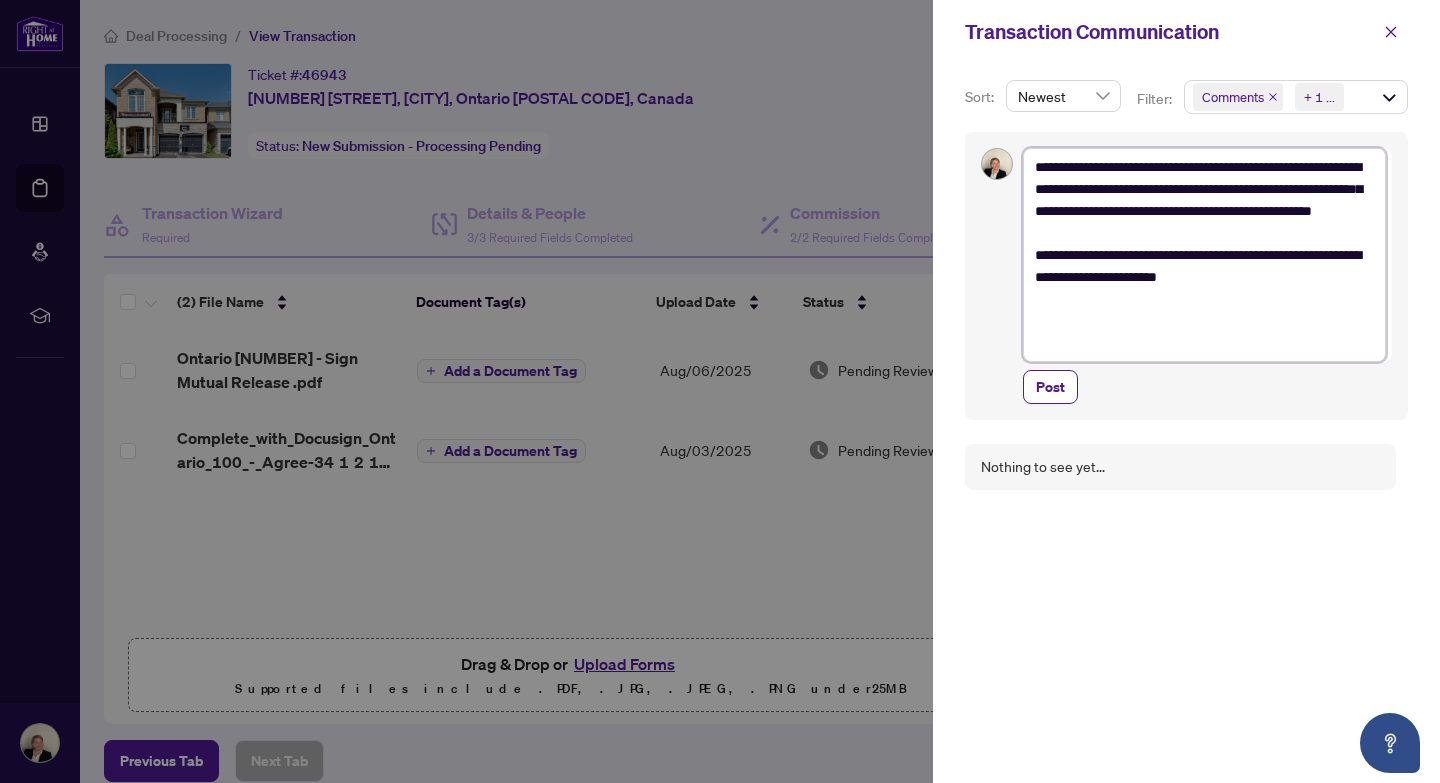 type on "**********" 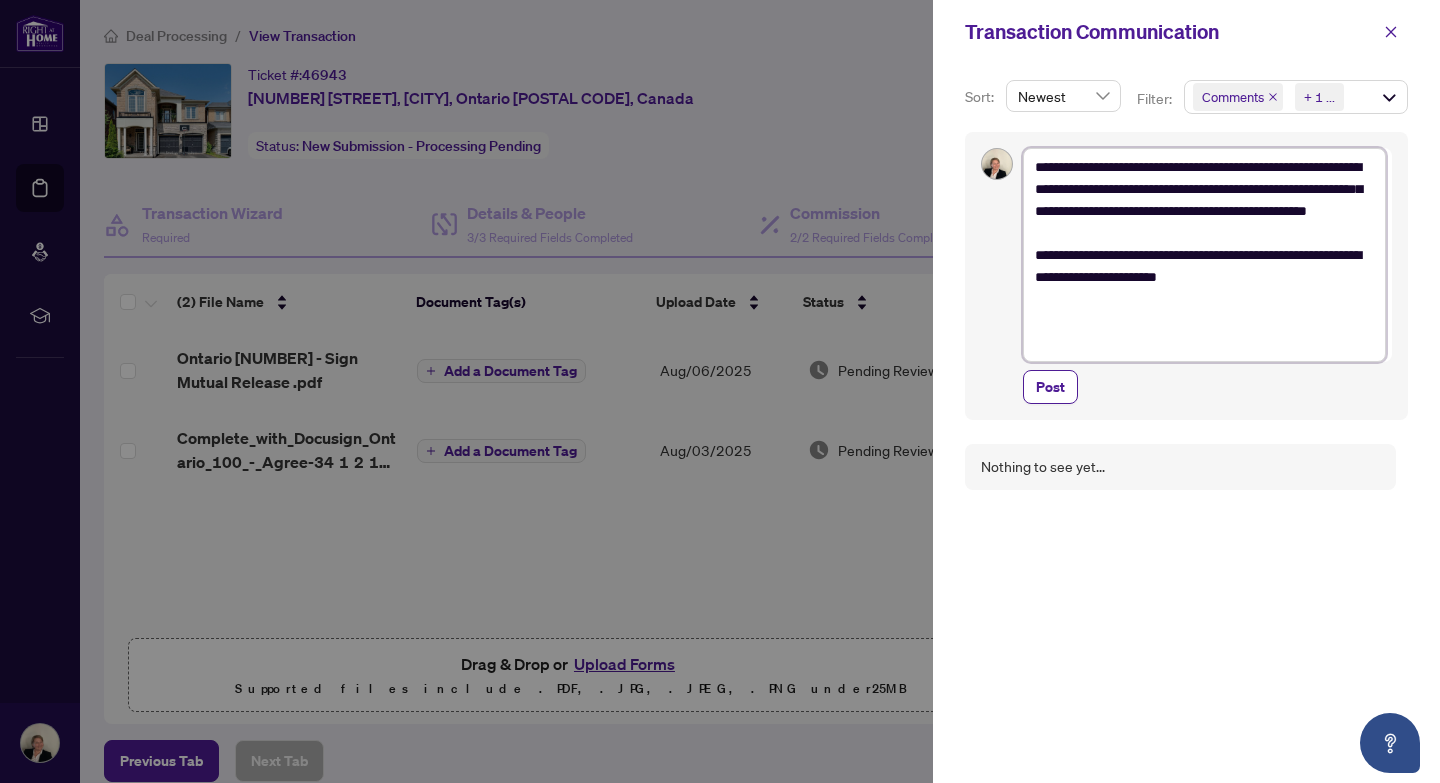 type on "**********" 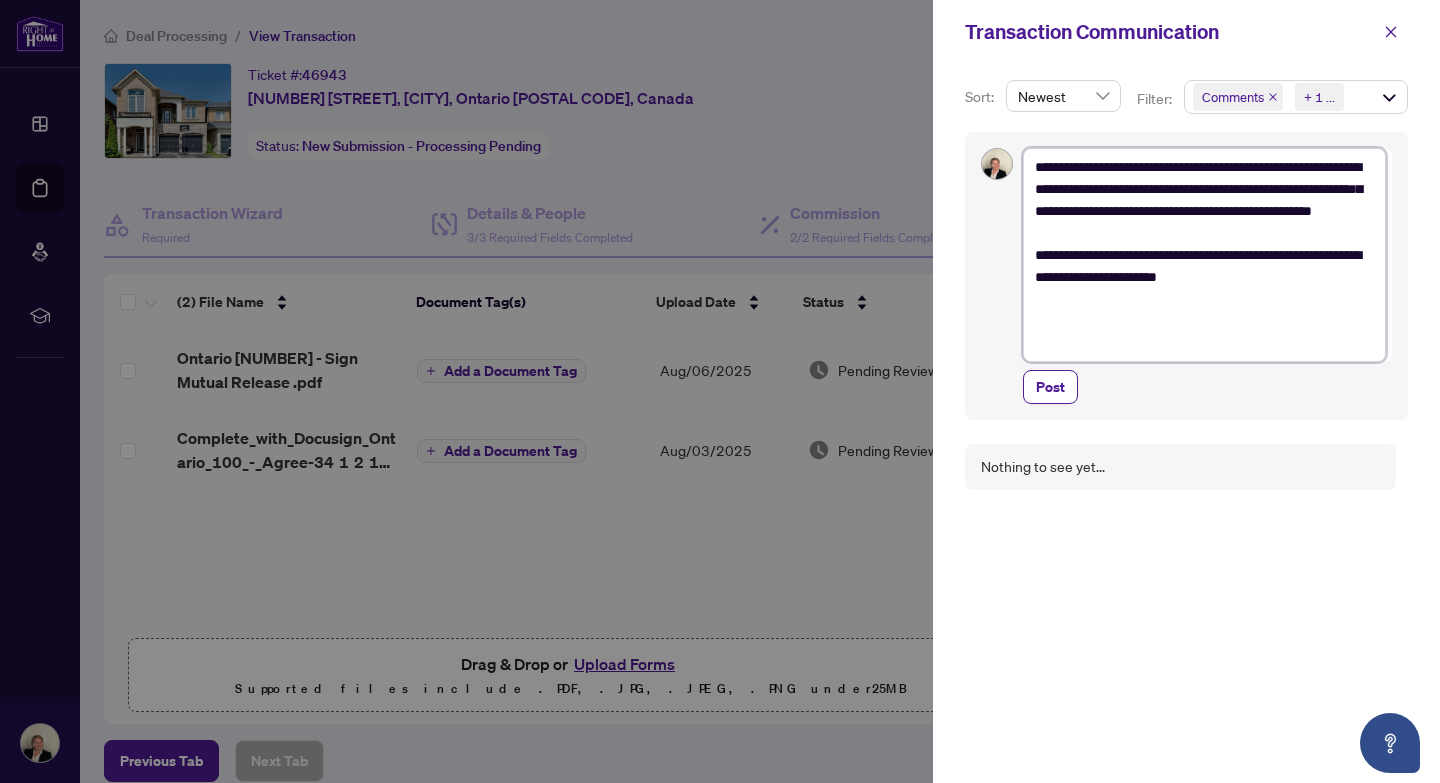 type on "**********" 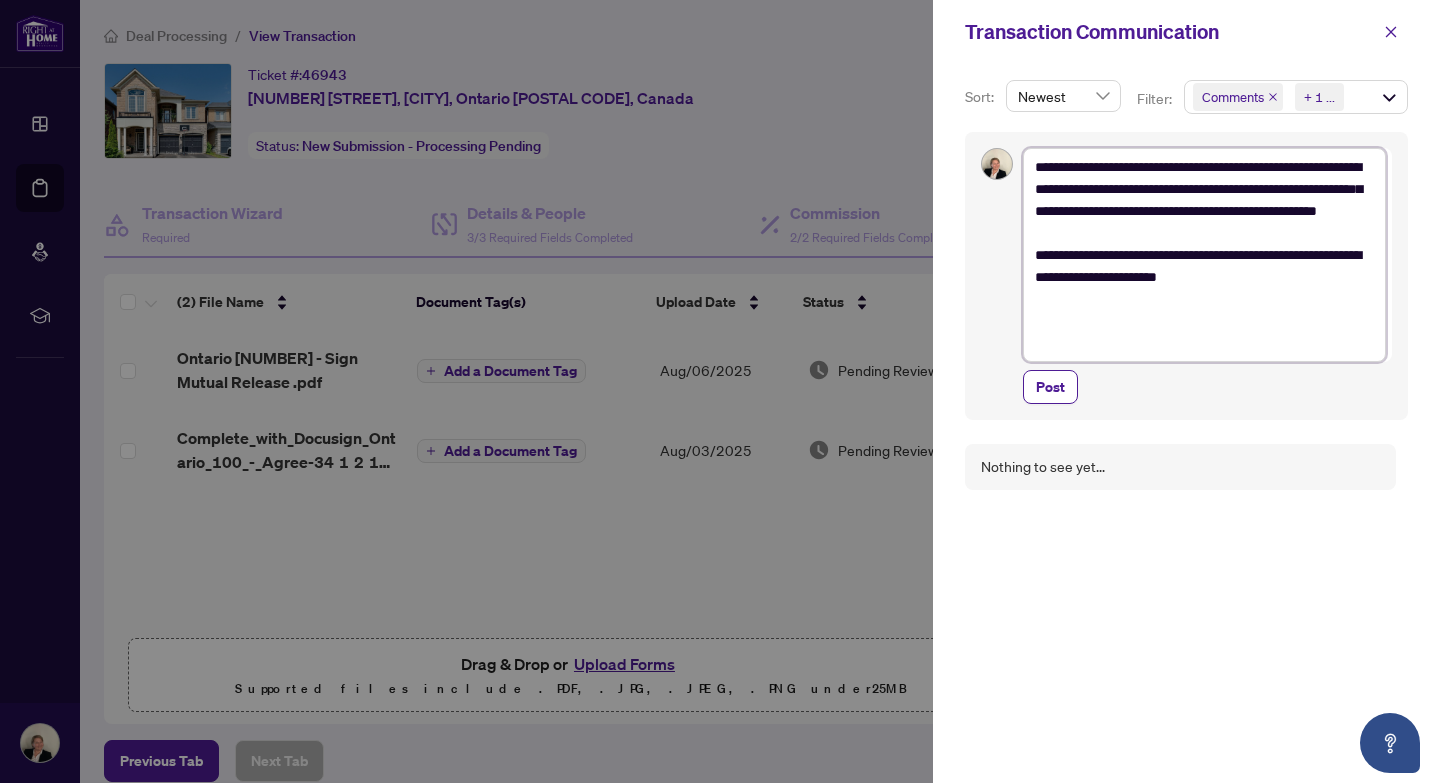 type on "**********" 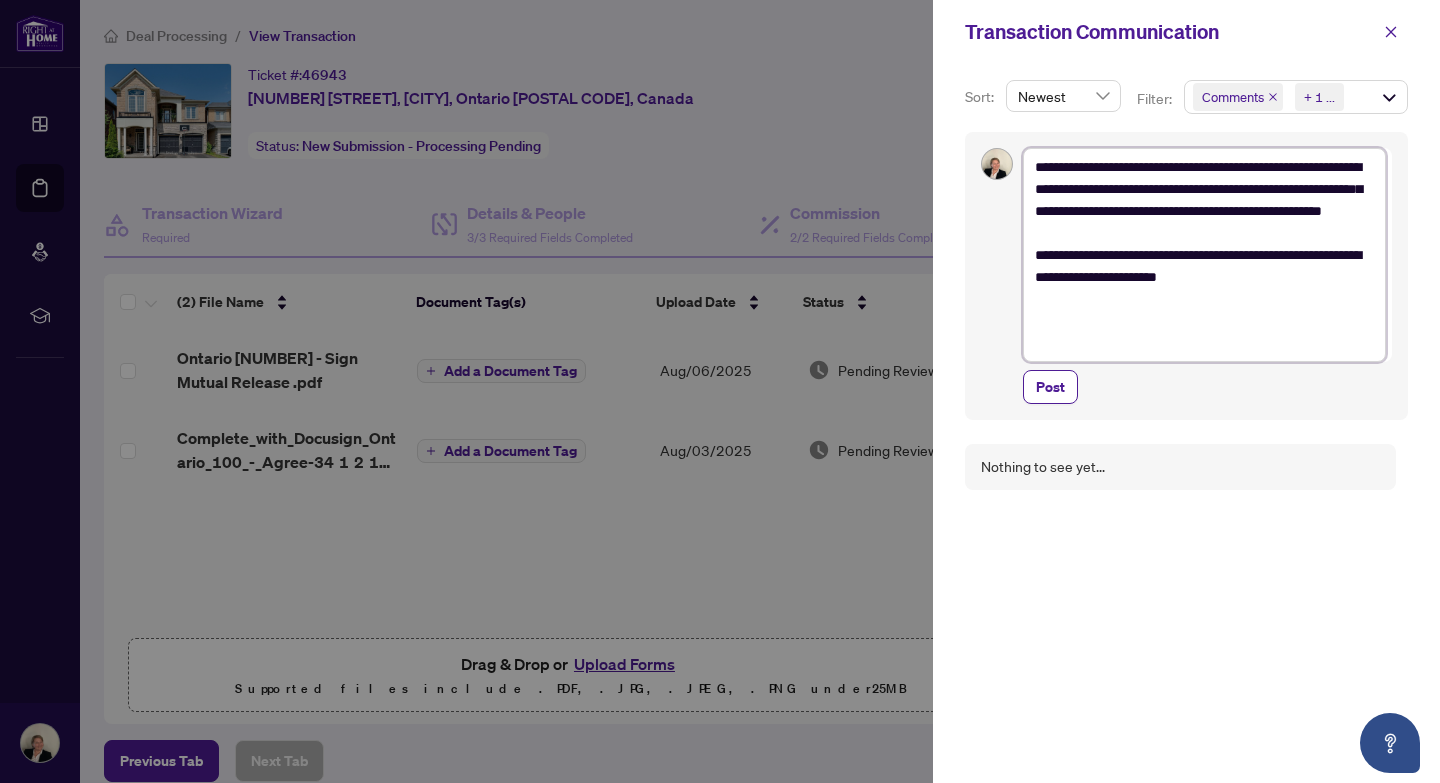 type on "**********" 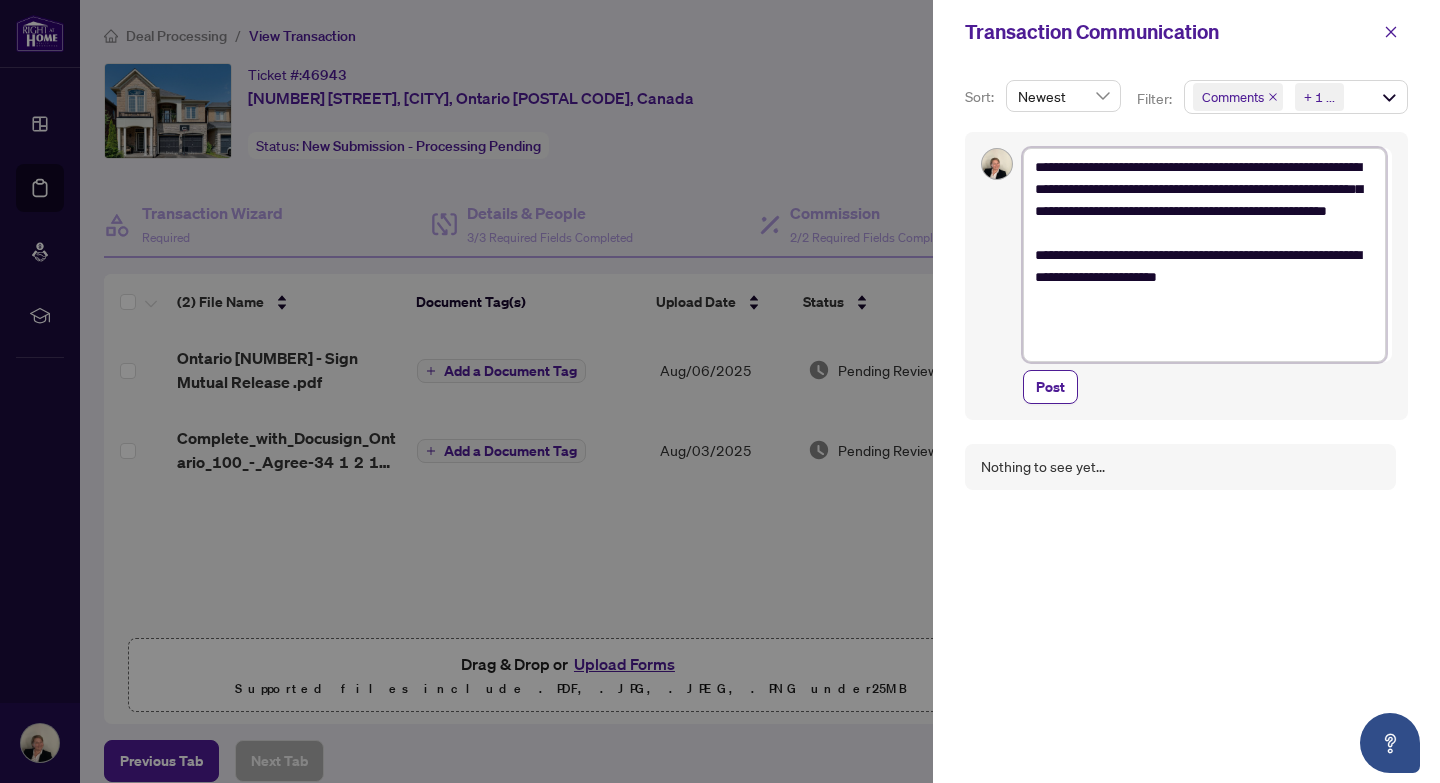 type on "**********" 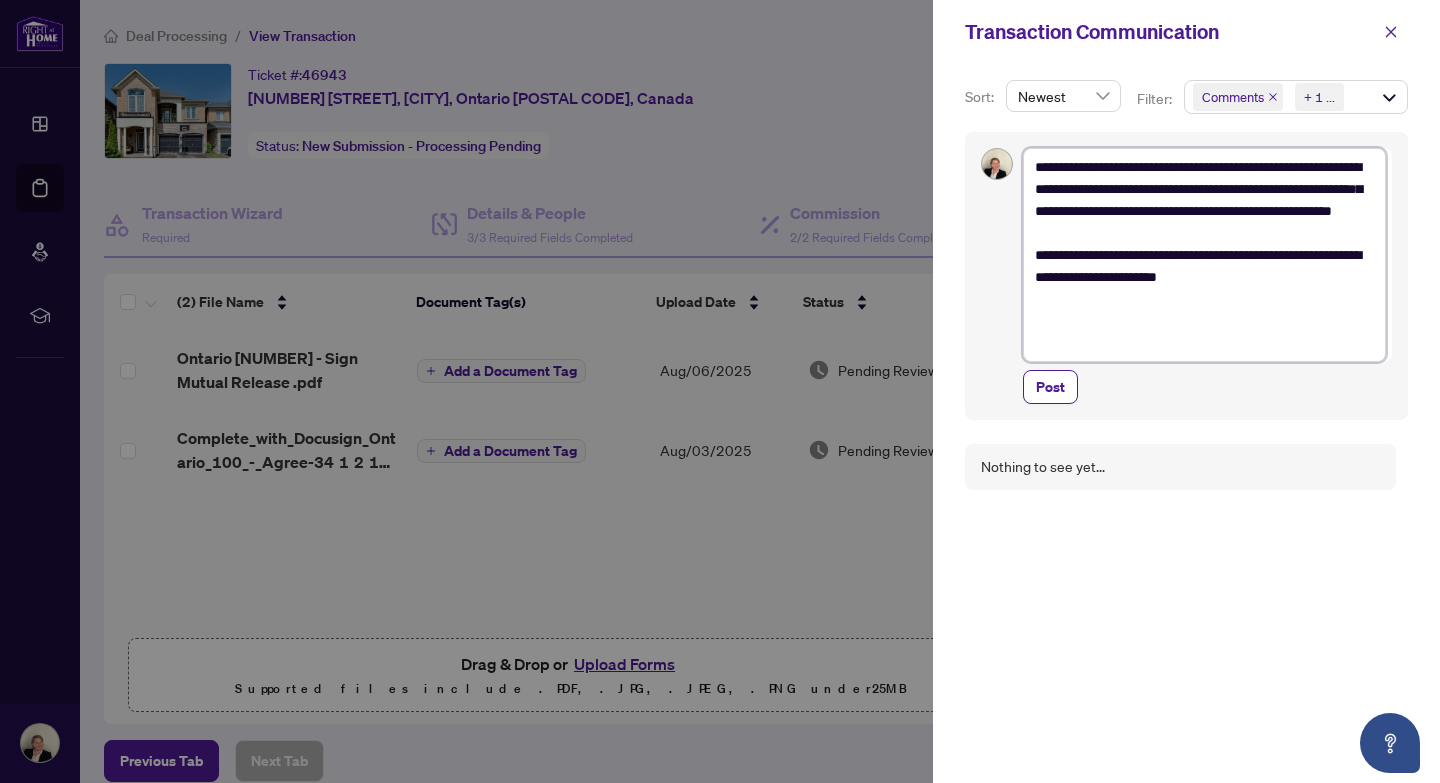 type on "**********" 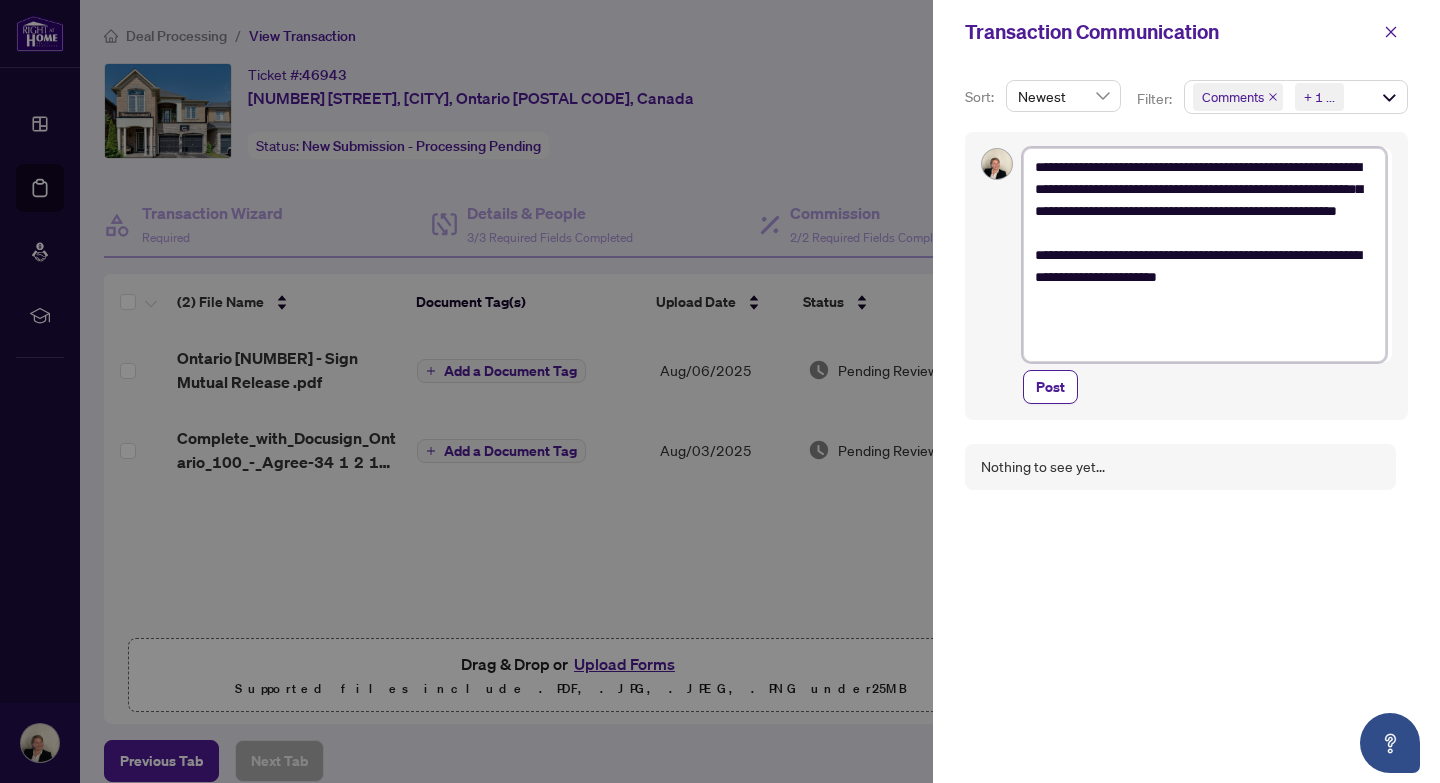 type on "**********" 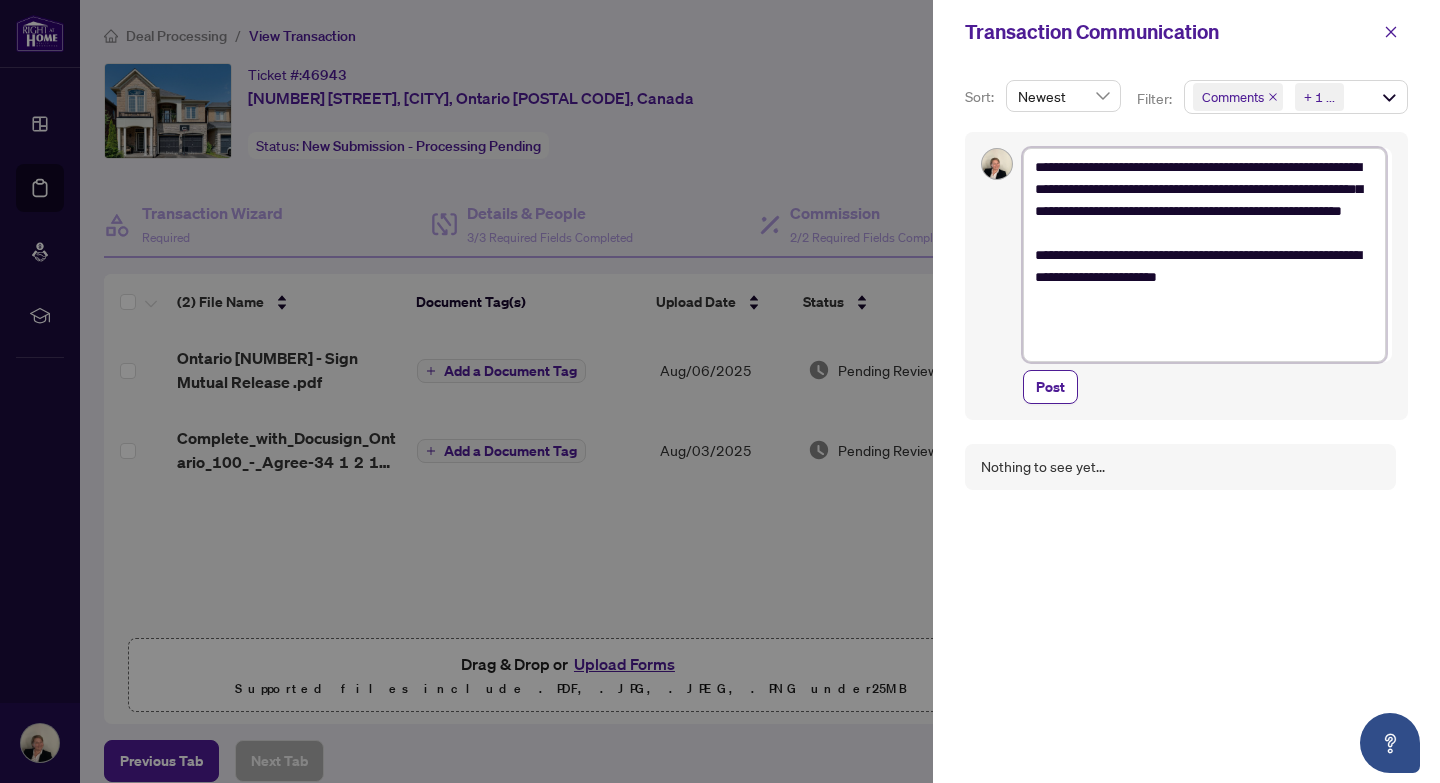 type on "**********" 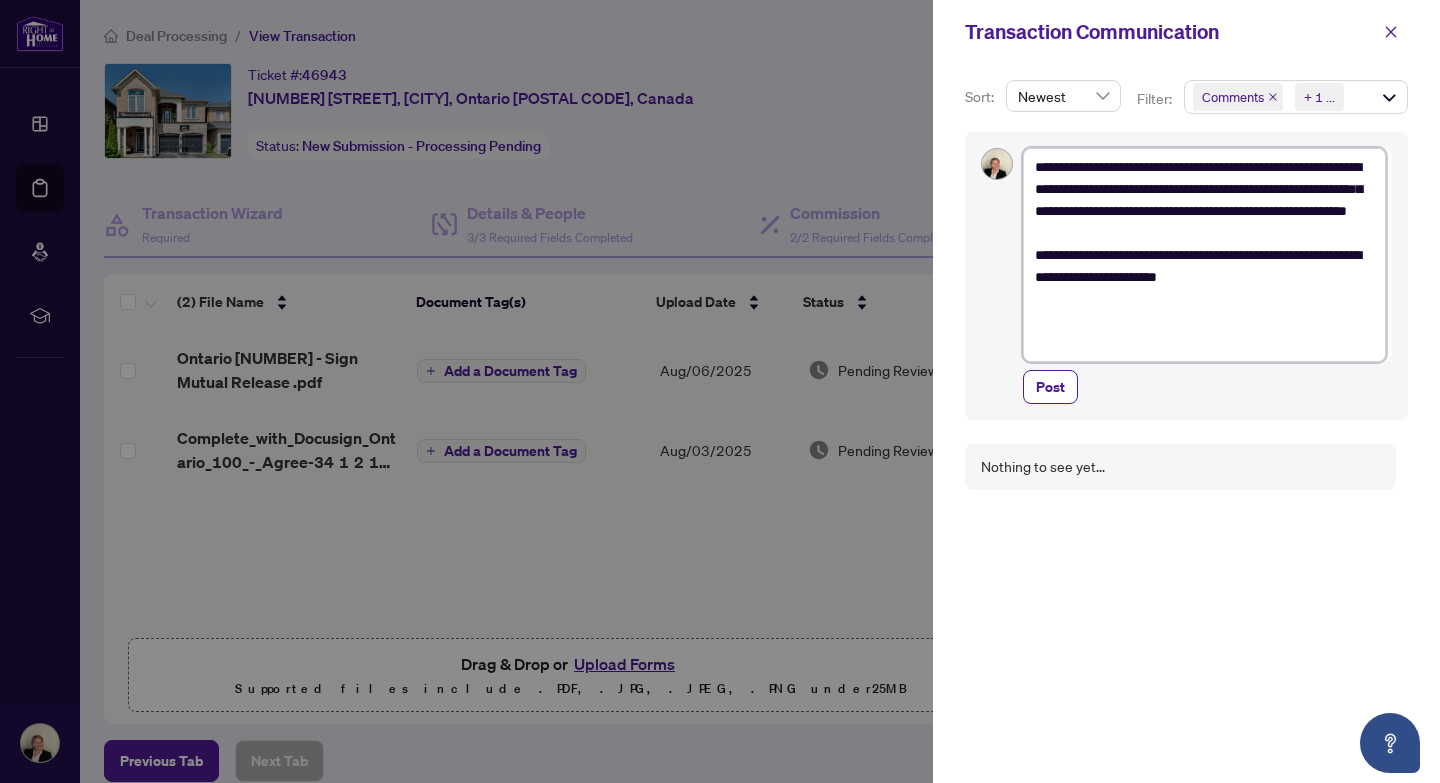 type on "**********" 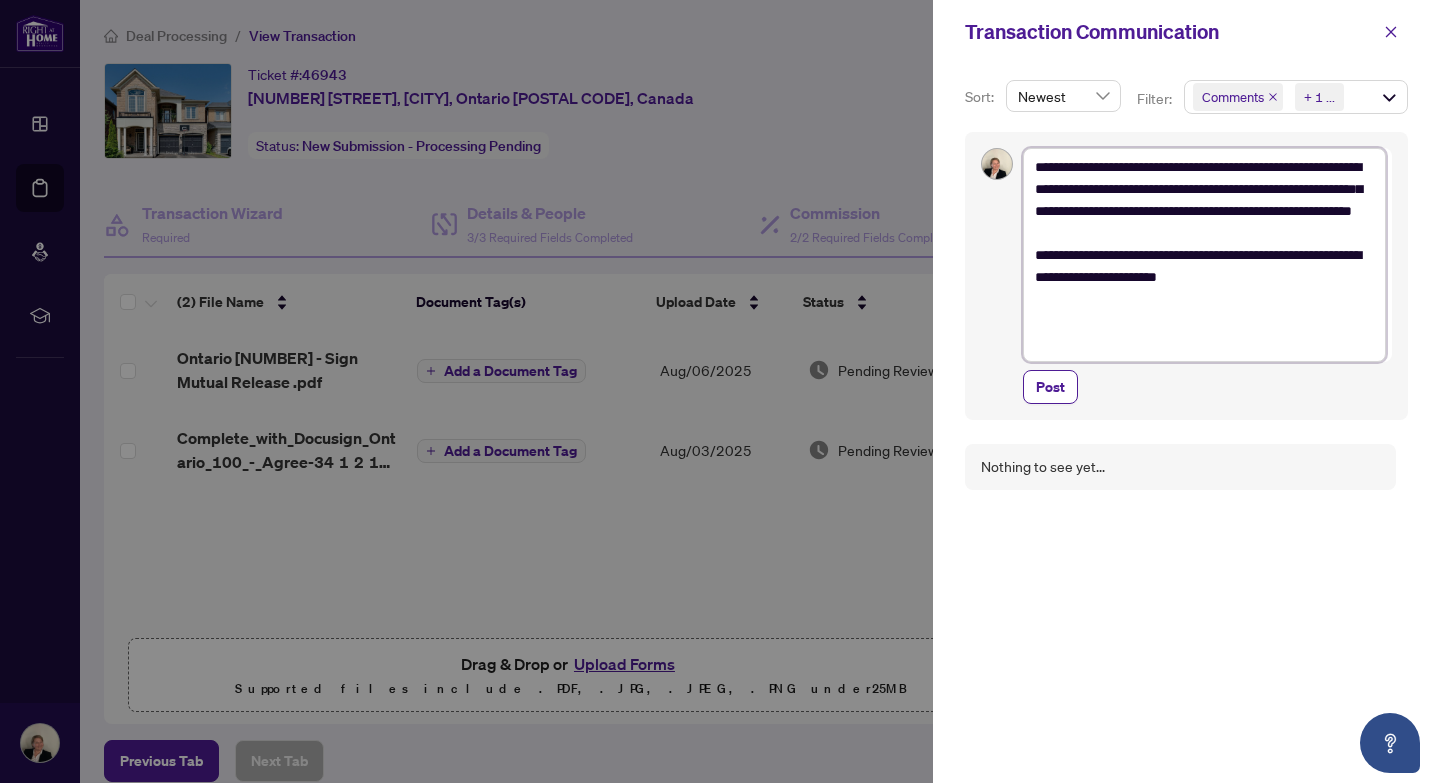 click on "**********" at bounding box center (1204, 255) 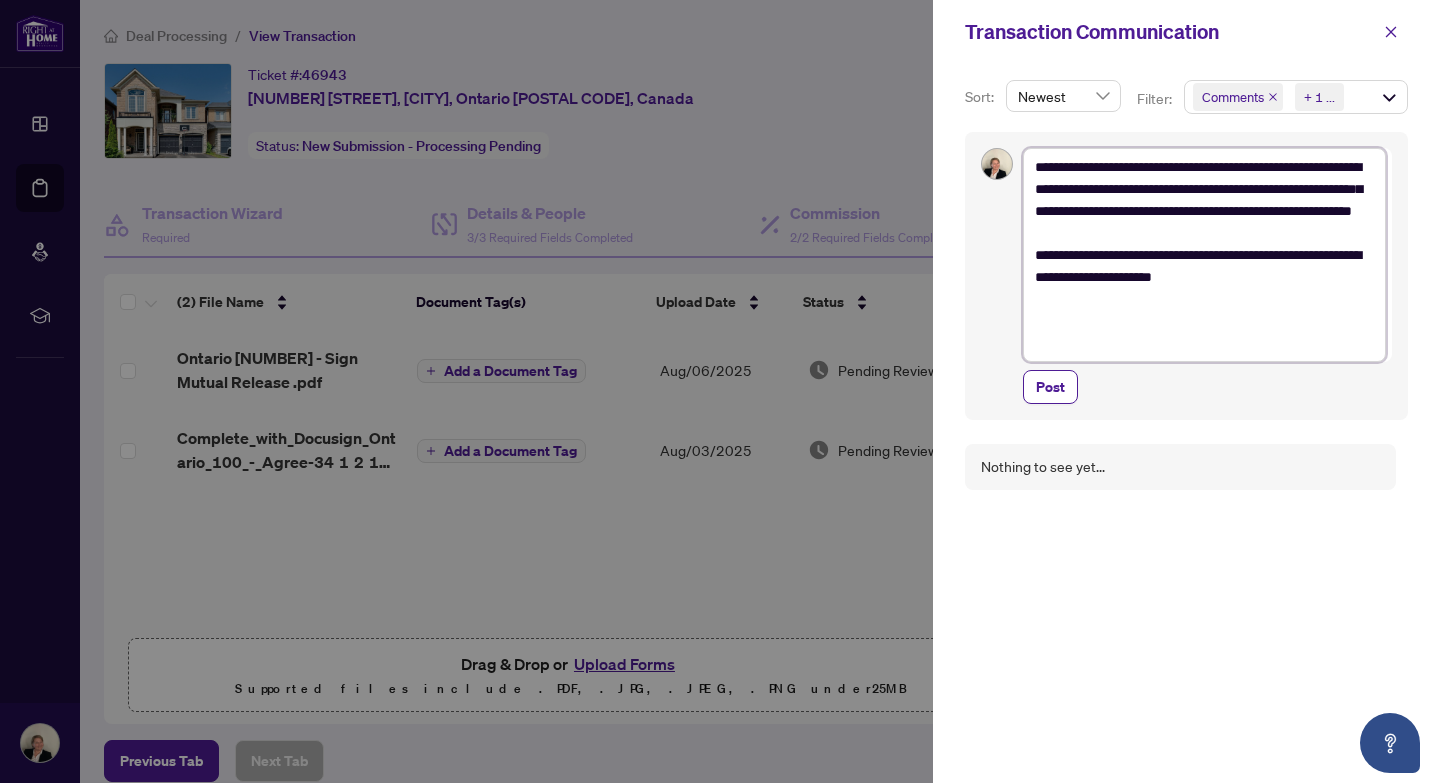 type on "**********" 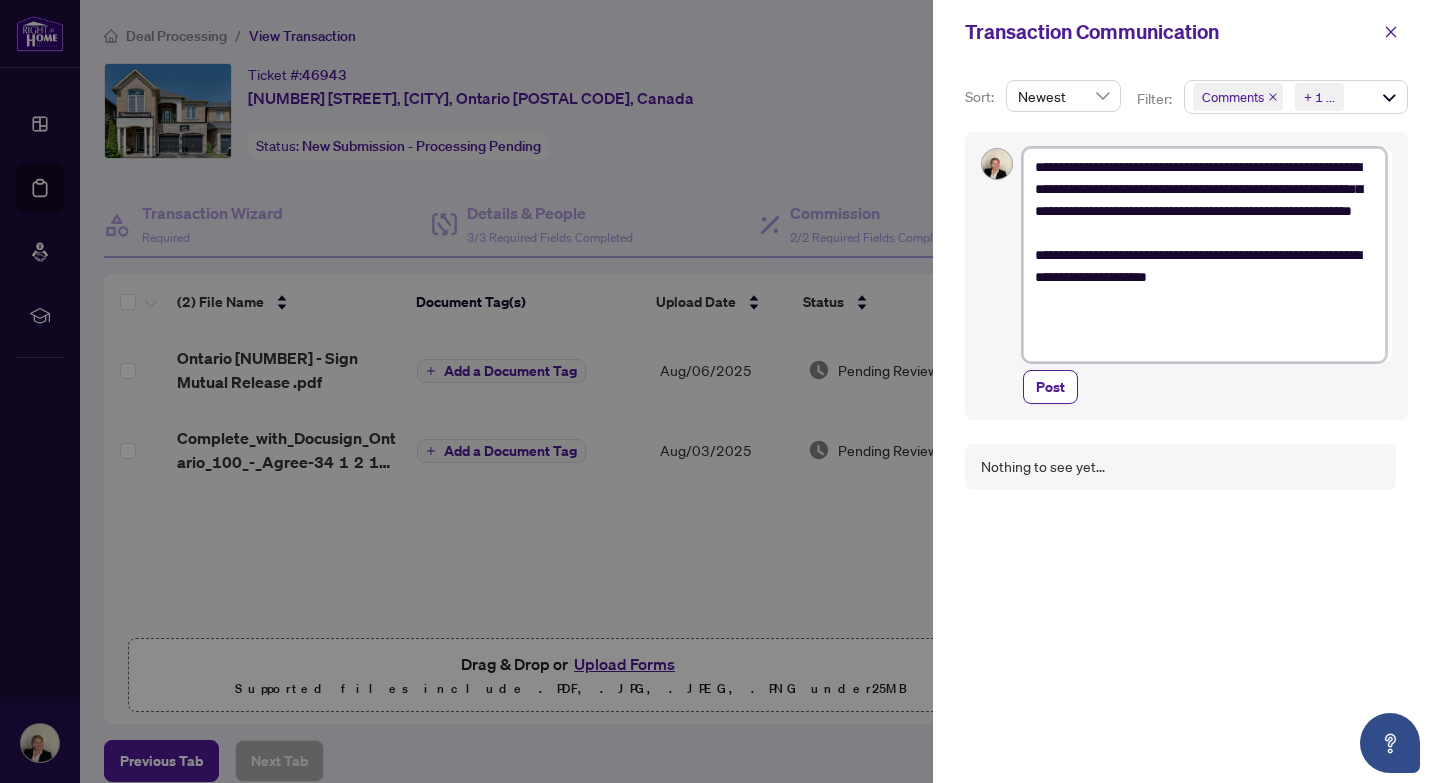 type on "**********" 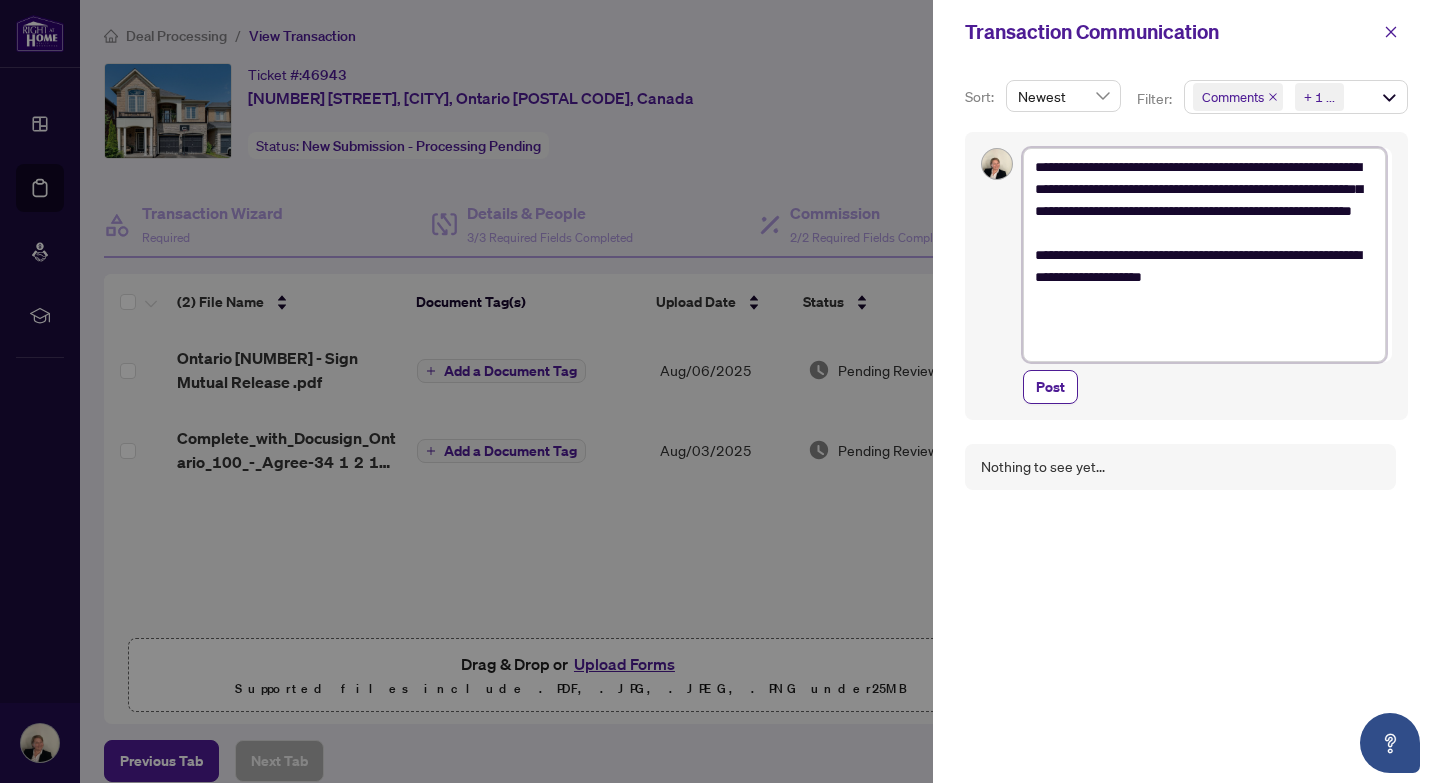 type on "**********" 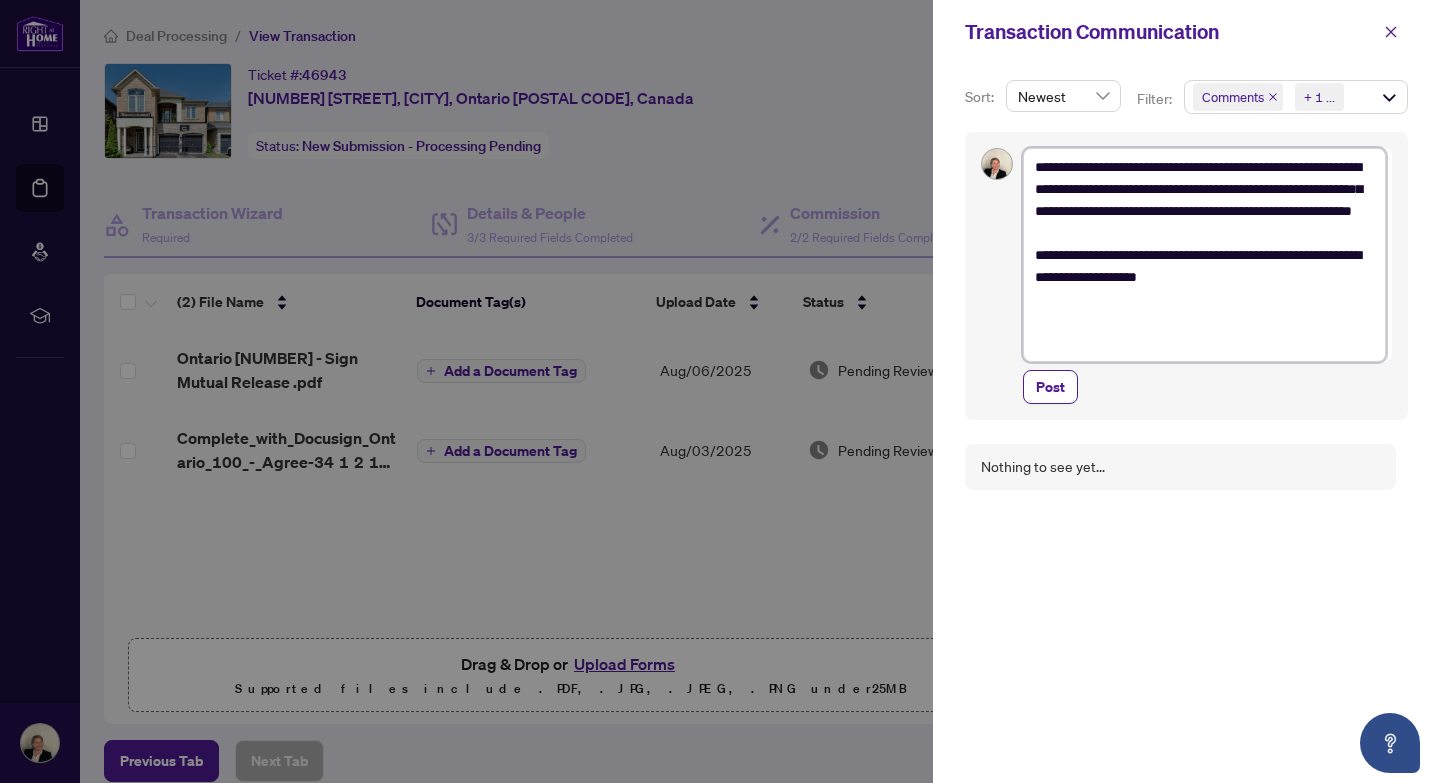 type on "**********" 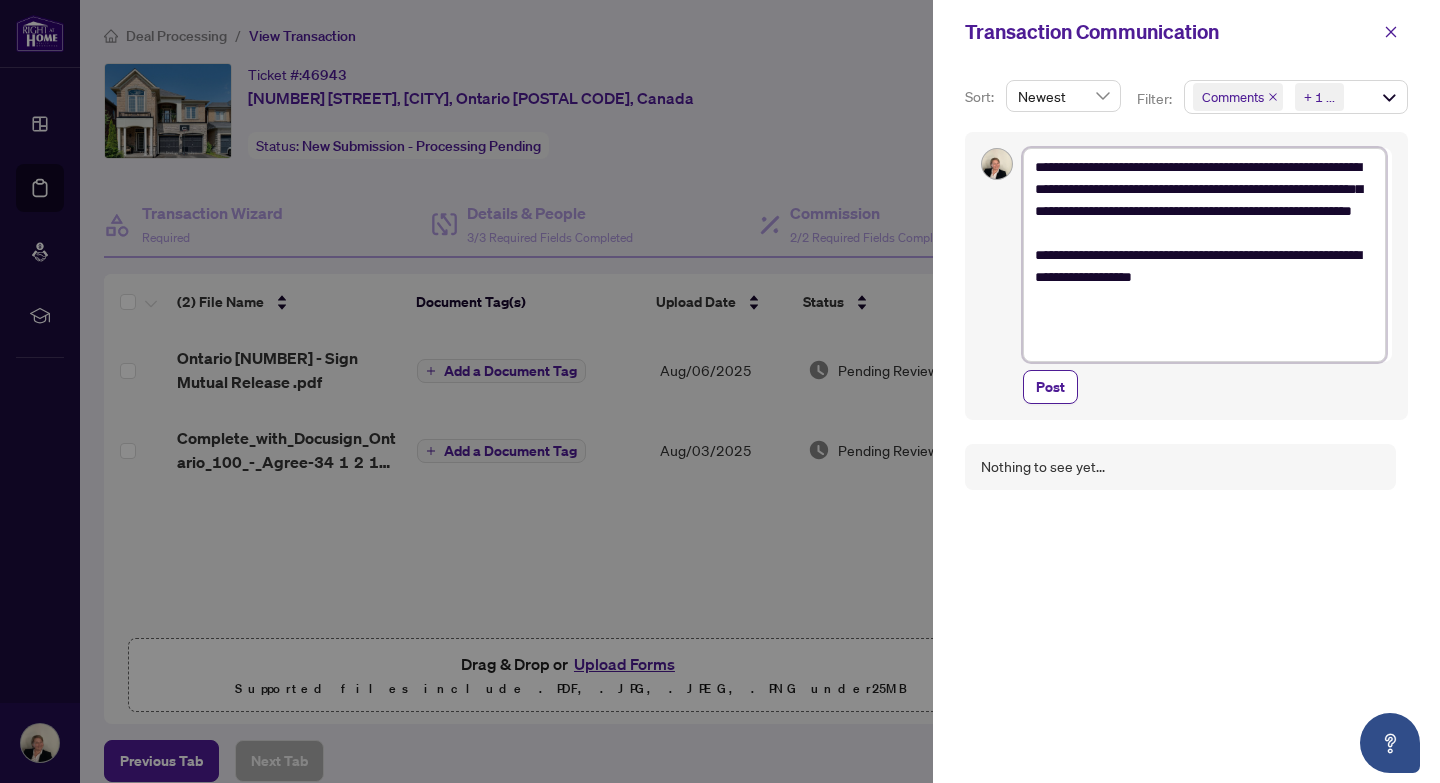 type on "**********" 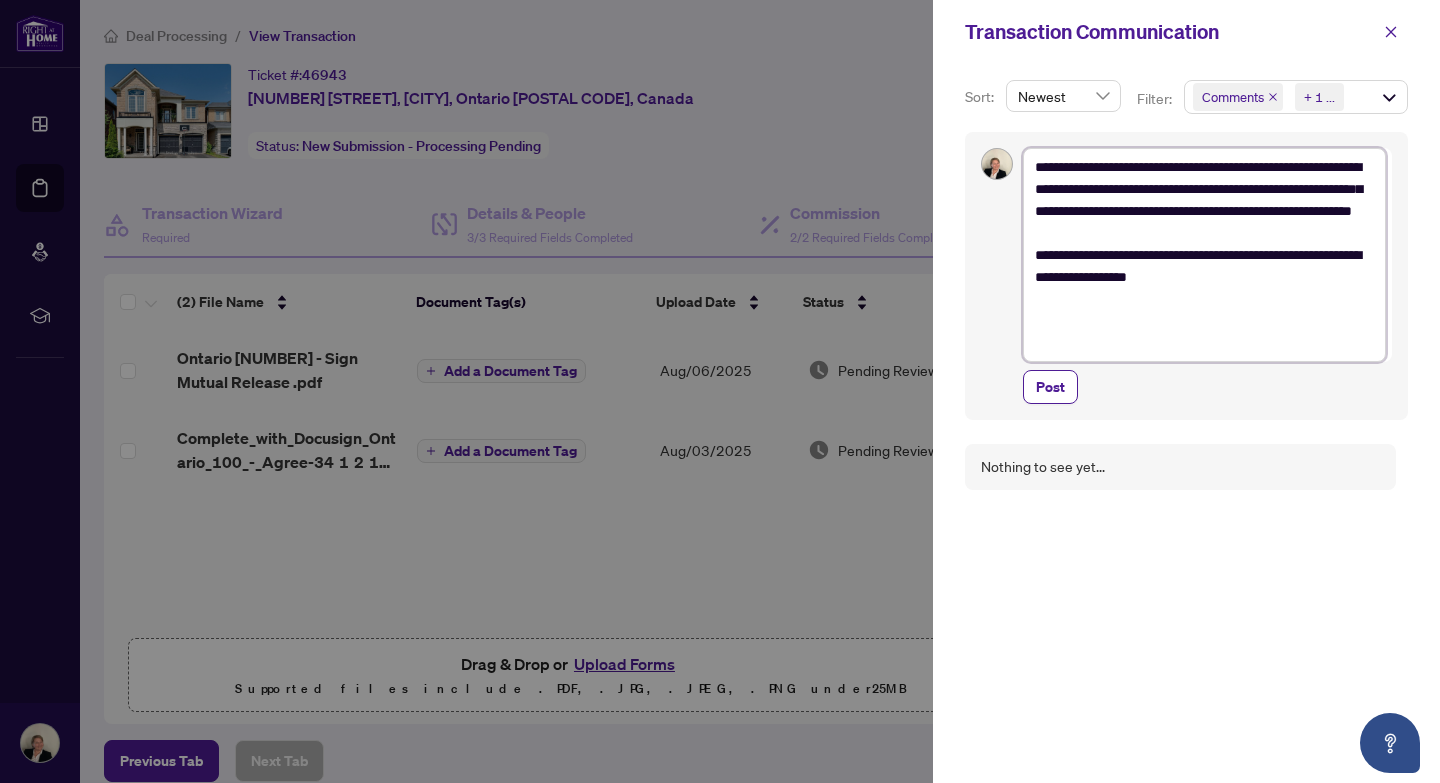 type on "**********" 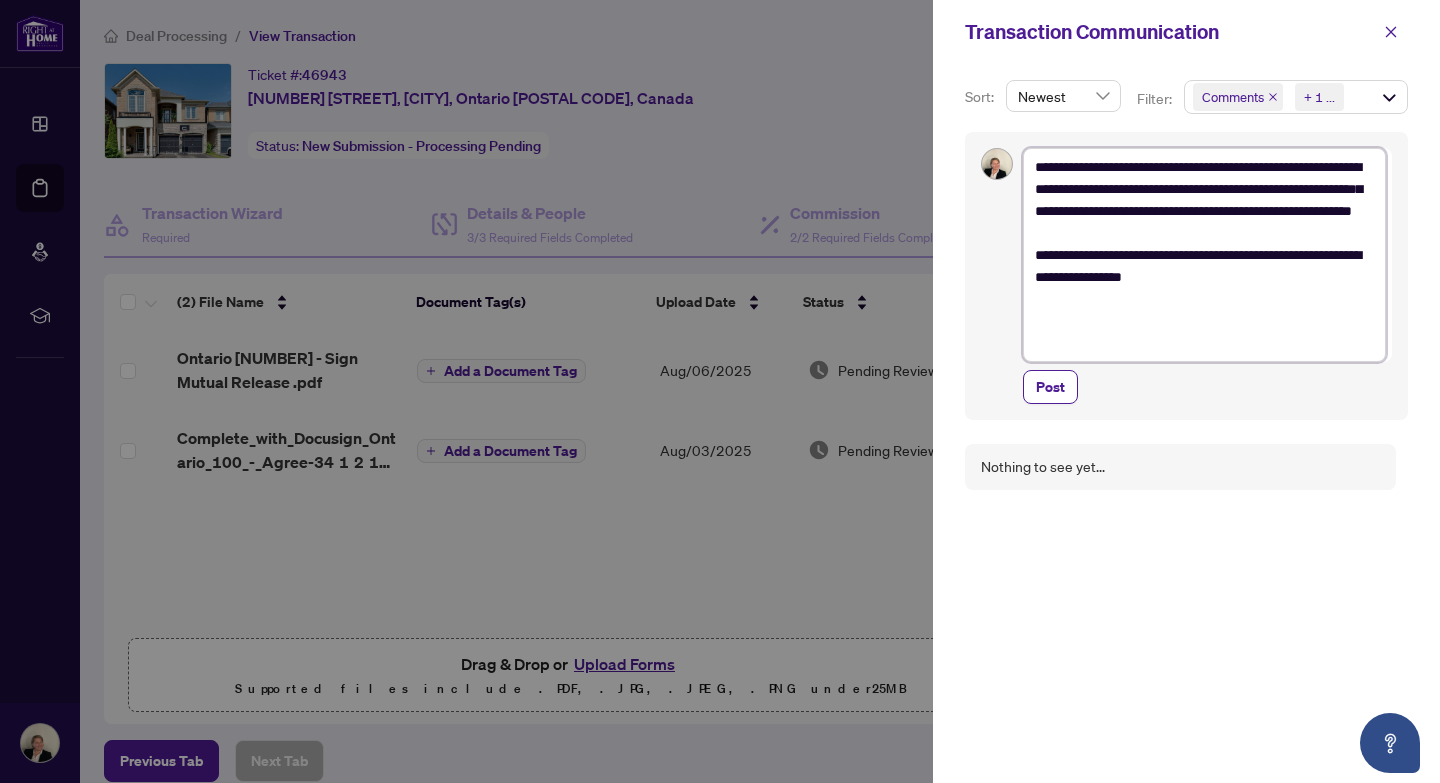 type on "**********" 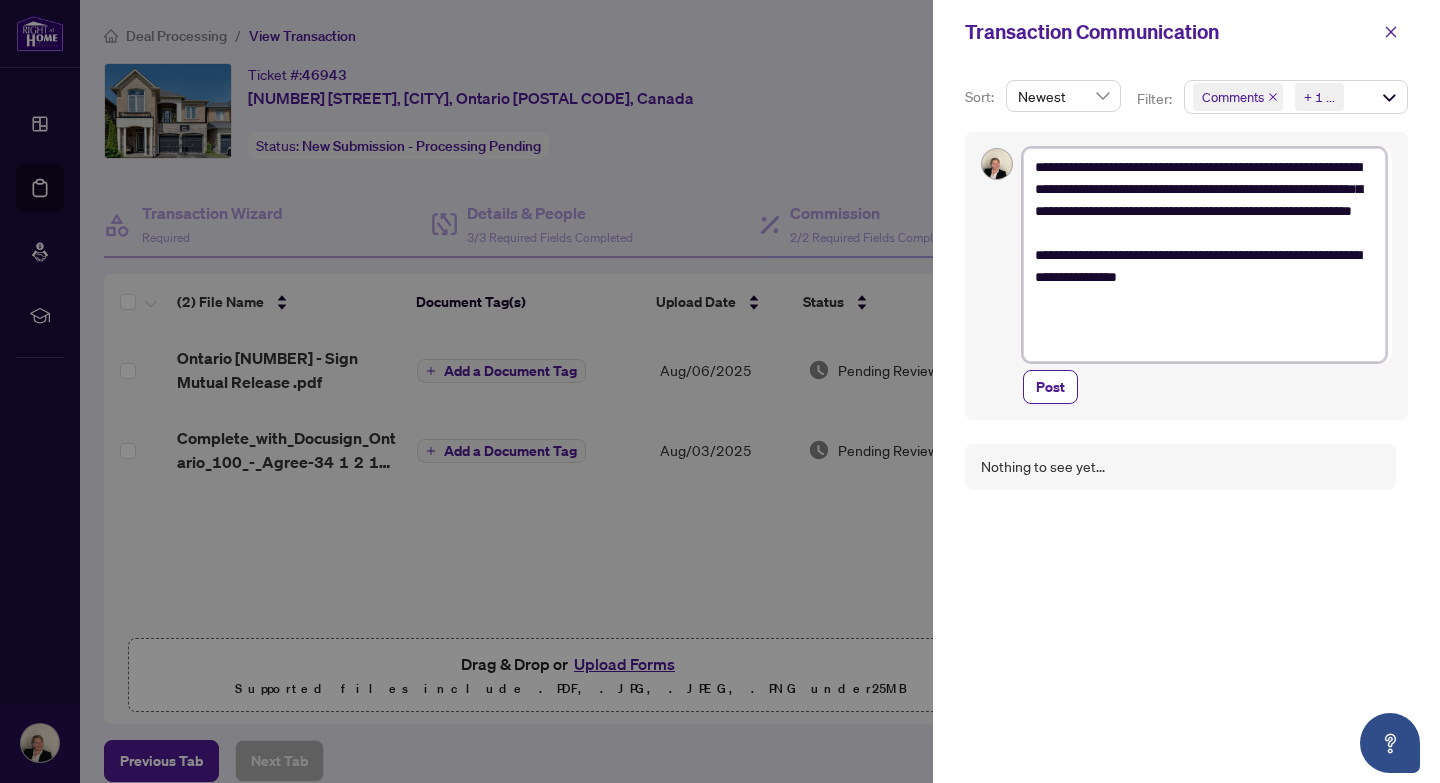 type on "**********" 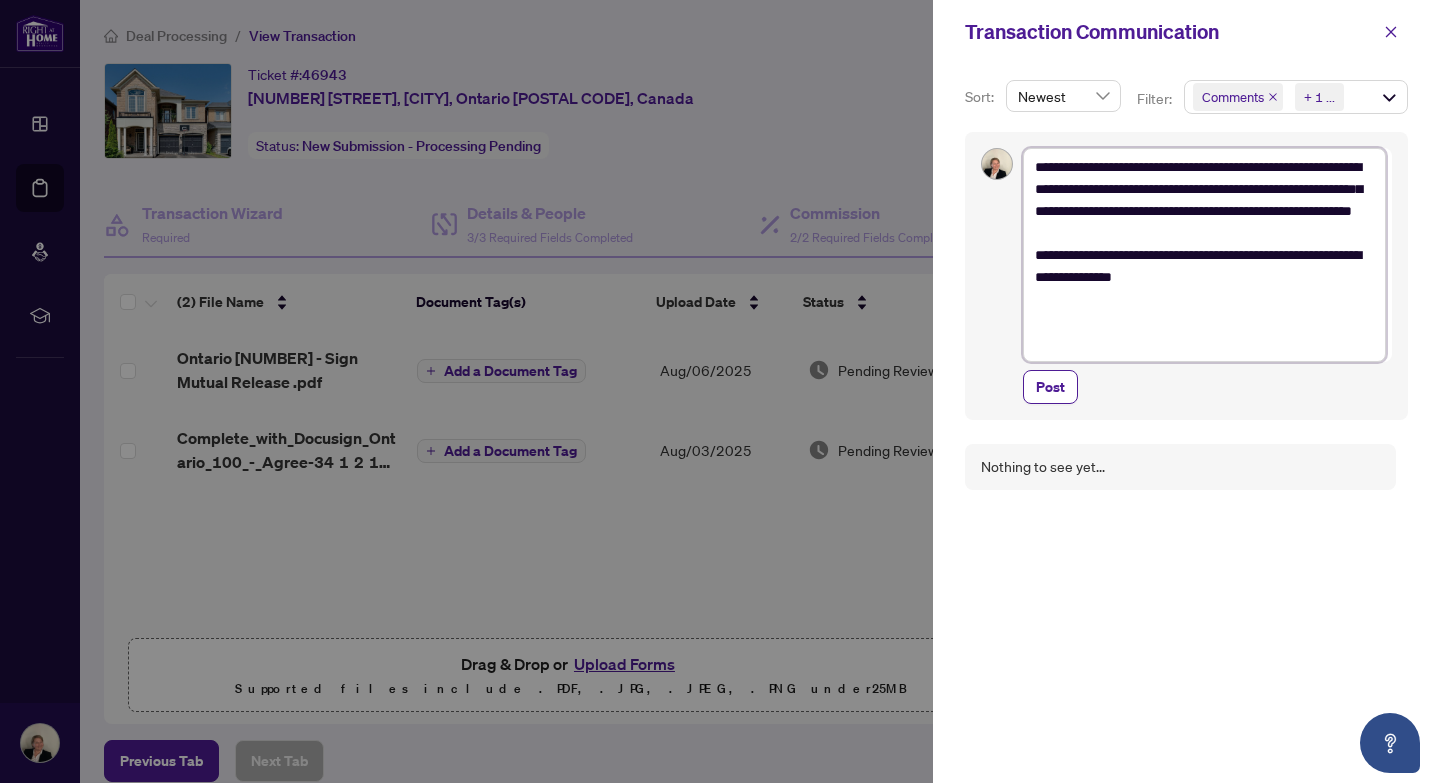 type on "**********" 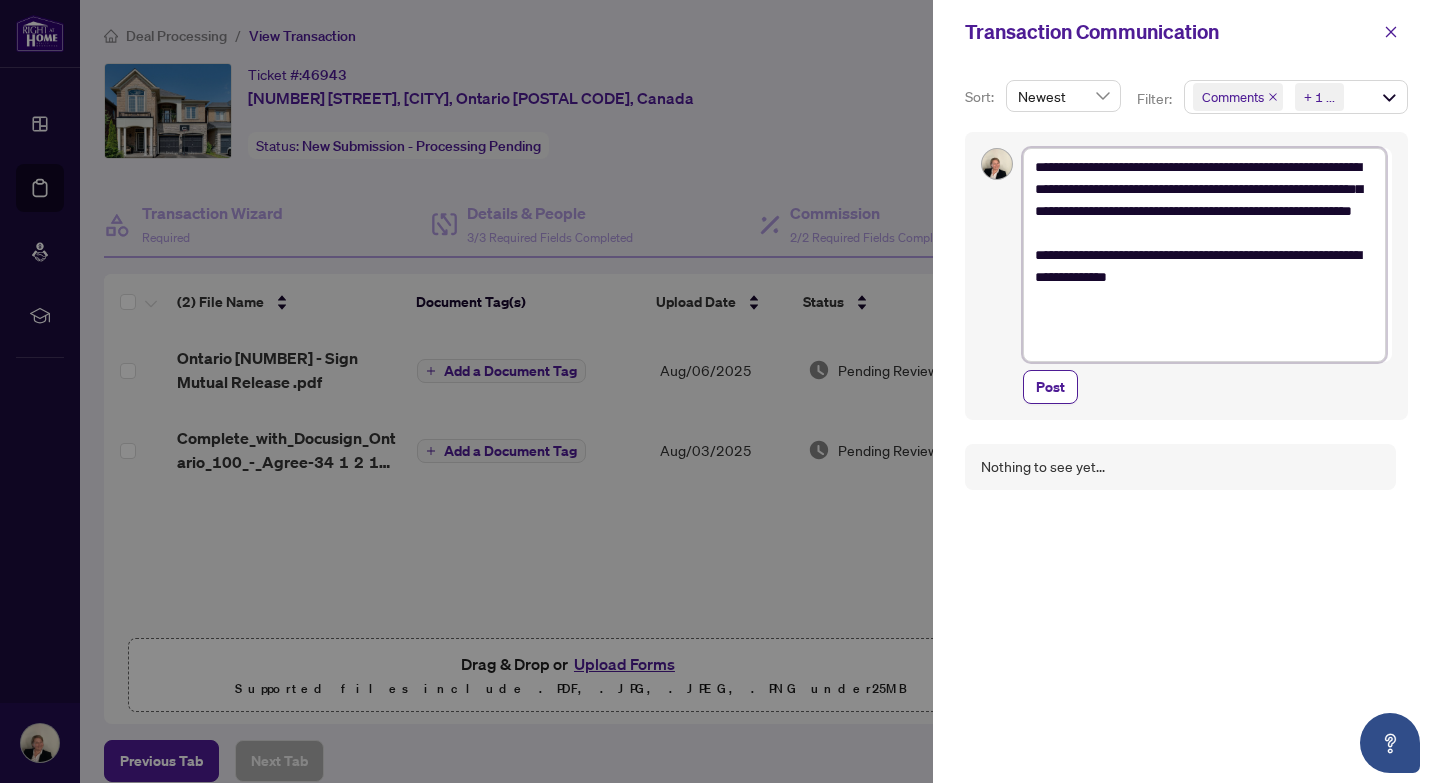 type on "**********" 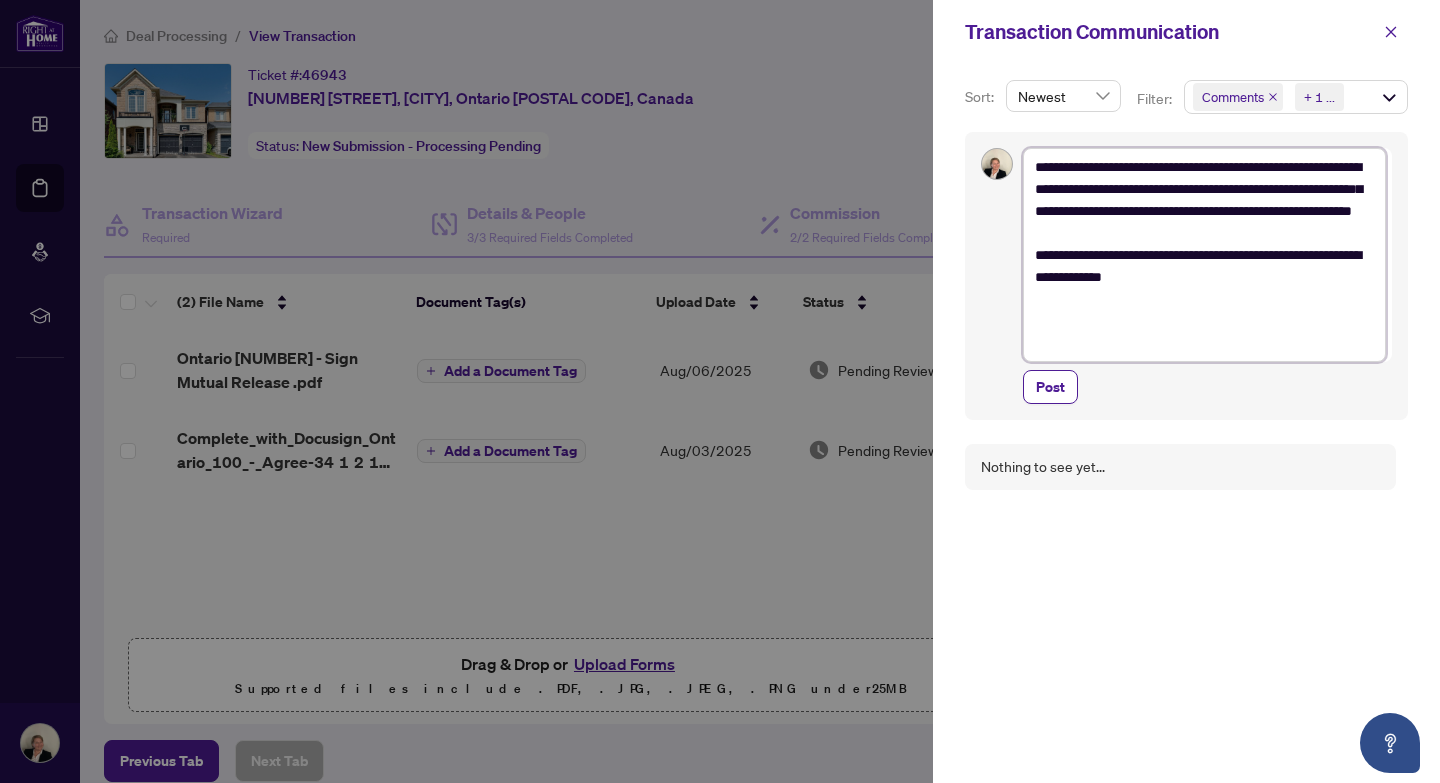 type on "**********" 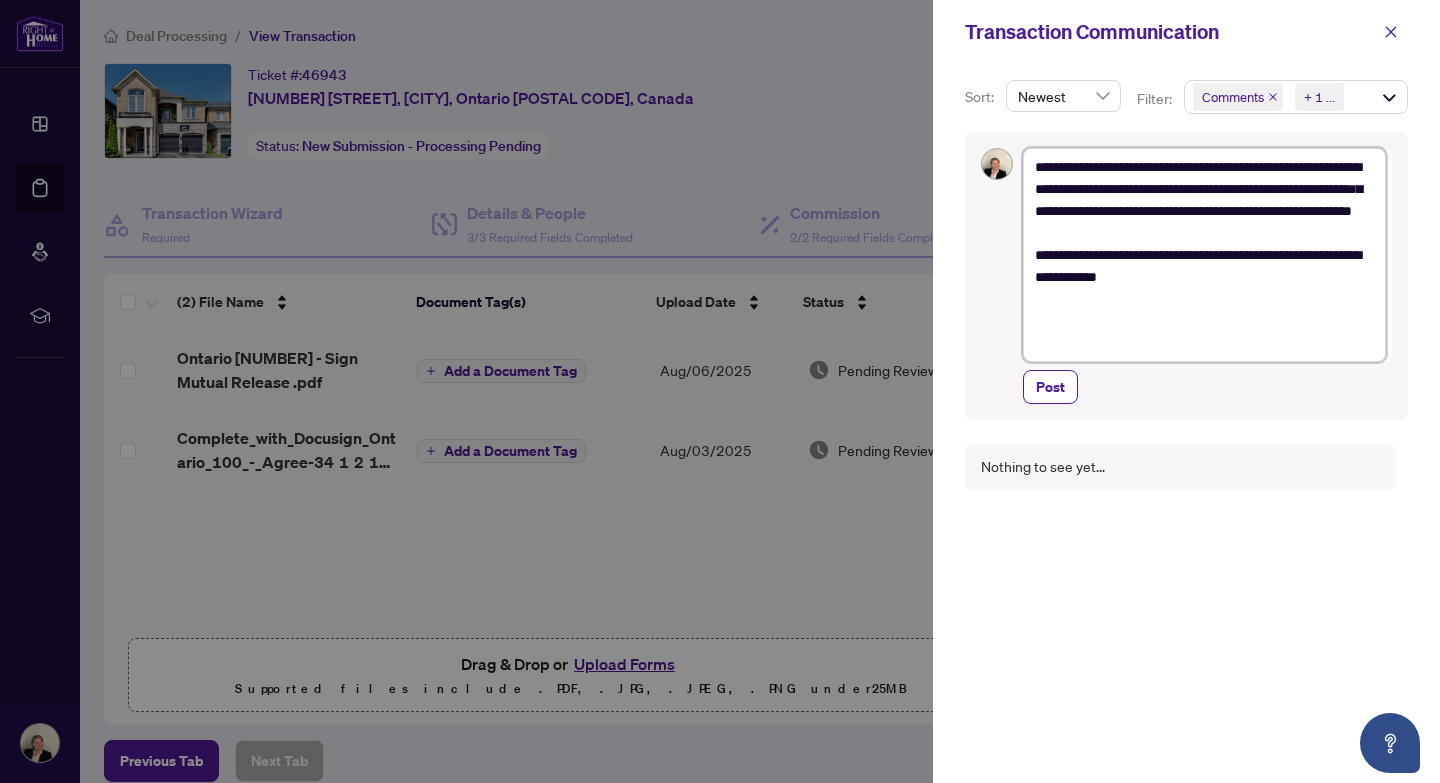 type on "**********" 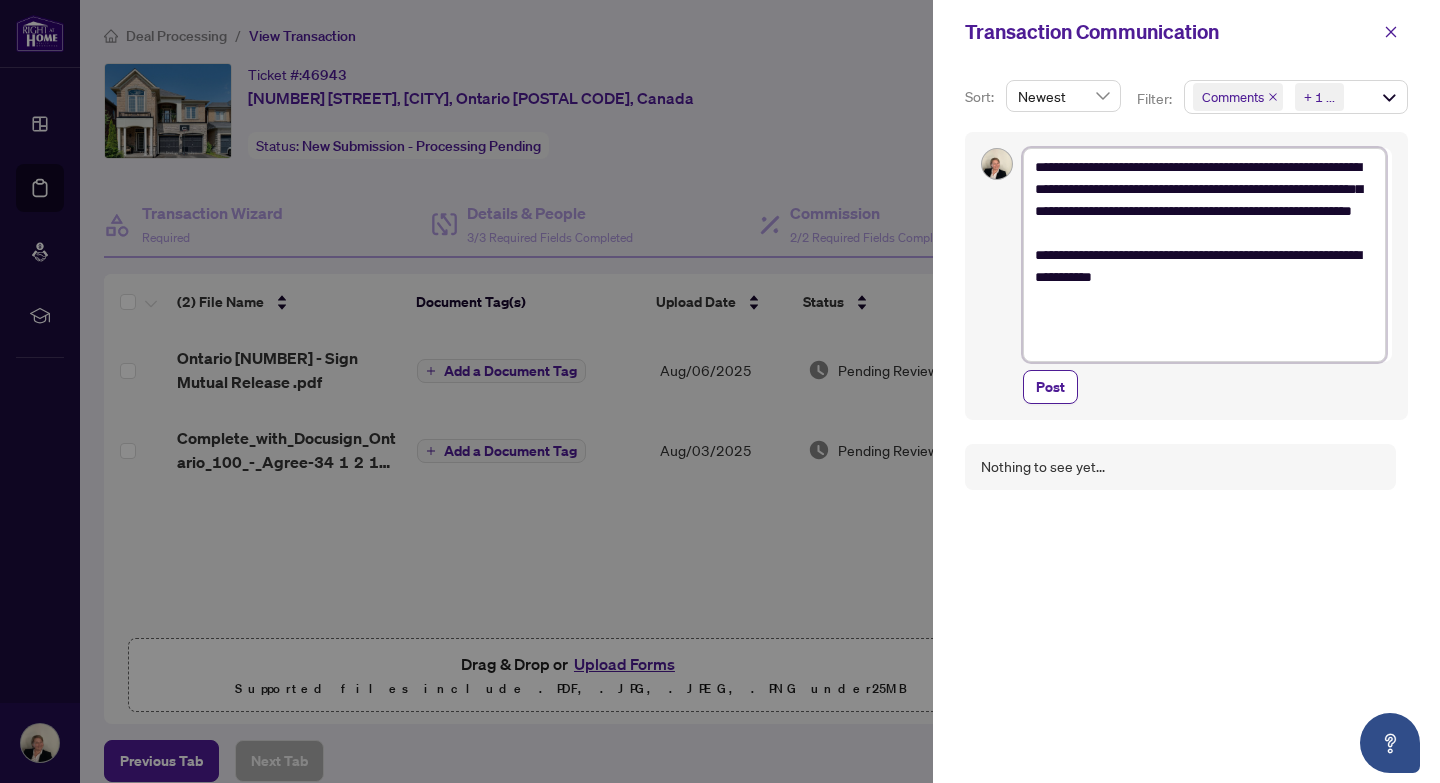 type on "**********" 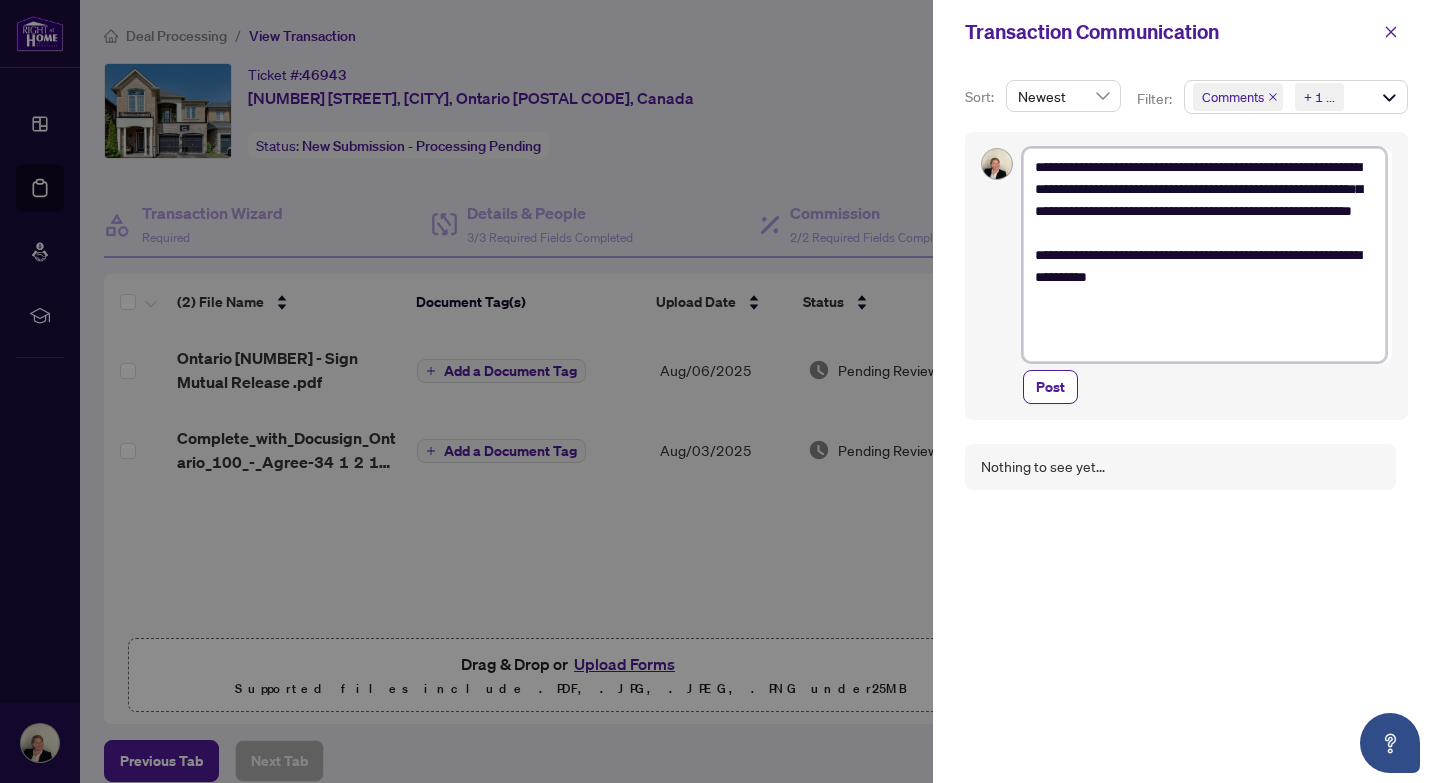 type on "**********" 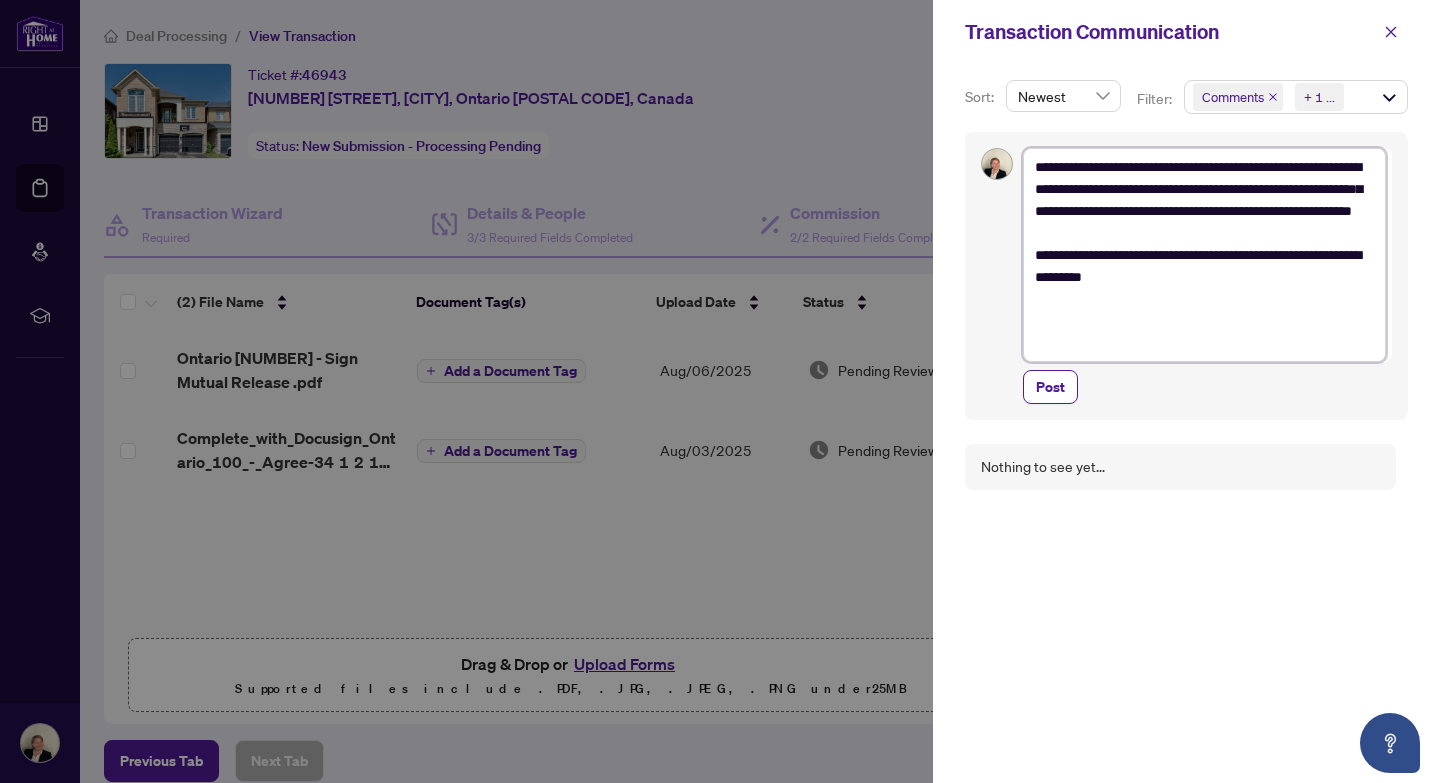 type on "**********" 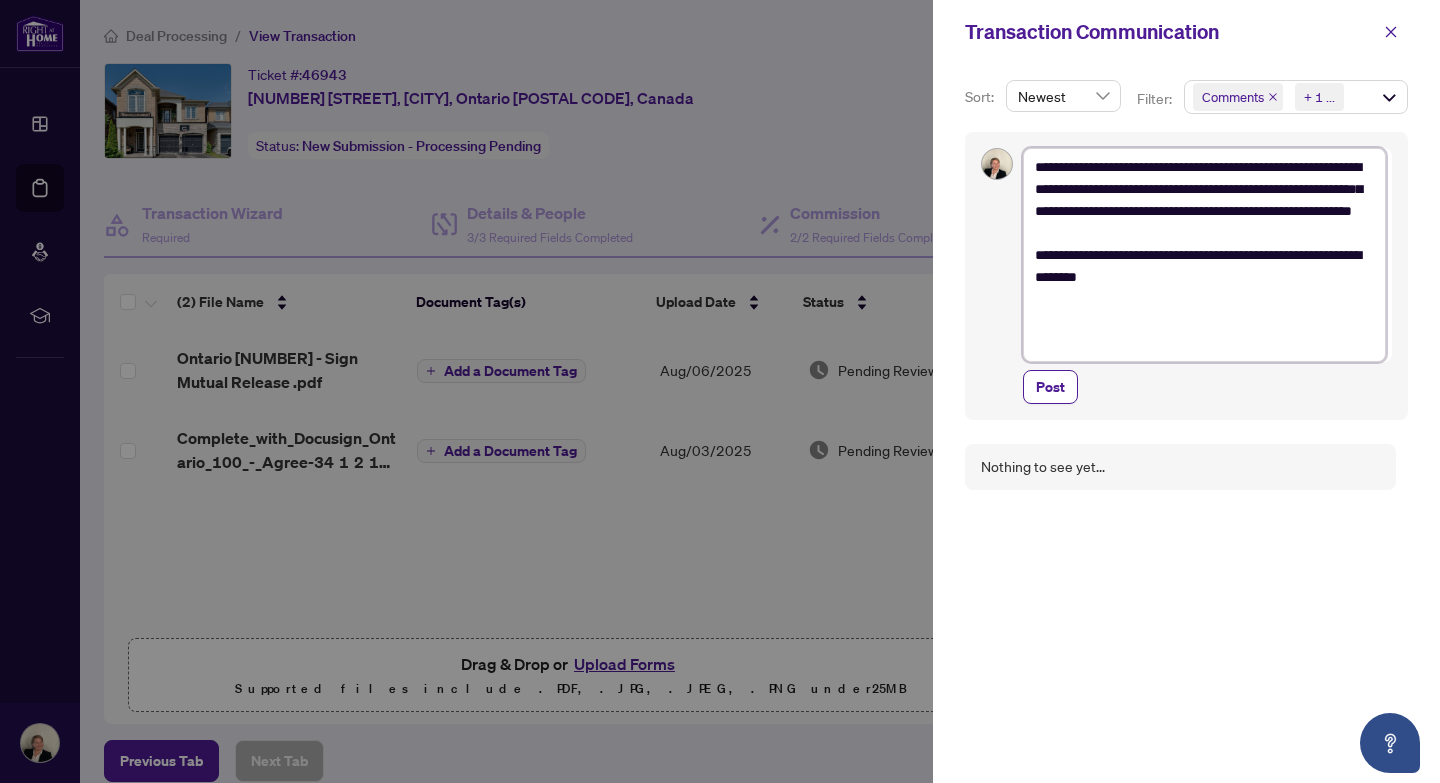 type on "**********" 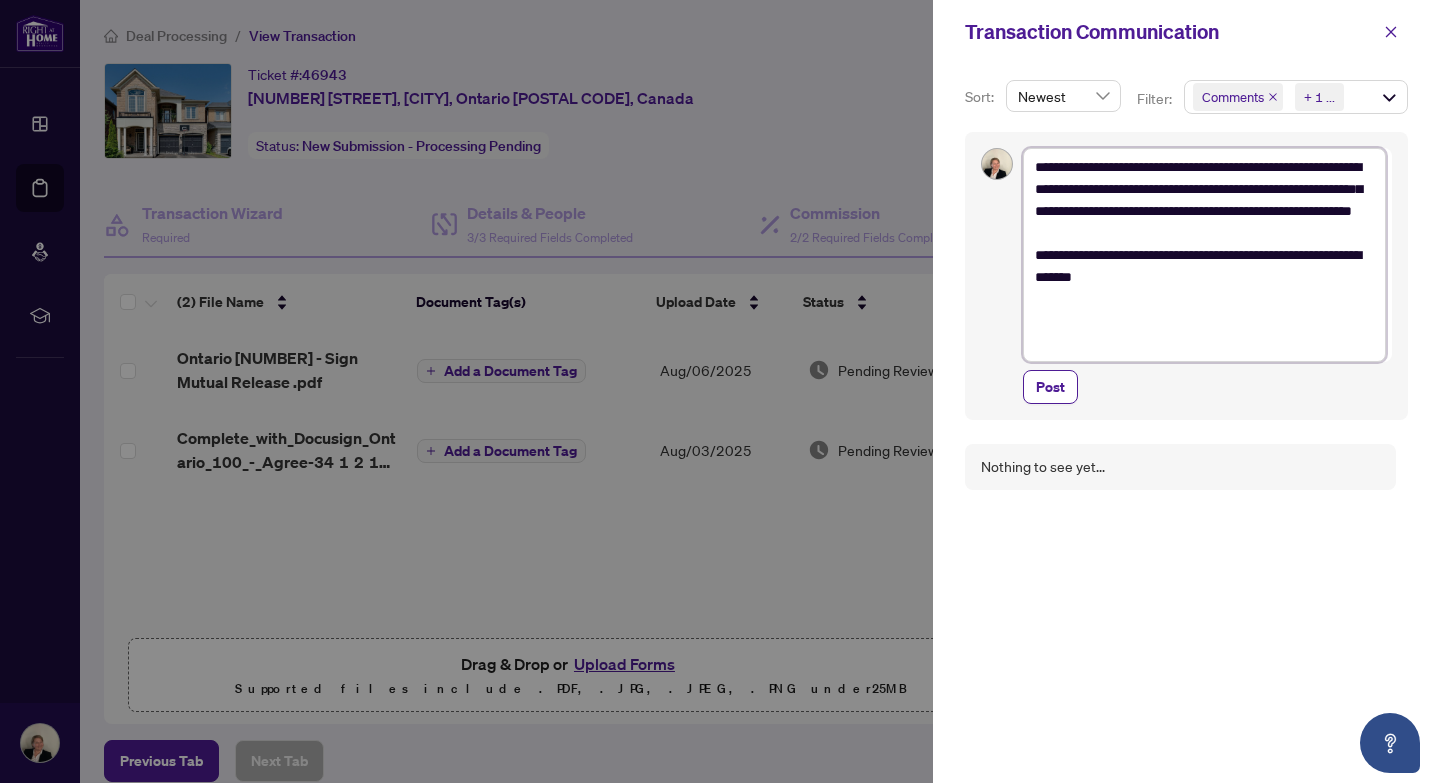 type on "**********" 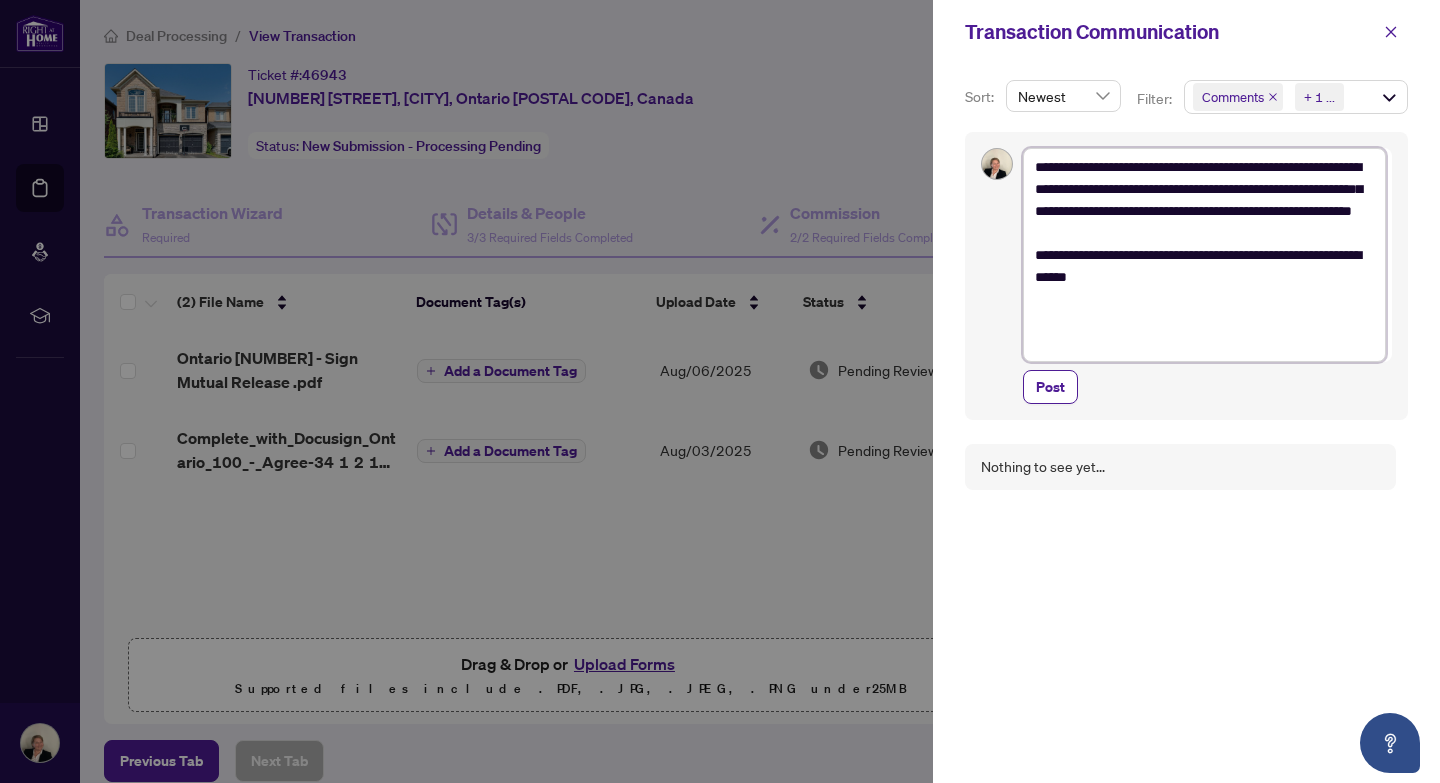 type on "**********" 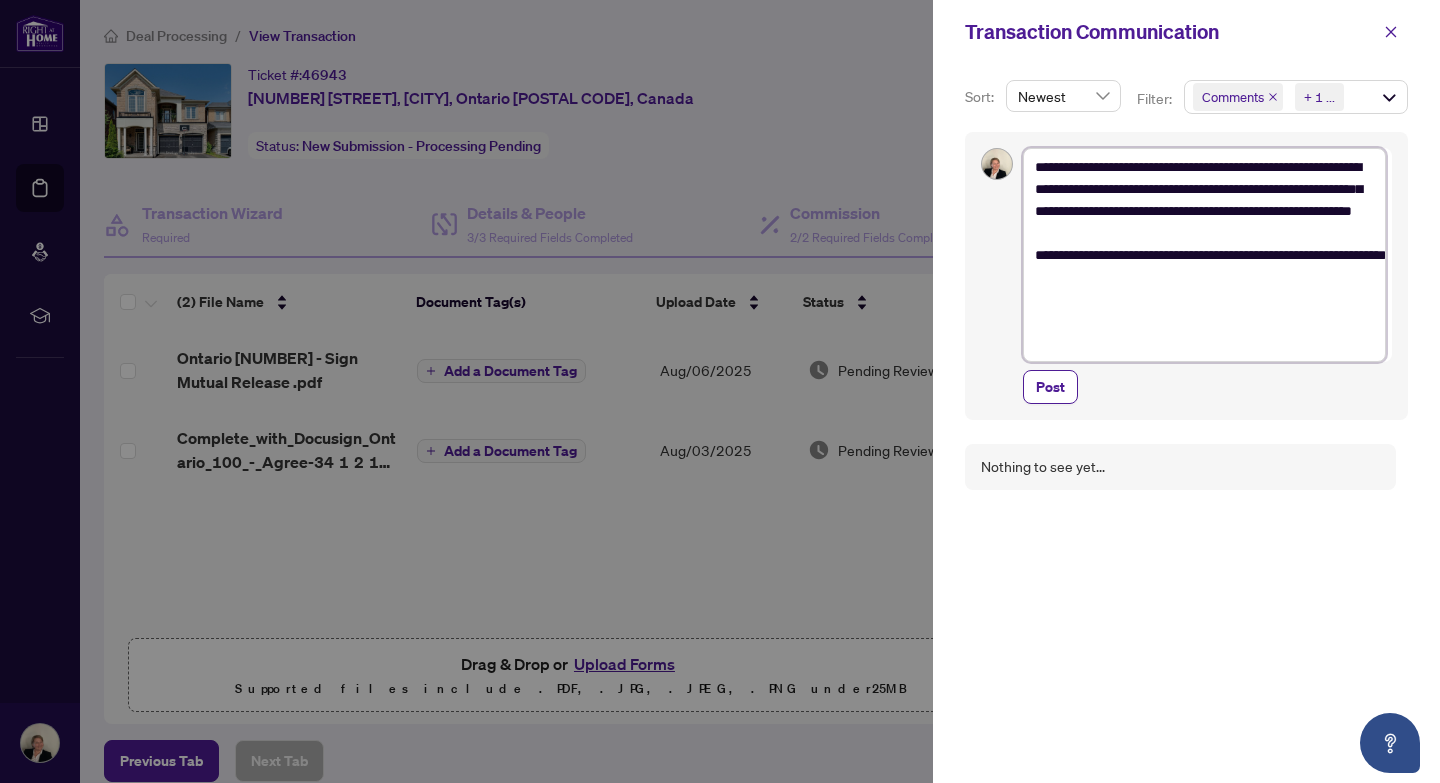 type on "**********" 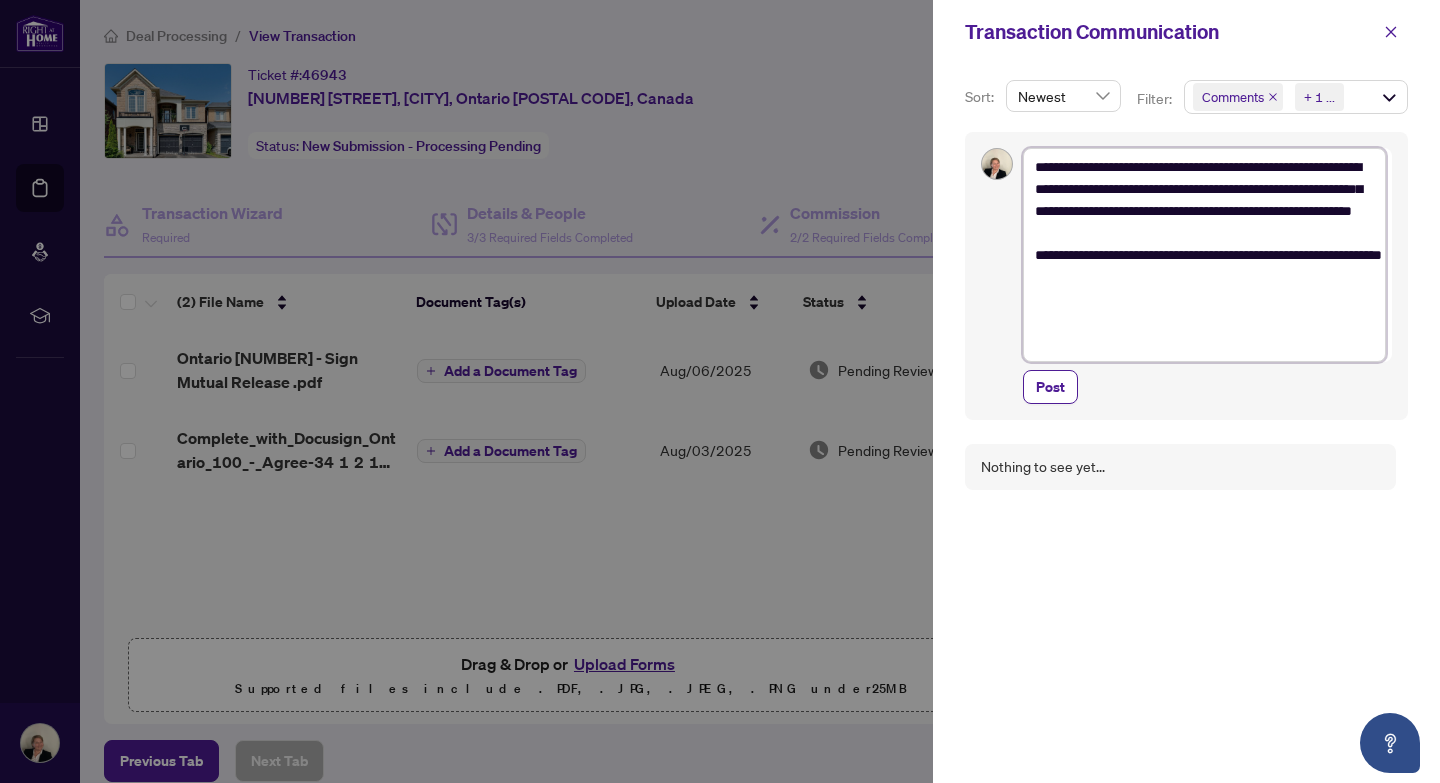 type on "**********" 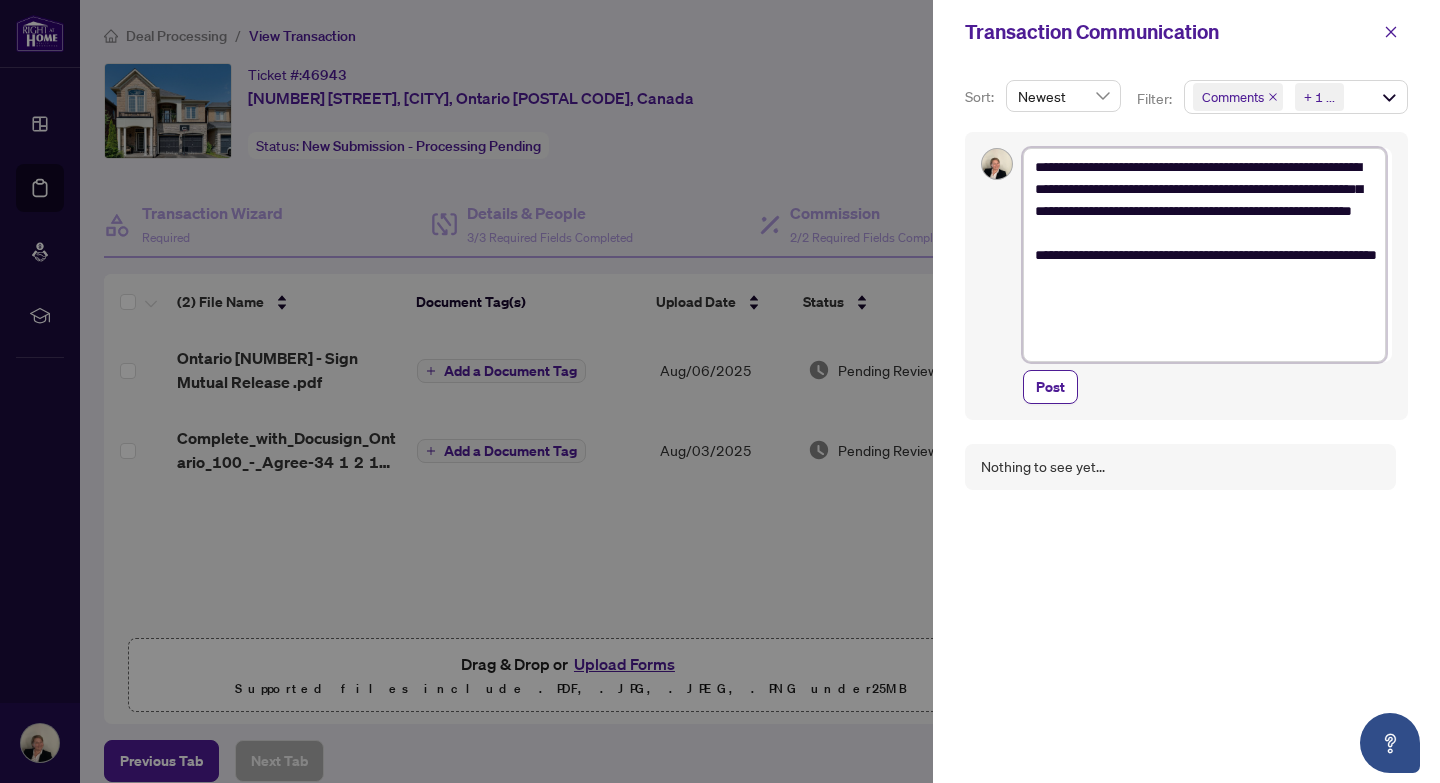type on "**********" 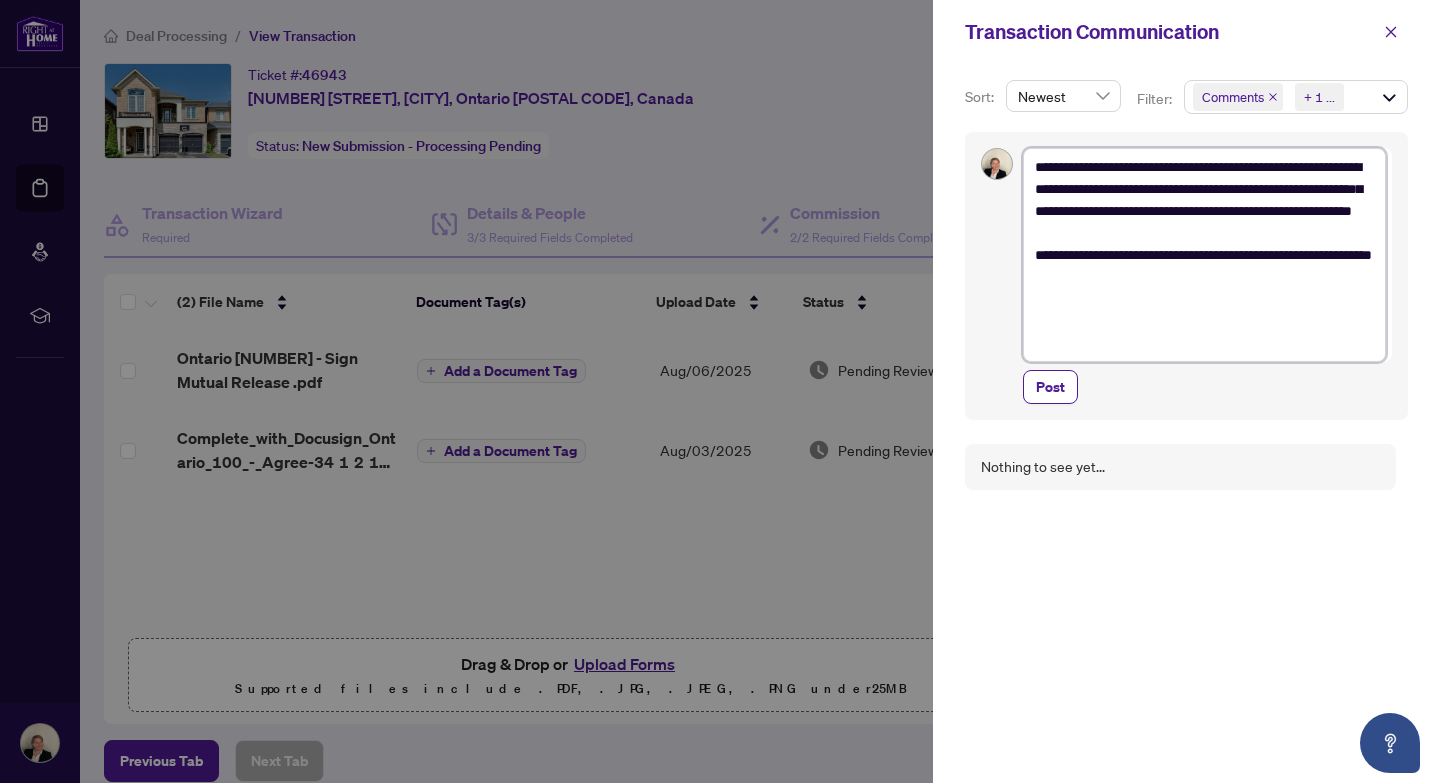type on "**********" 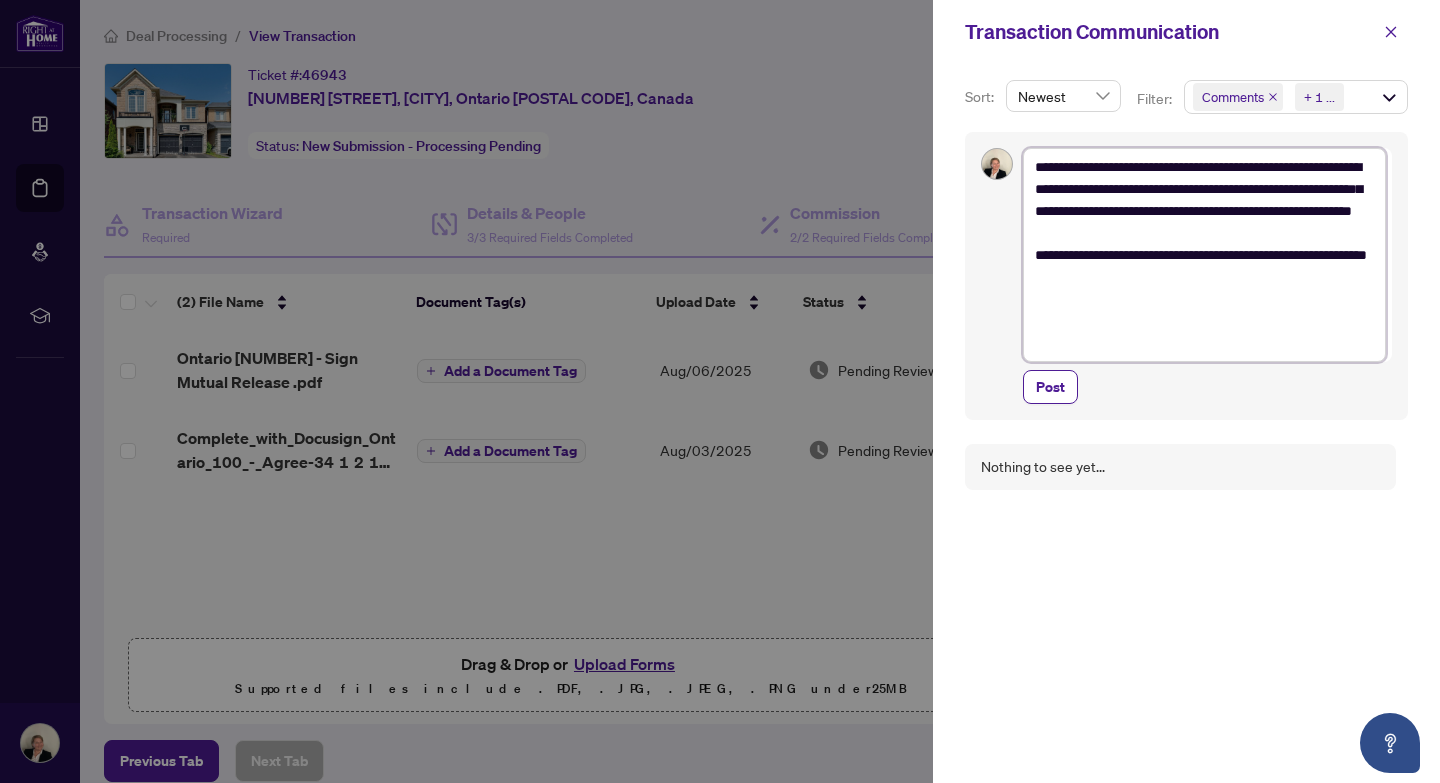 type on "**********" 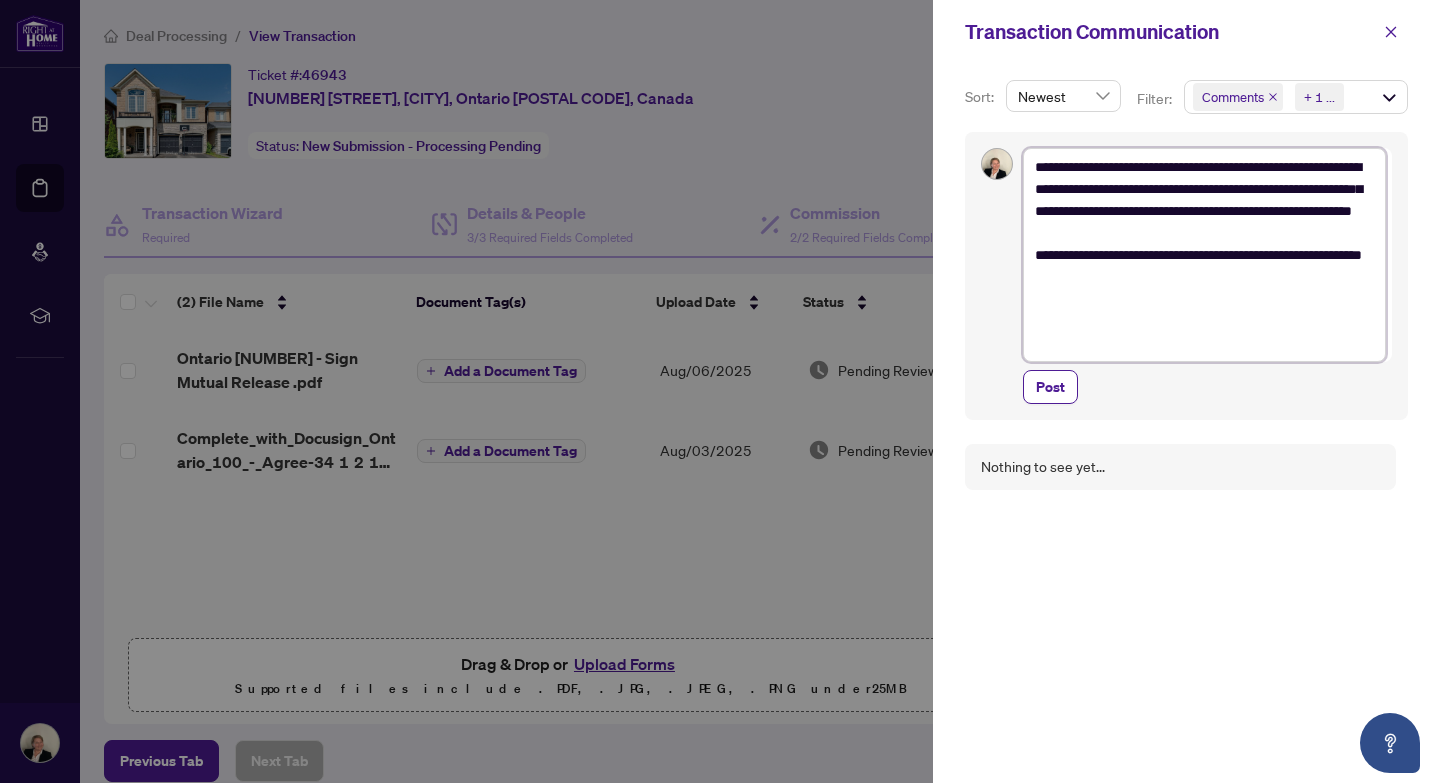 type on "**********" 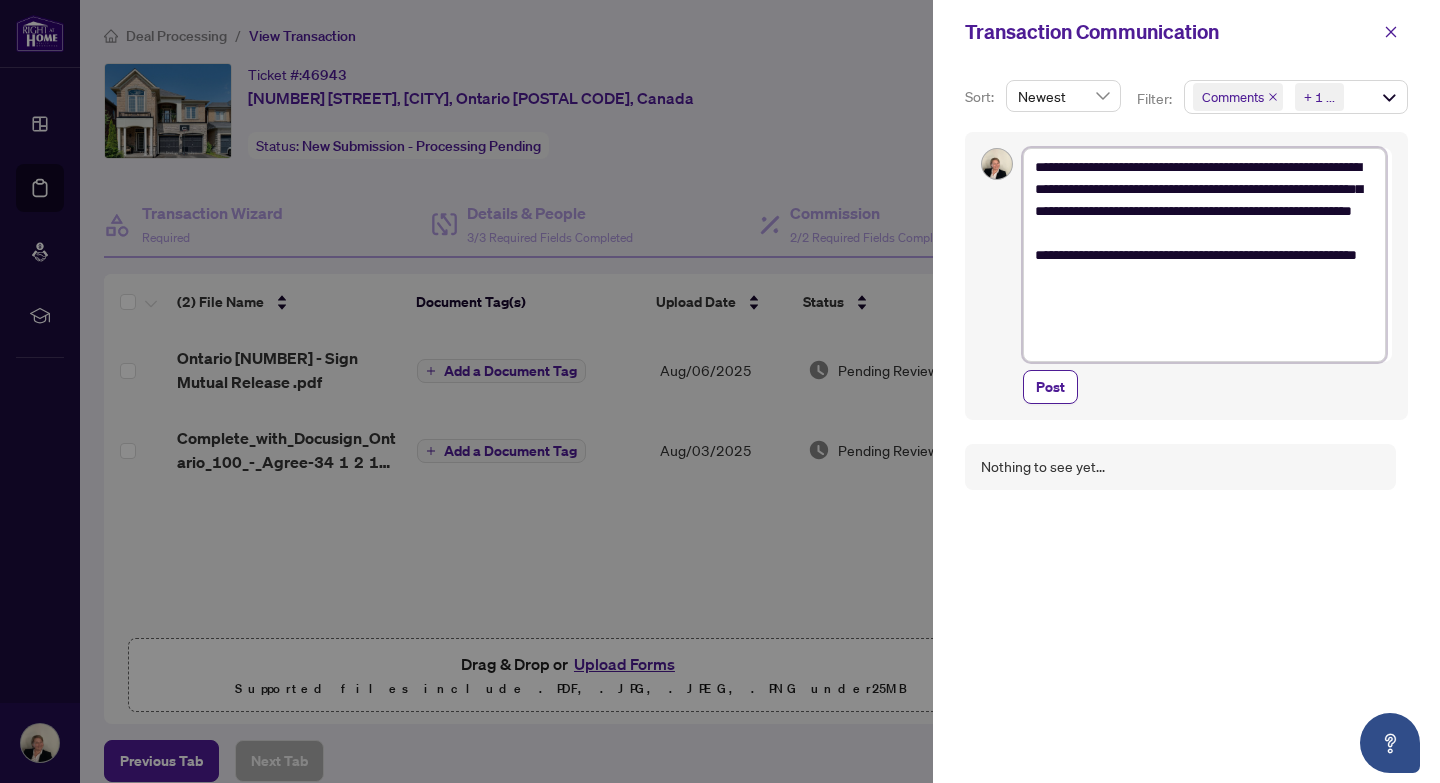 type 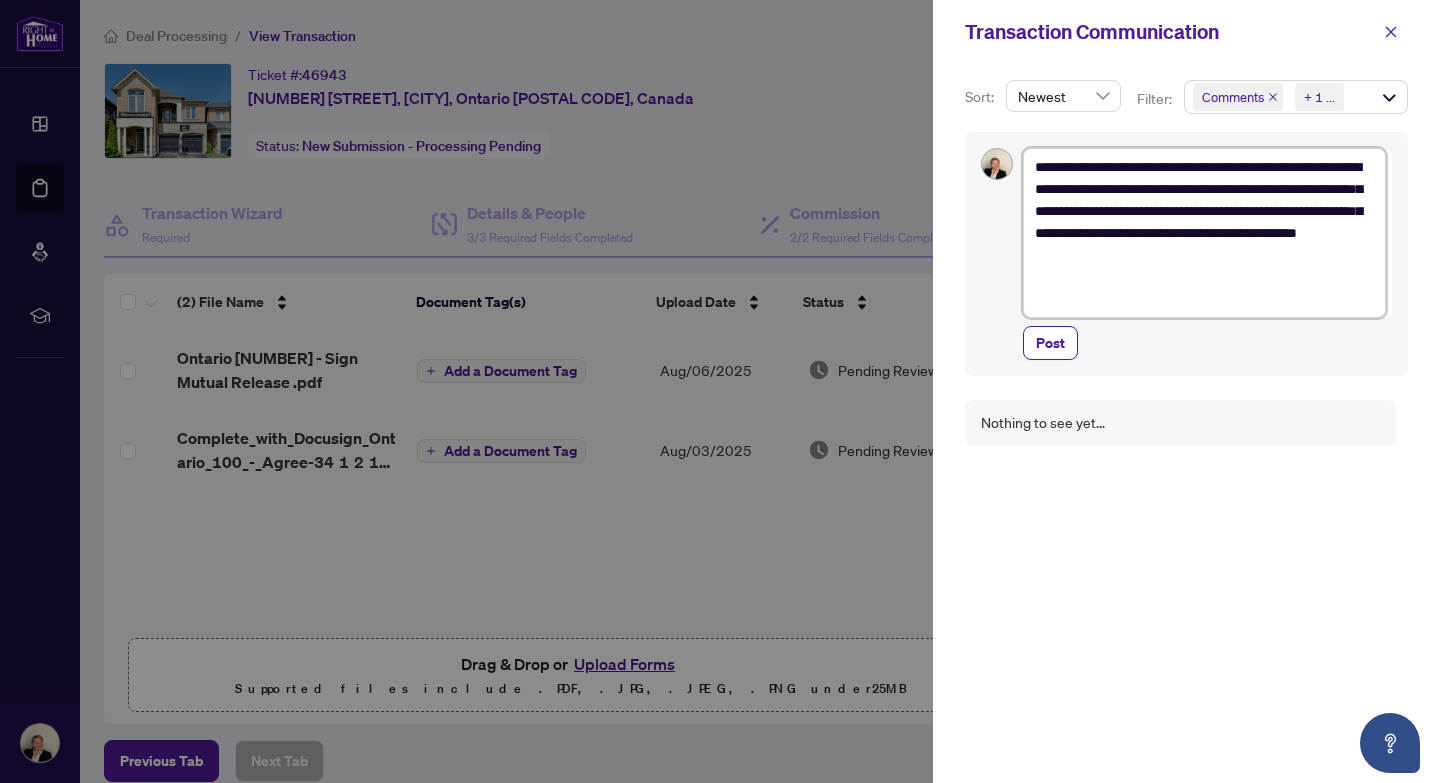 click on "**********" at bounding box center [1204, 233] 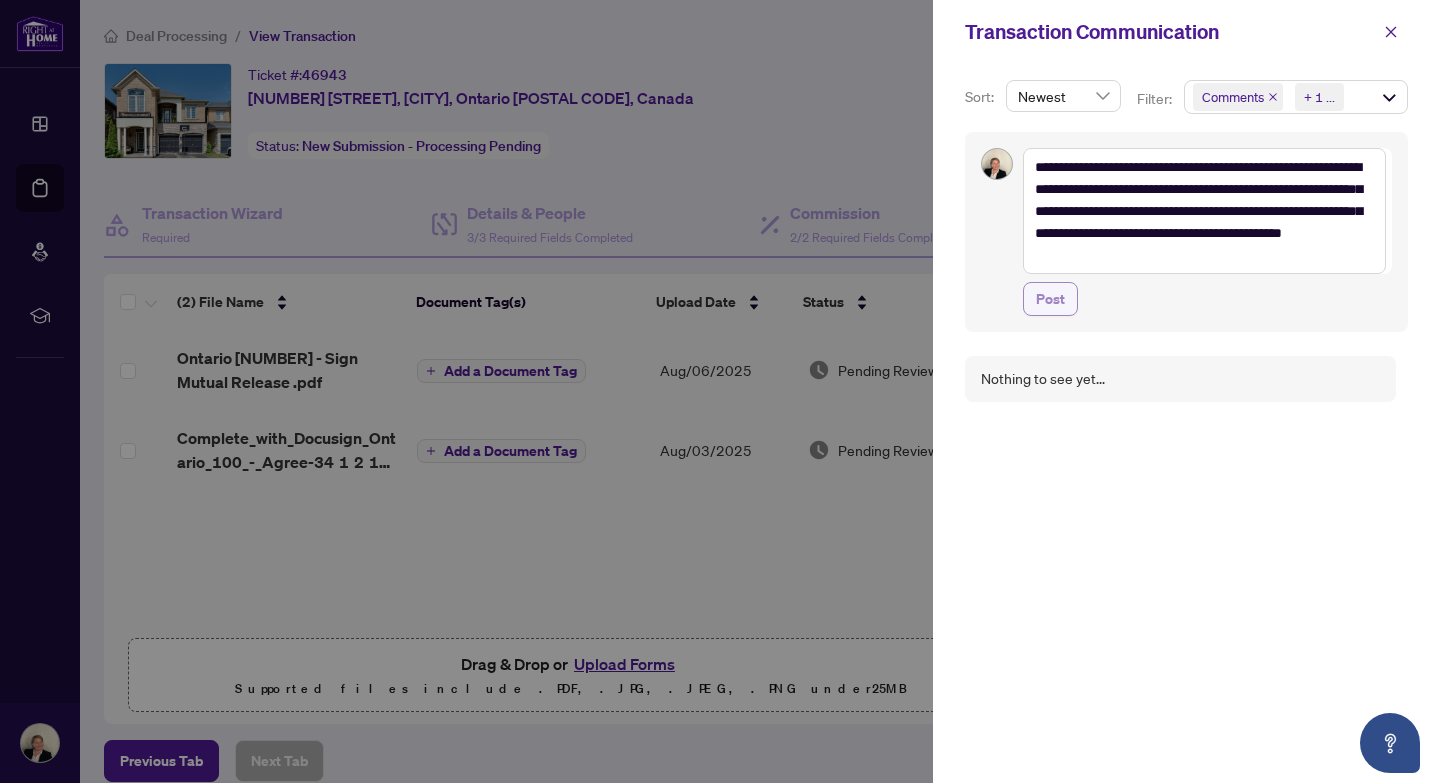 click on "Post" at bounding box center (1050, 299) 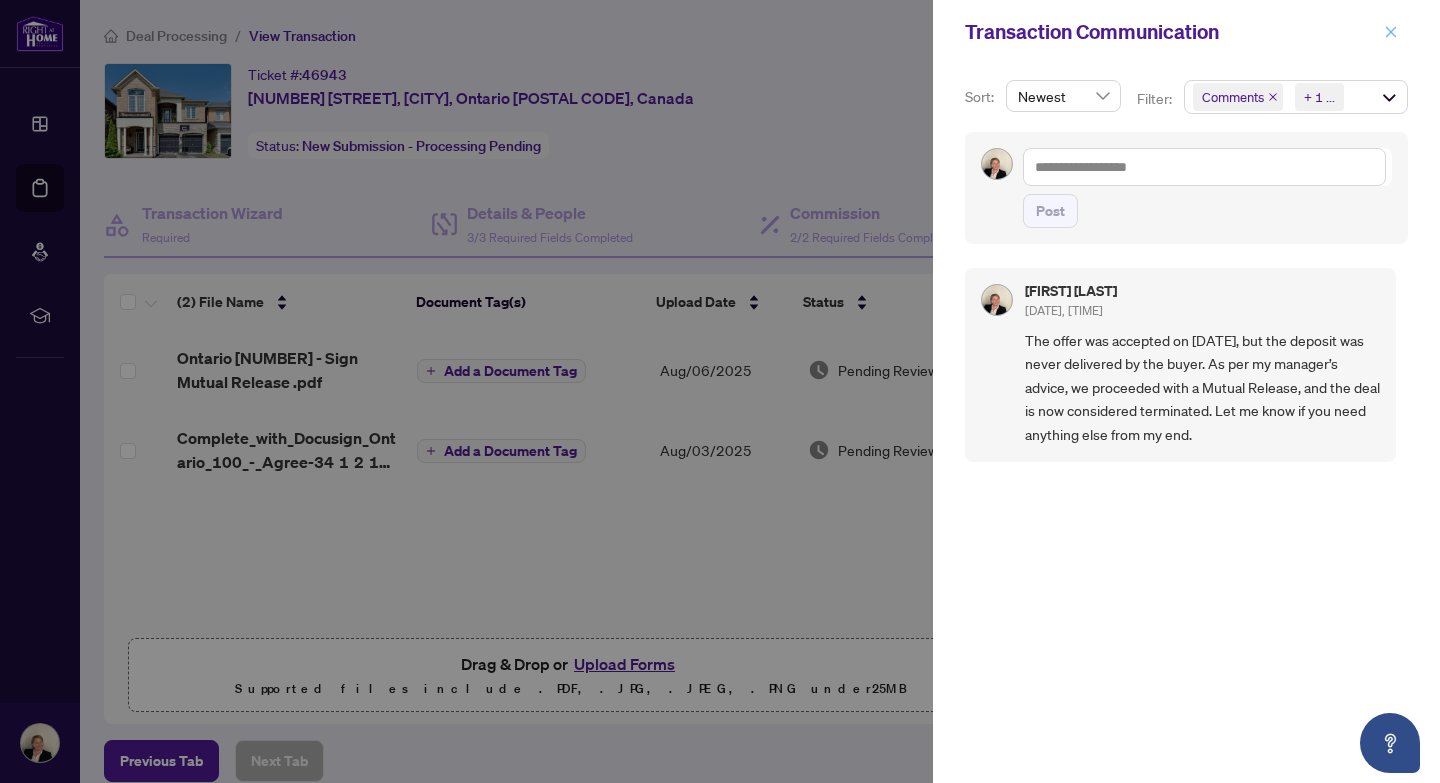 click 